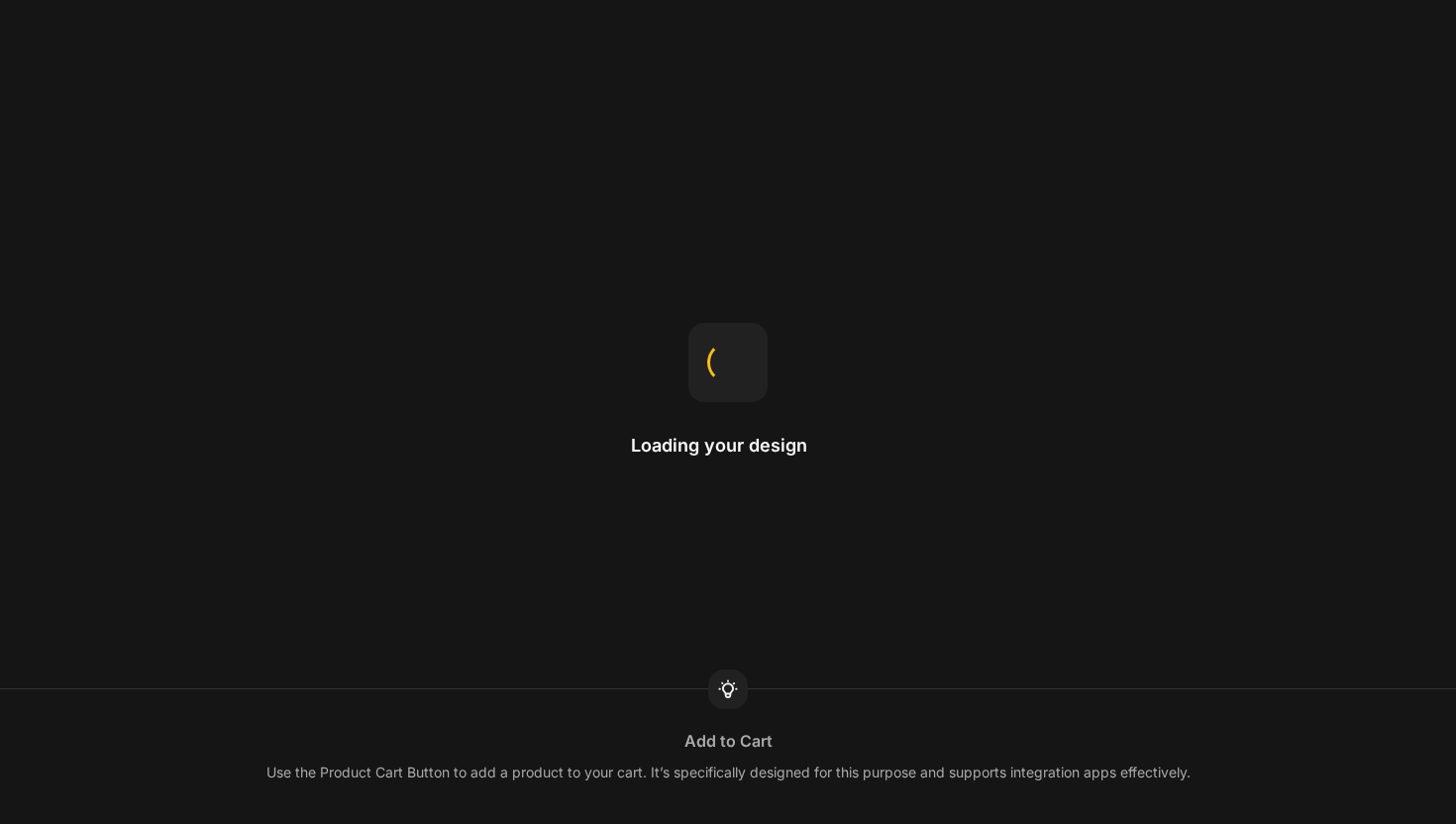 scroll, scrollTop: 0, scrollLeft: 0, axis: both 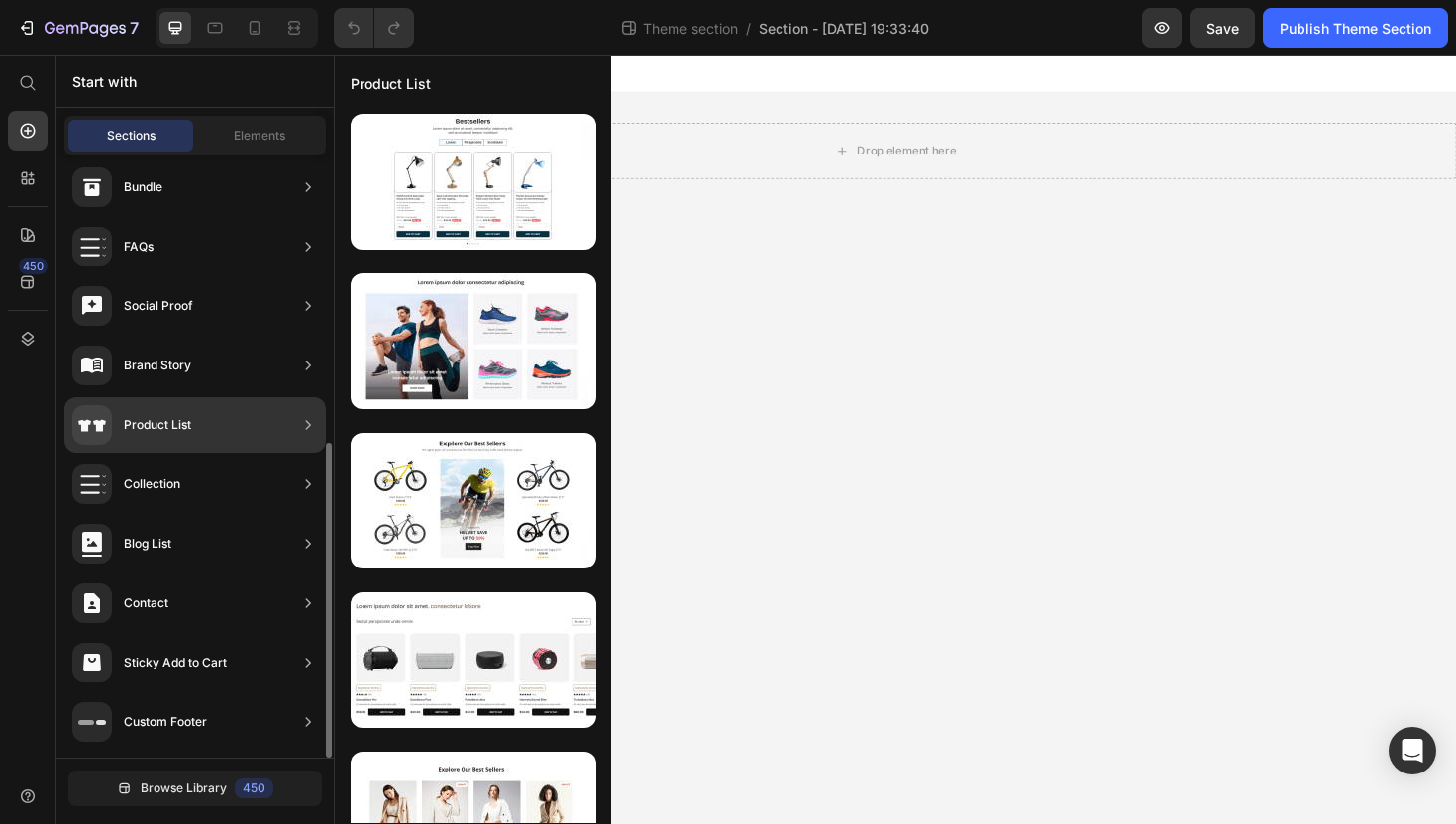 click on "Product List" at bounding box center [157, 425] 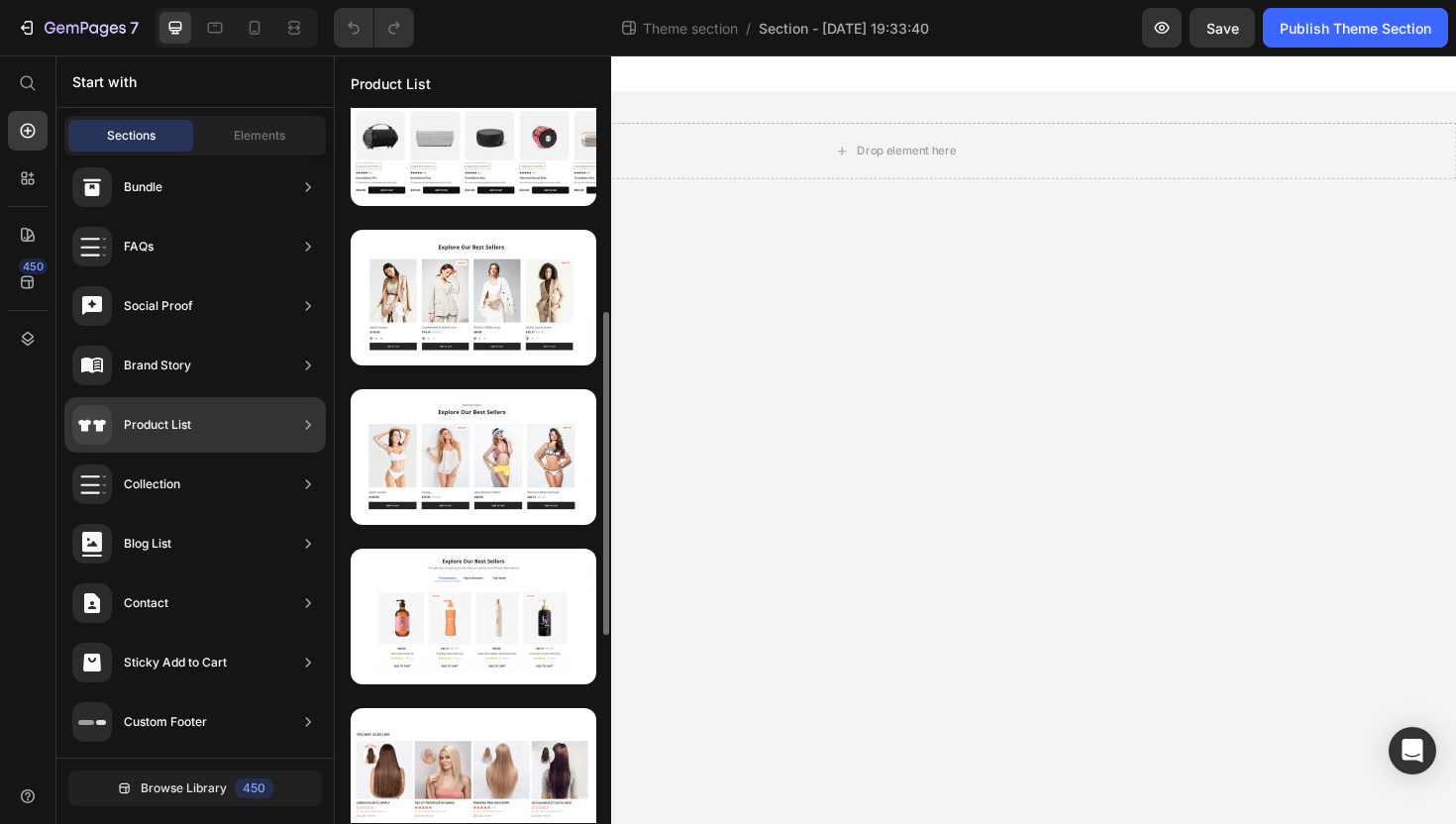 scroll, scrollTop: 524, scrollLeft: 0, axis: vertical 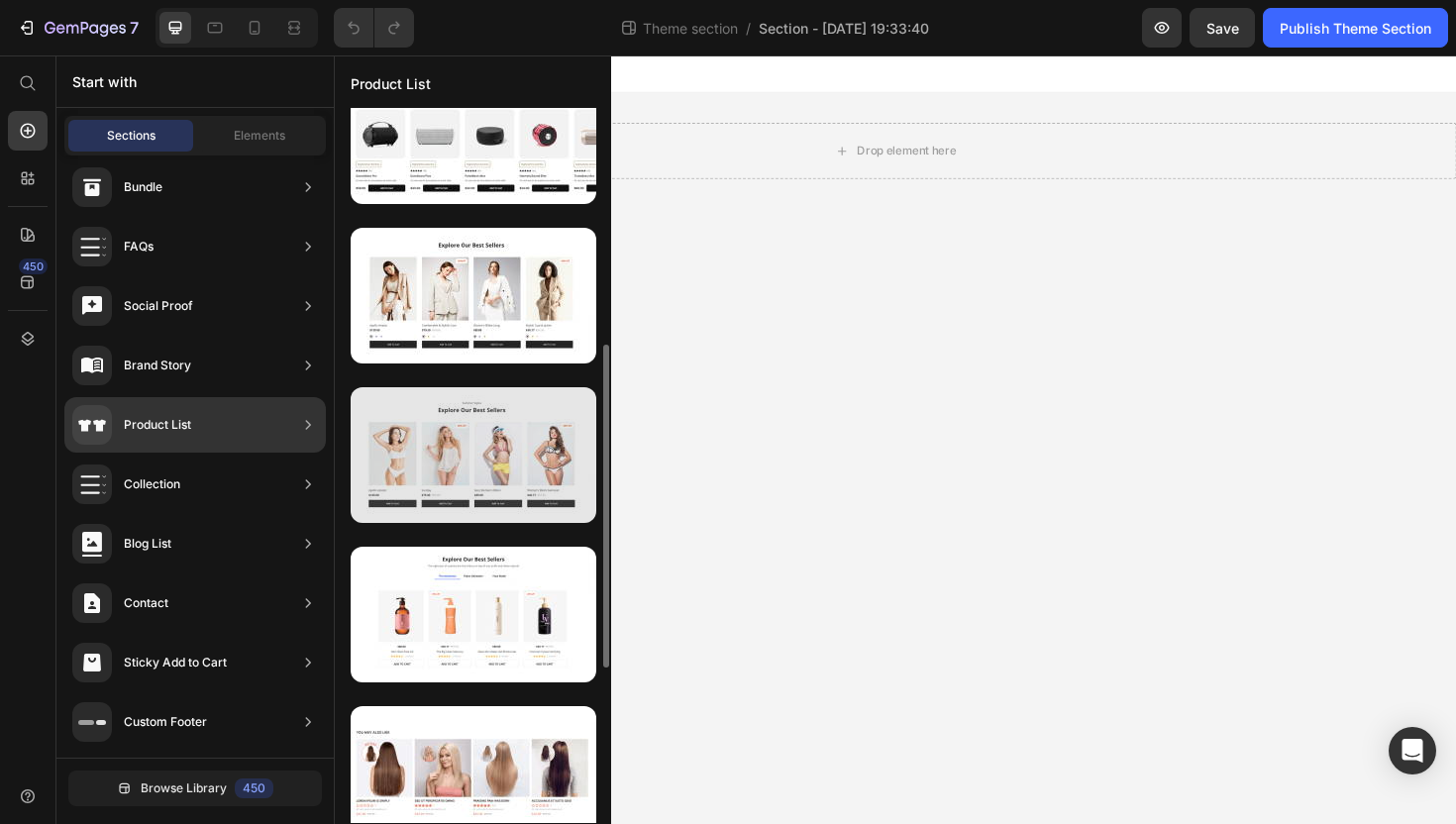 click at bounding box center (473, 455) 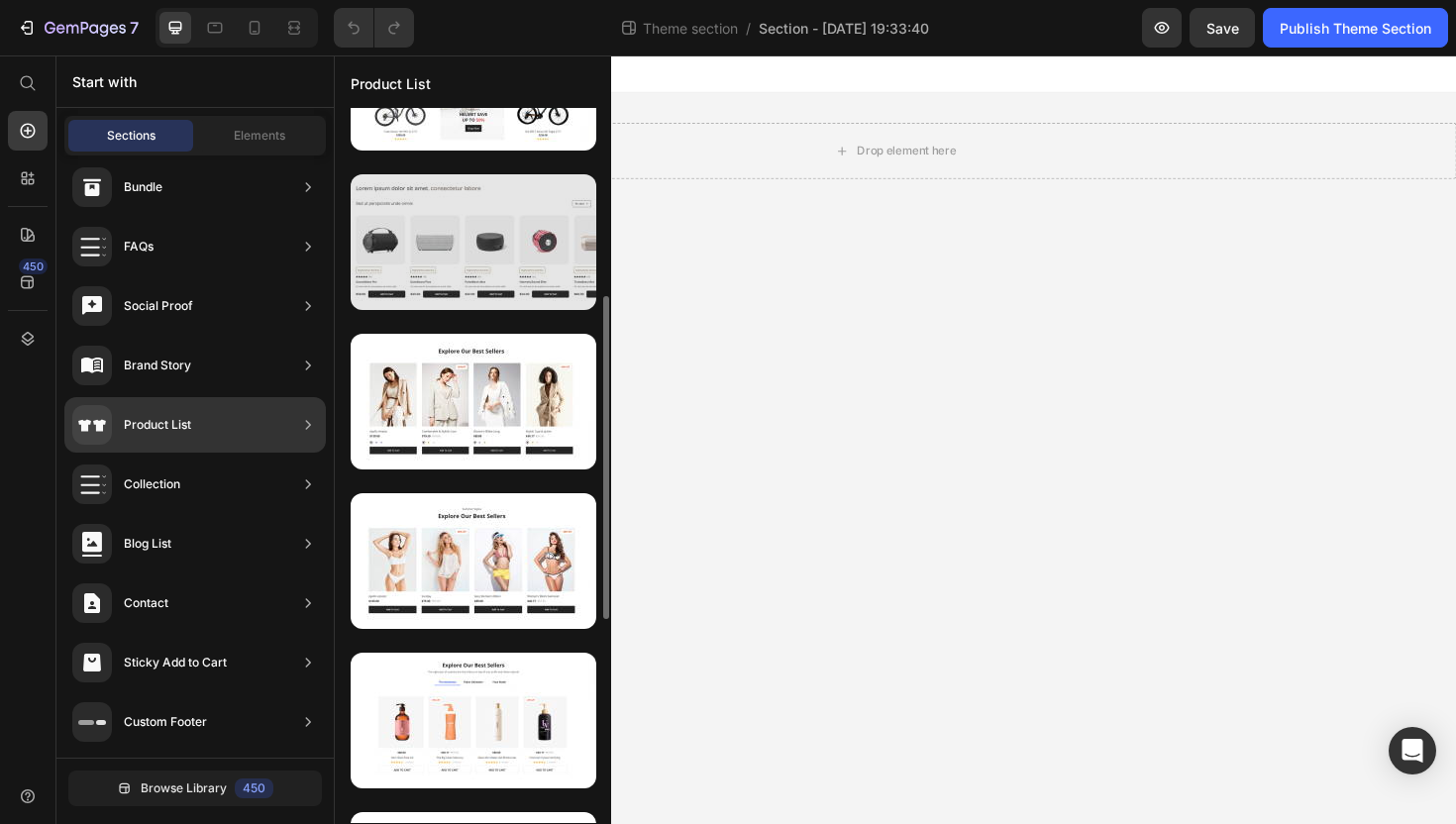 scroll, scrollTop: 415, scrollLeft: 0, axis: vertical 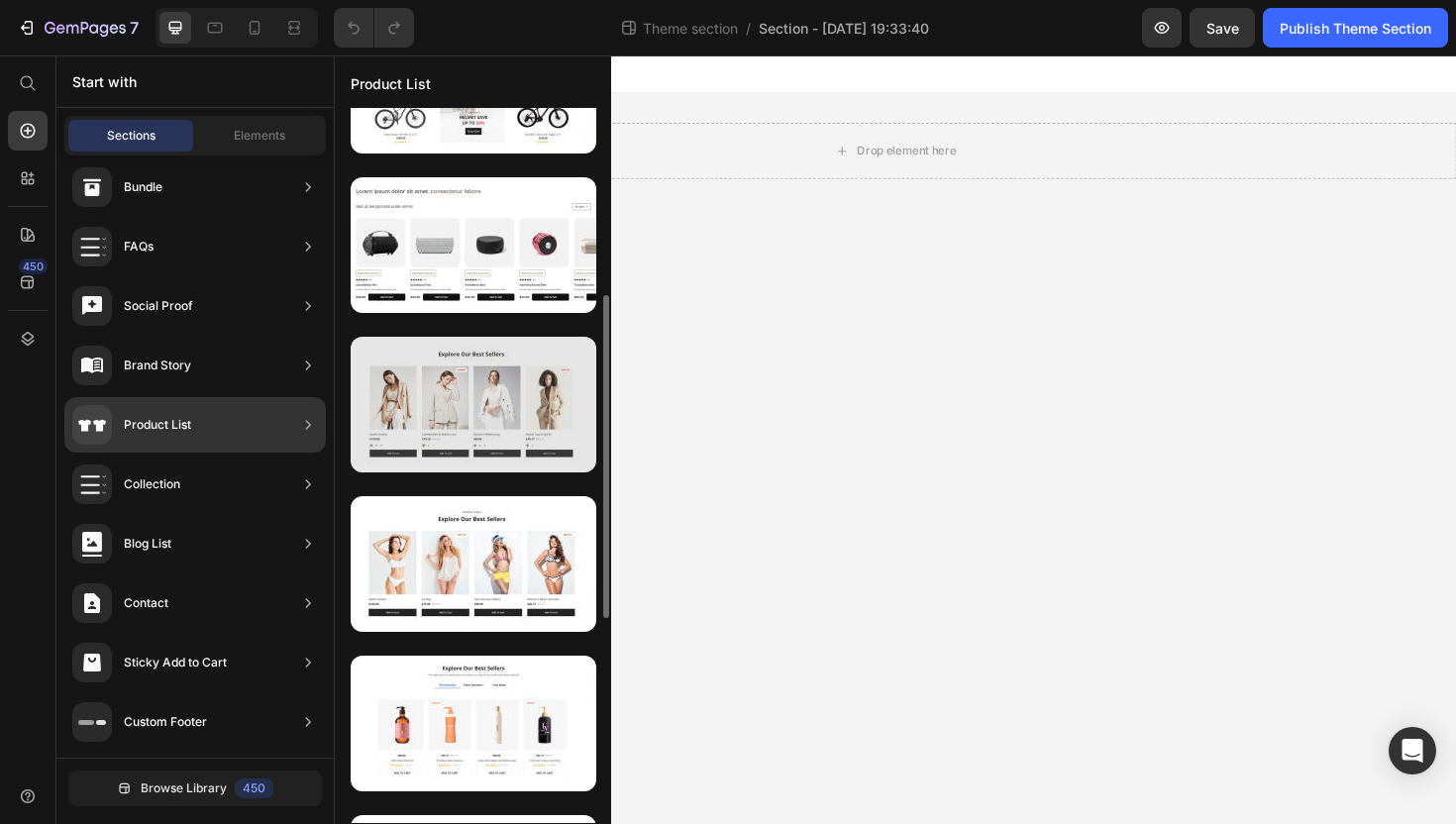 click at bounding box center (473, 404) 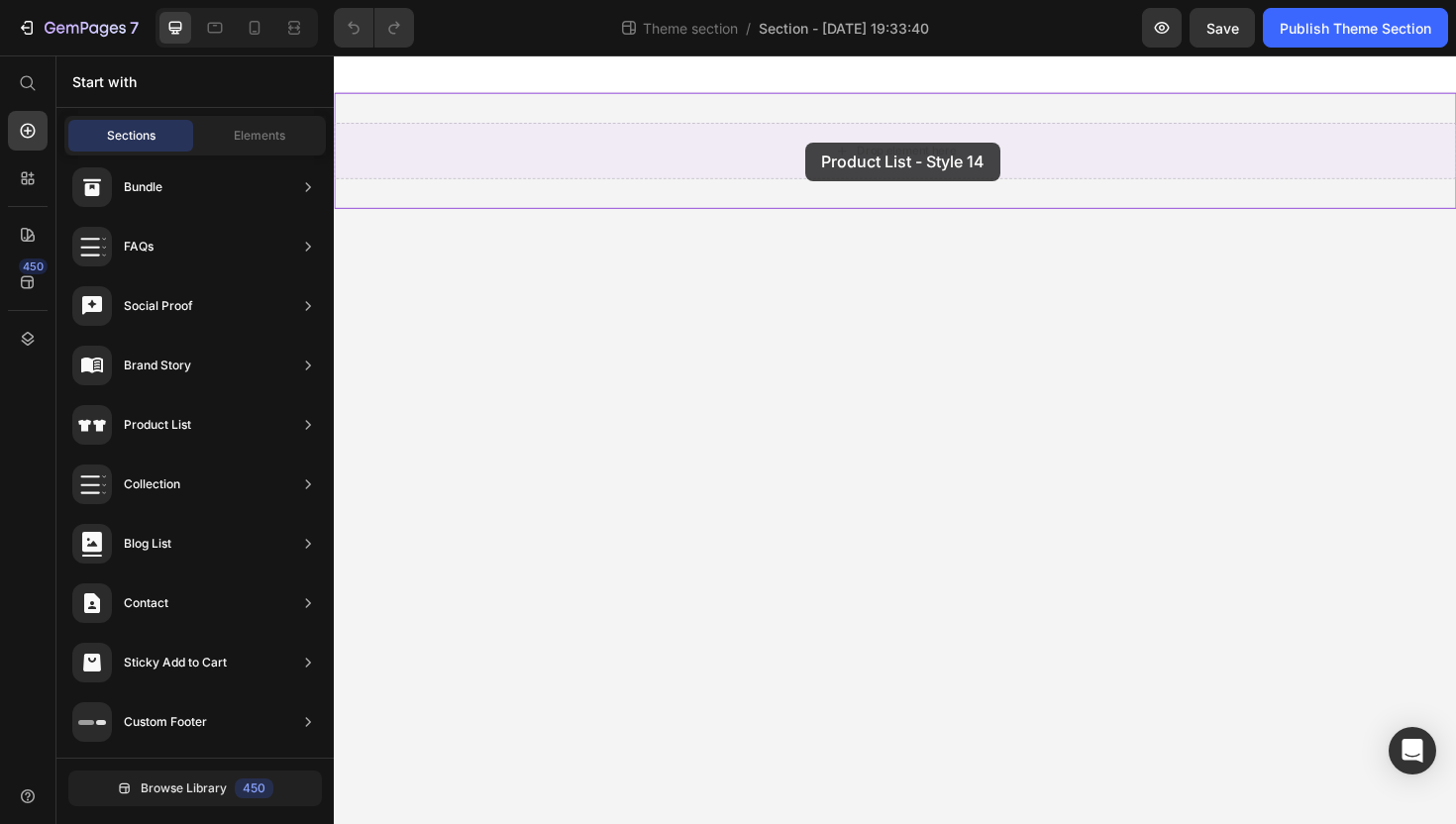 drag, startPoint x: 789, startPoint y: 472, endPoint x: 833, endPoint y: 148, distance: 326.97401 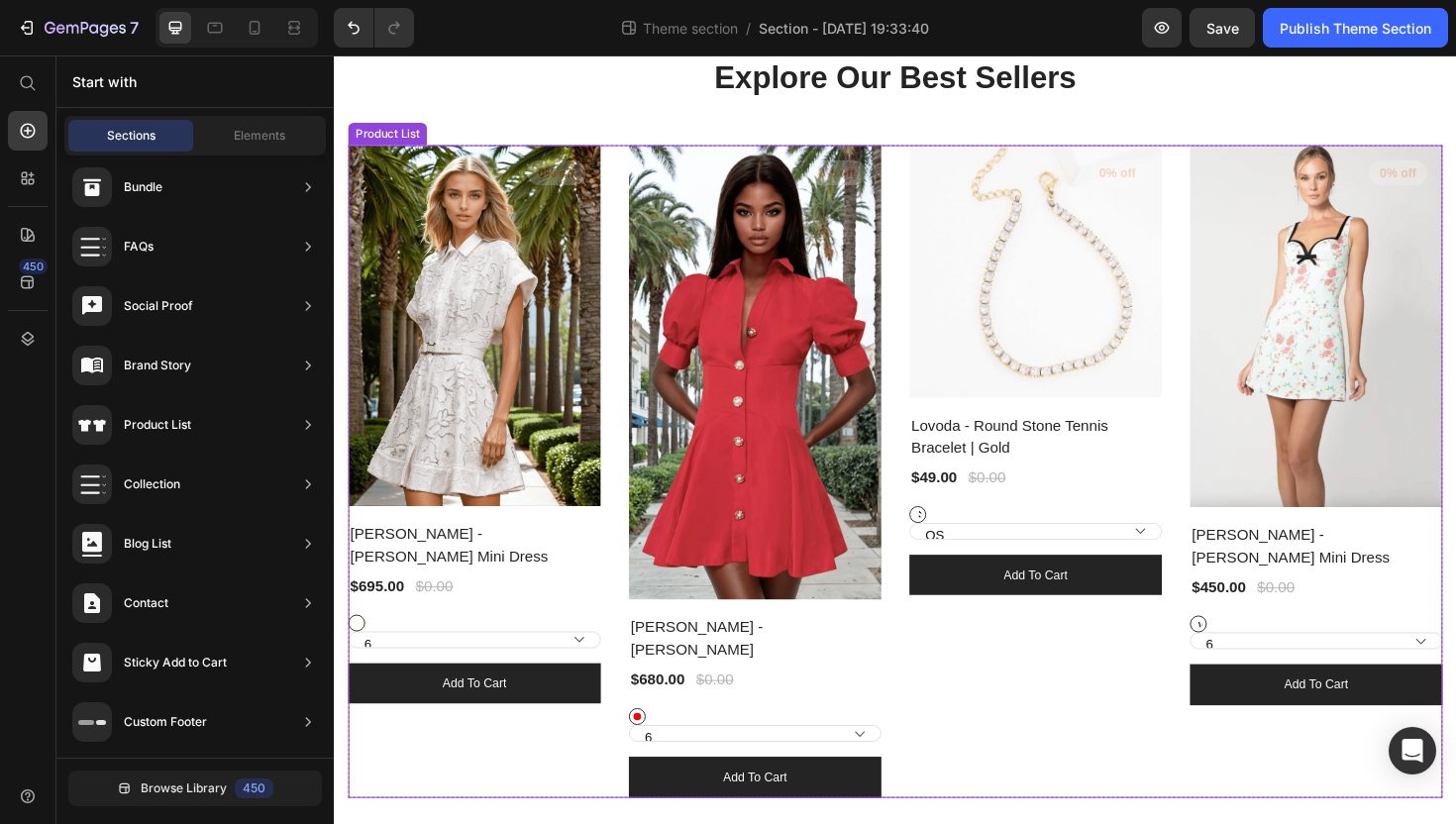 scroll, scrollTop: 152, scrollLeft: 0, axis: vertical 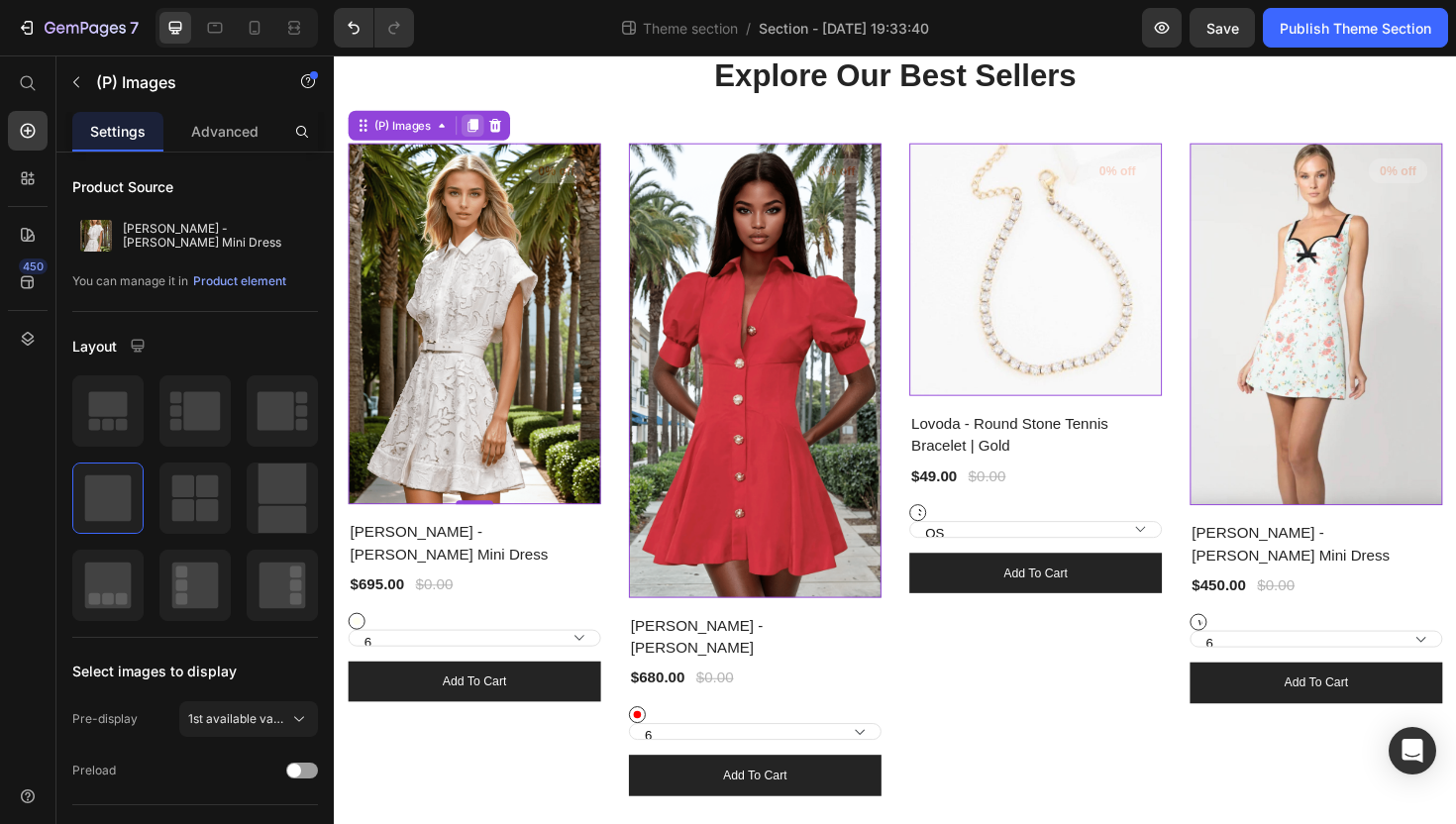 click 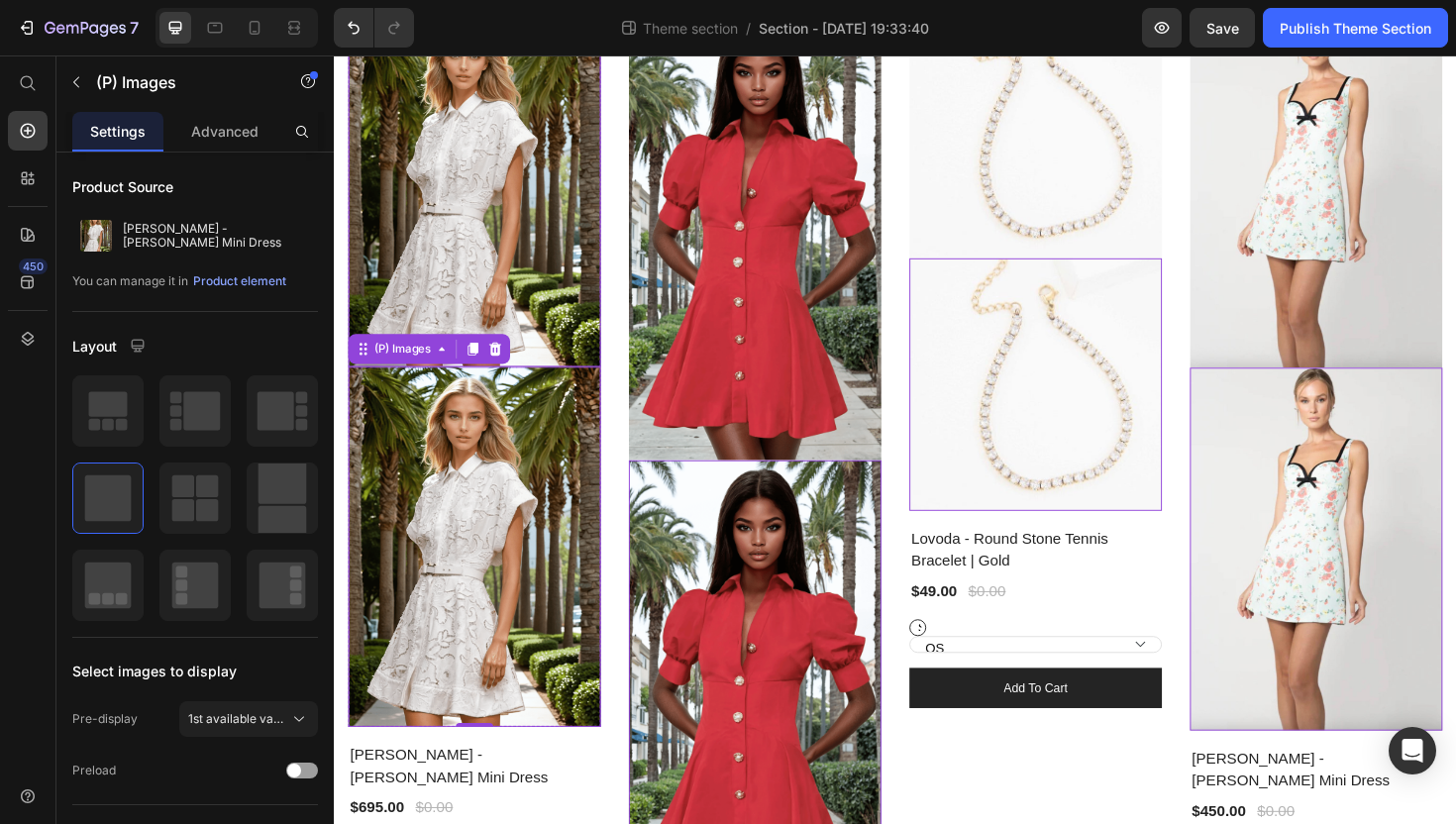 scroll, scrollTop: 302, scrollLeft: 0, axis: vertical 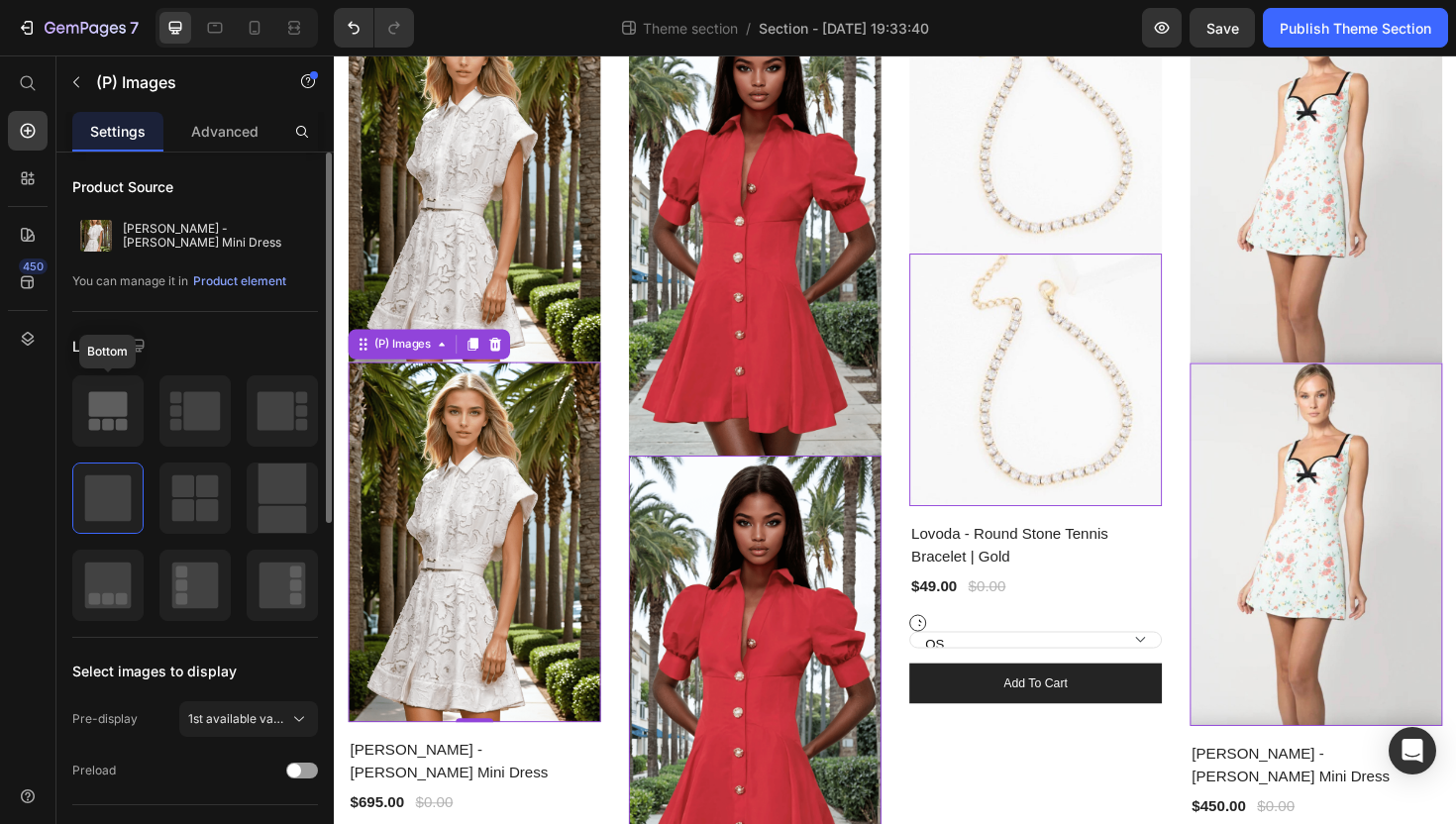click 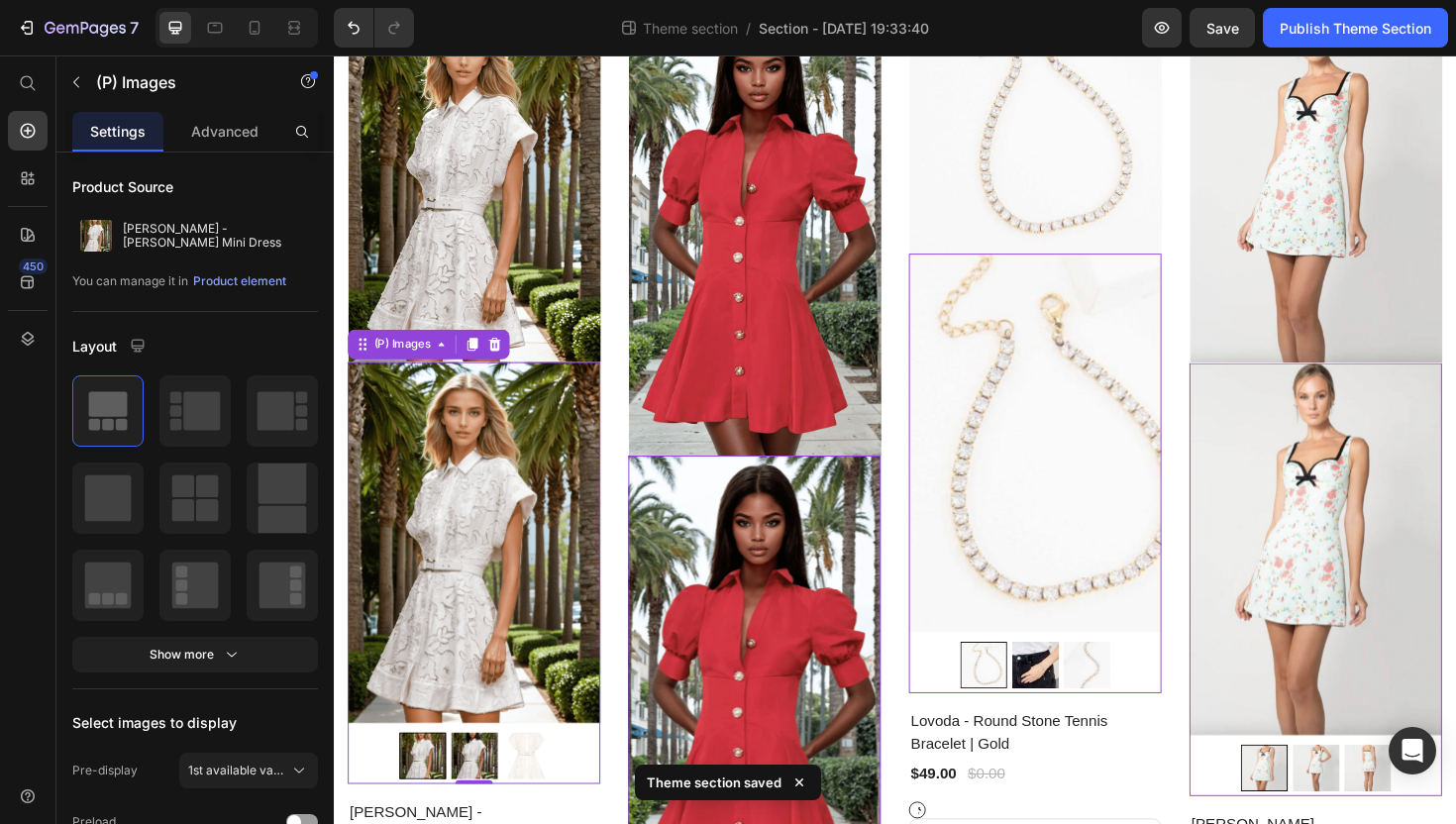 click at bounding box center (482, 571) 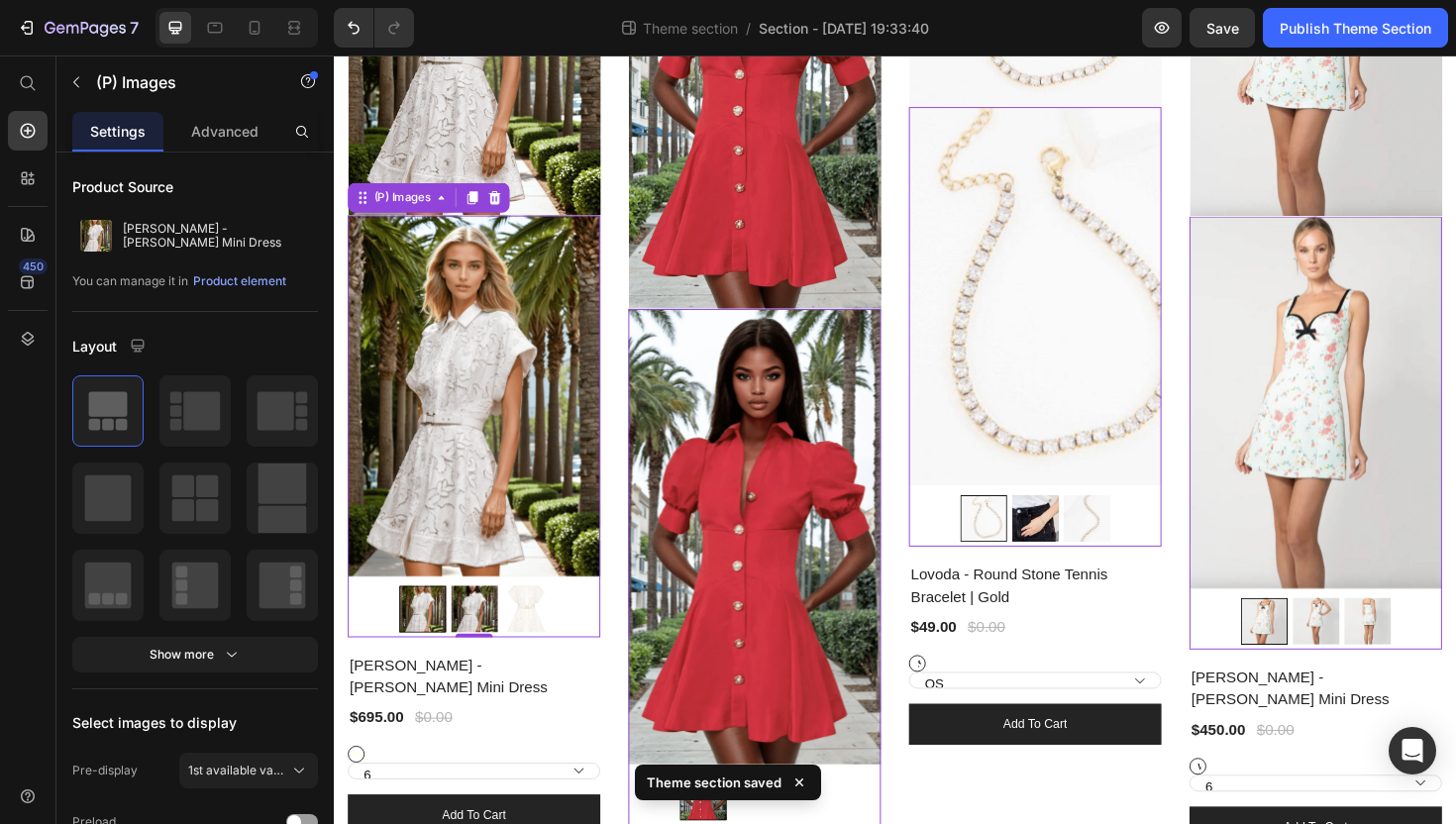 scroll, scrollTop: 0, scrollLeft: 0, axis: both 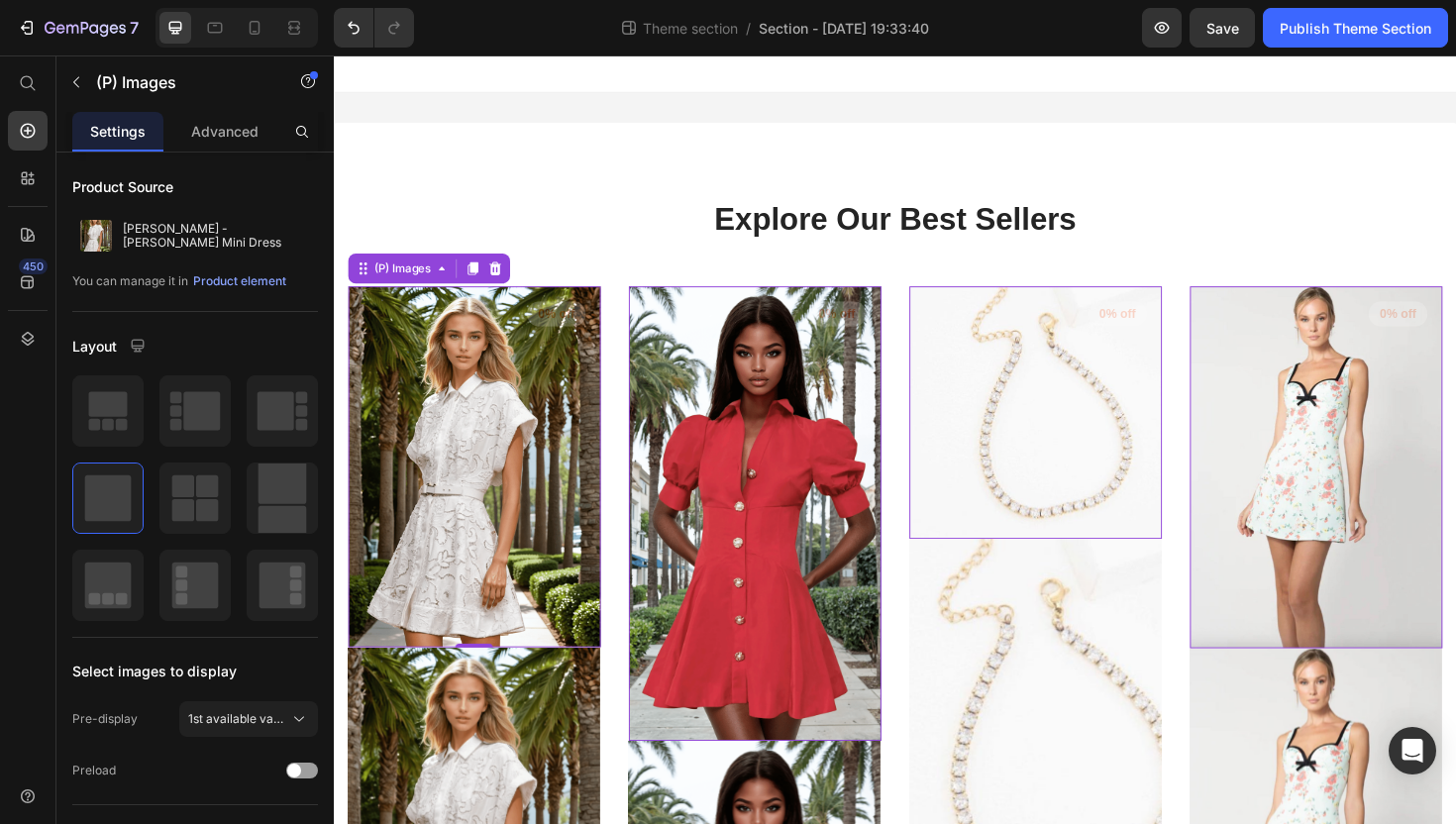 click at bounding box center [482, 491] 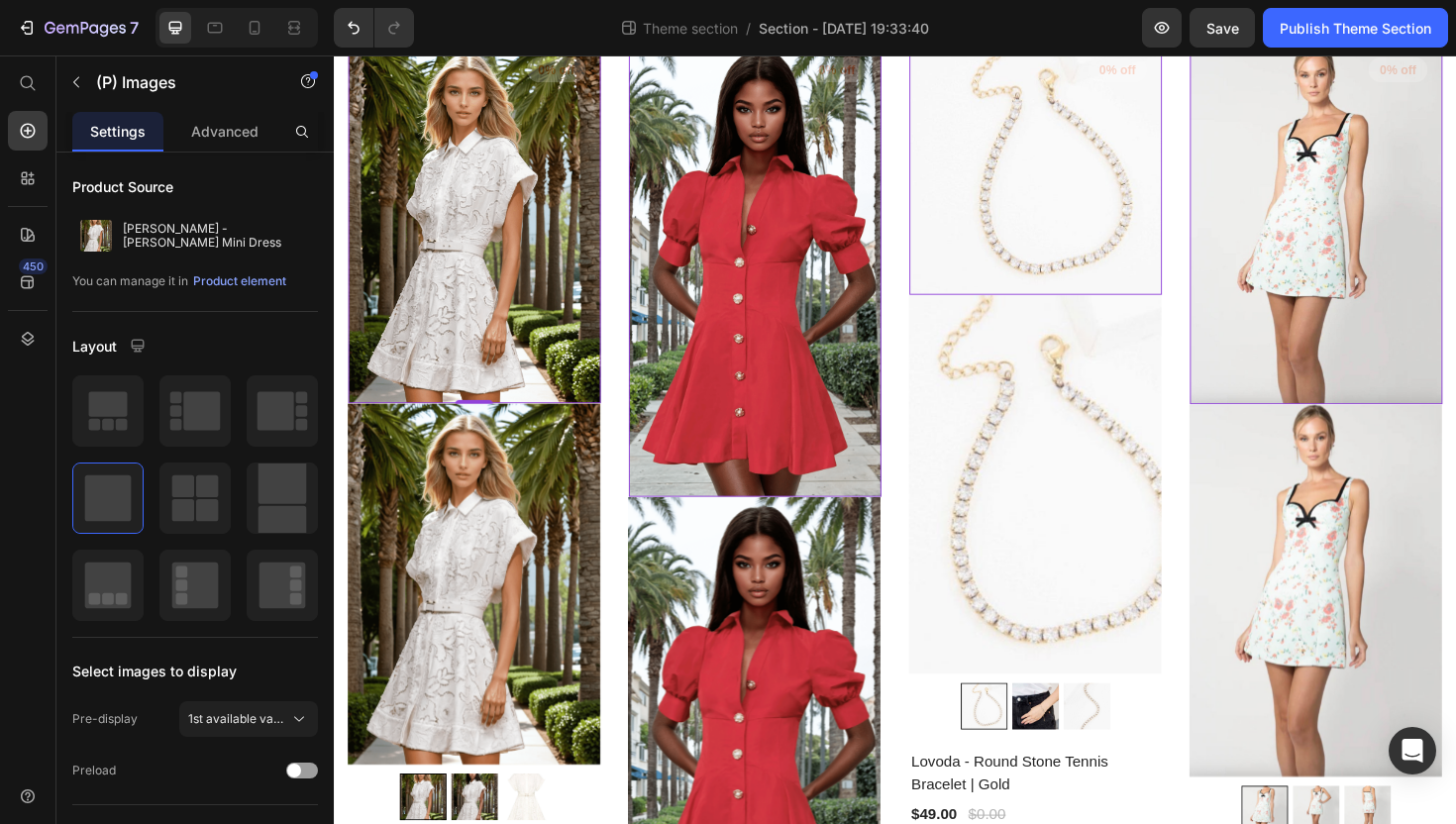 scroll, scrollTop: 258, scrollLeft: 0, axis: vertical 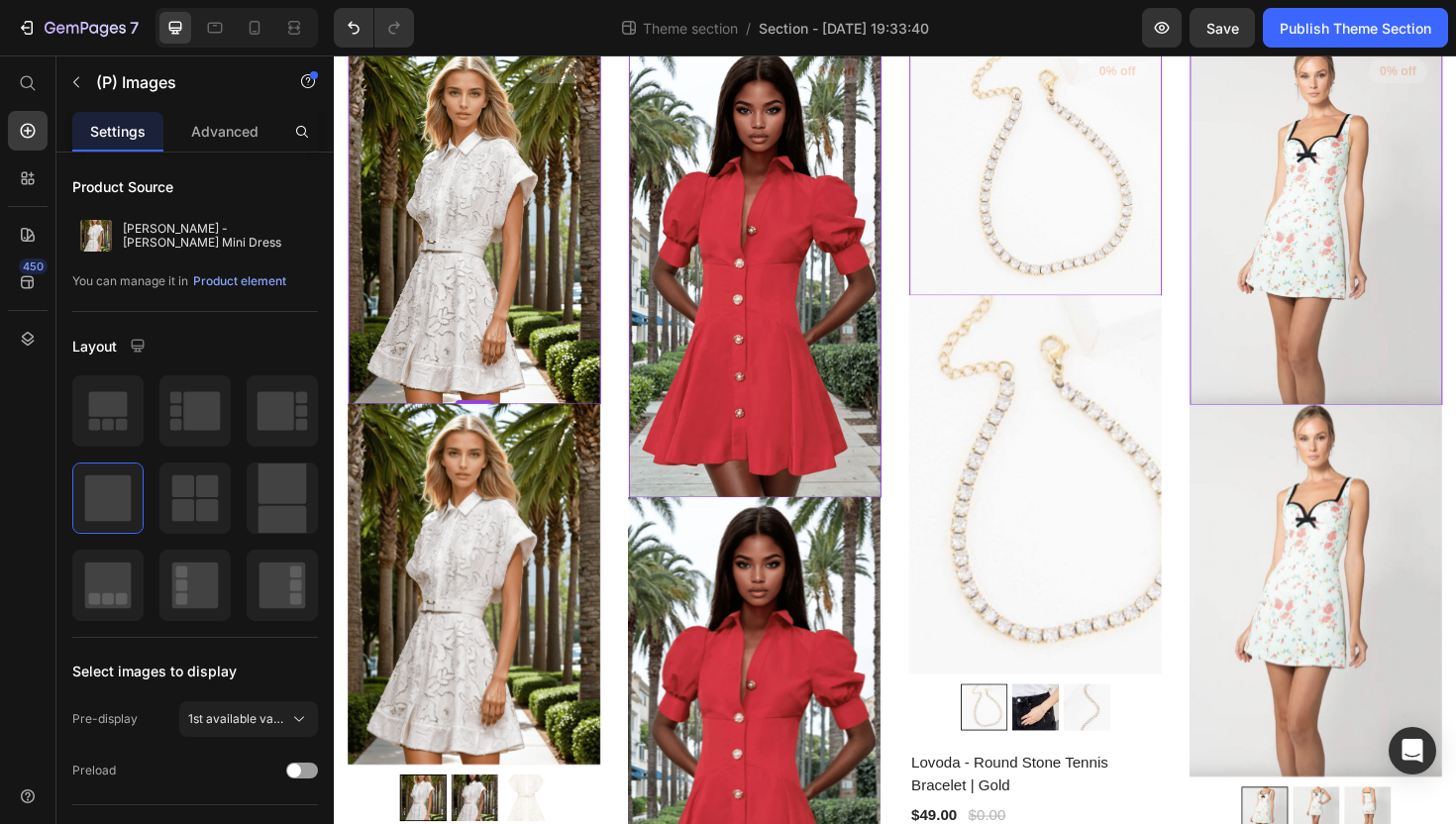click at bounding box center [482, 234] 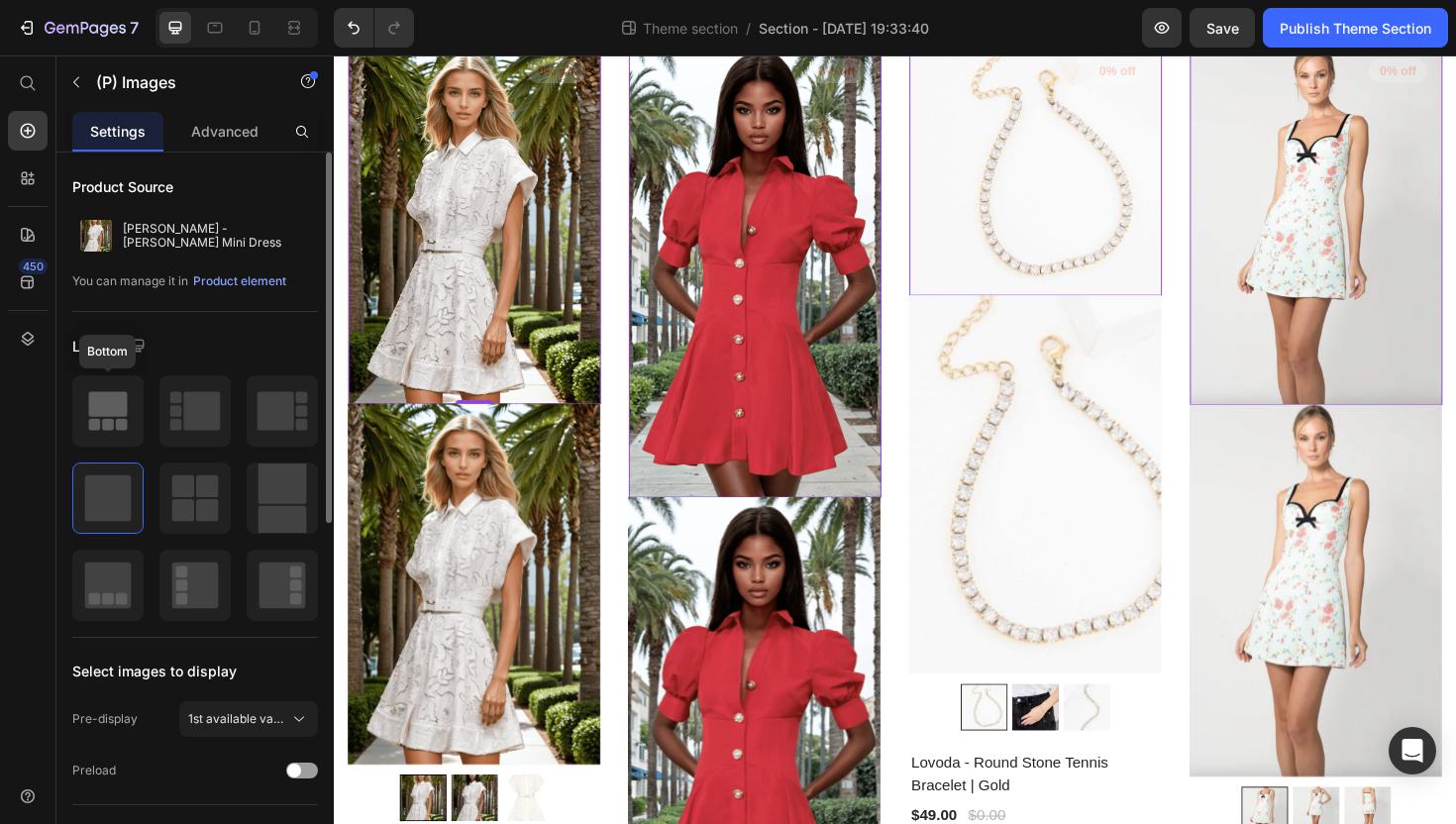 click 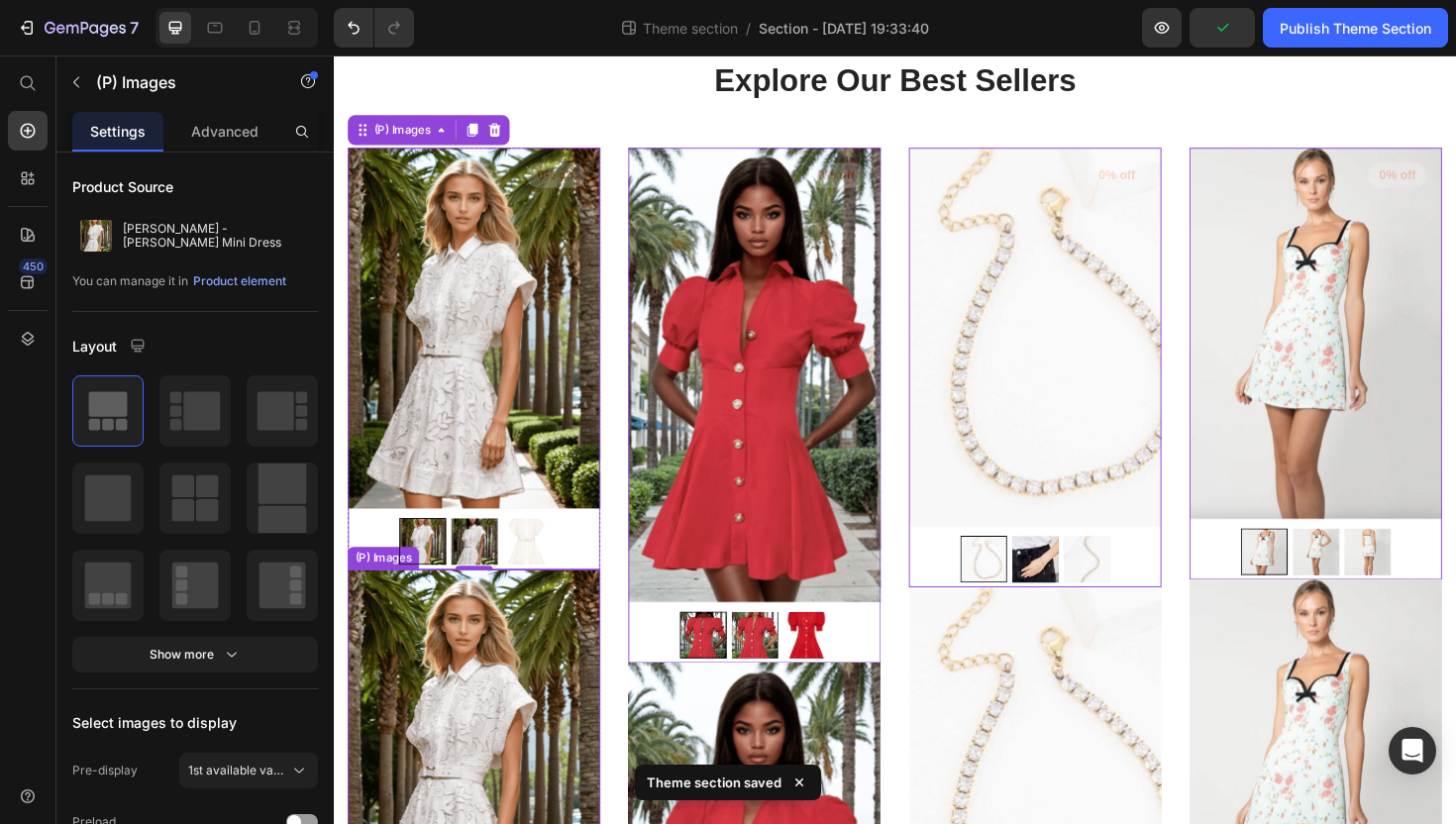 scroll, scrollTop: 145, scrollLeft: 0, axis: vertical 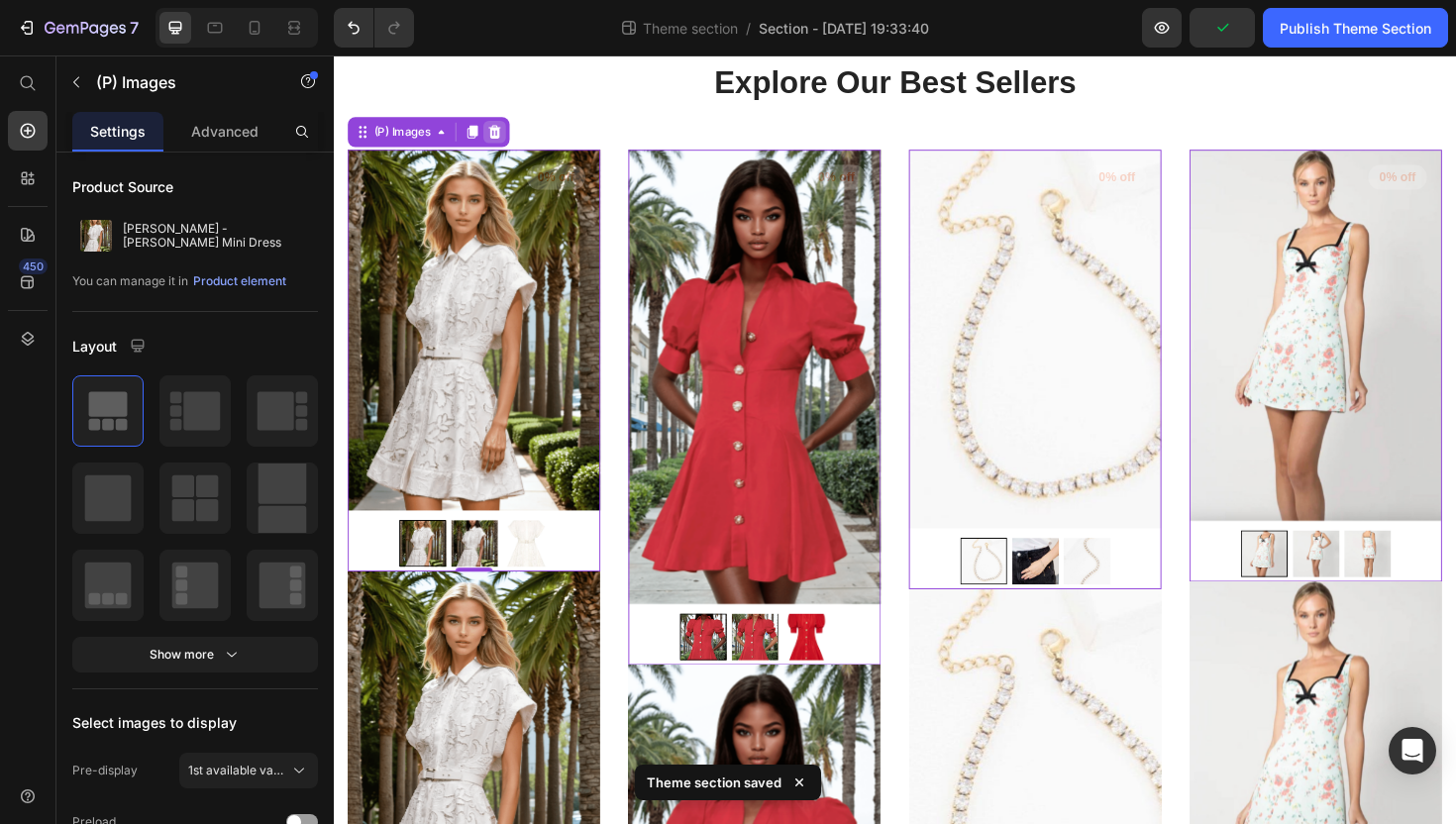 click 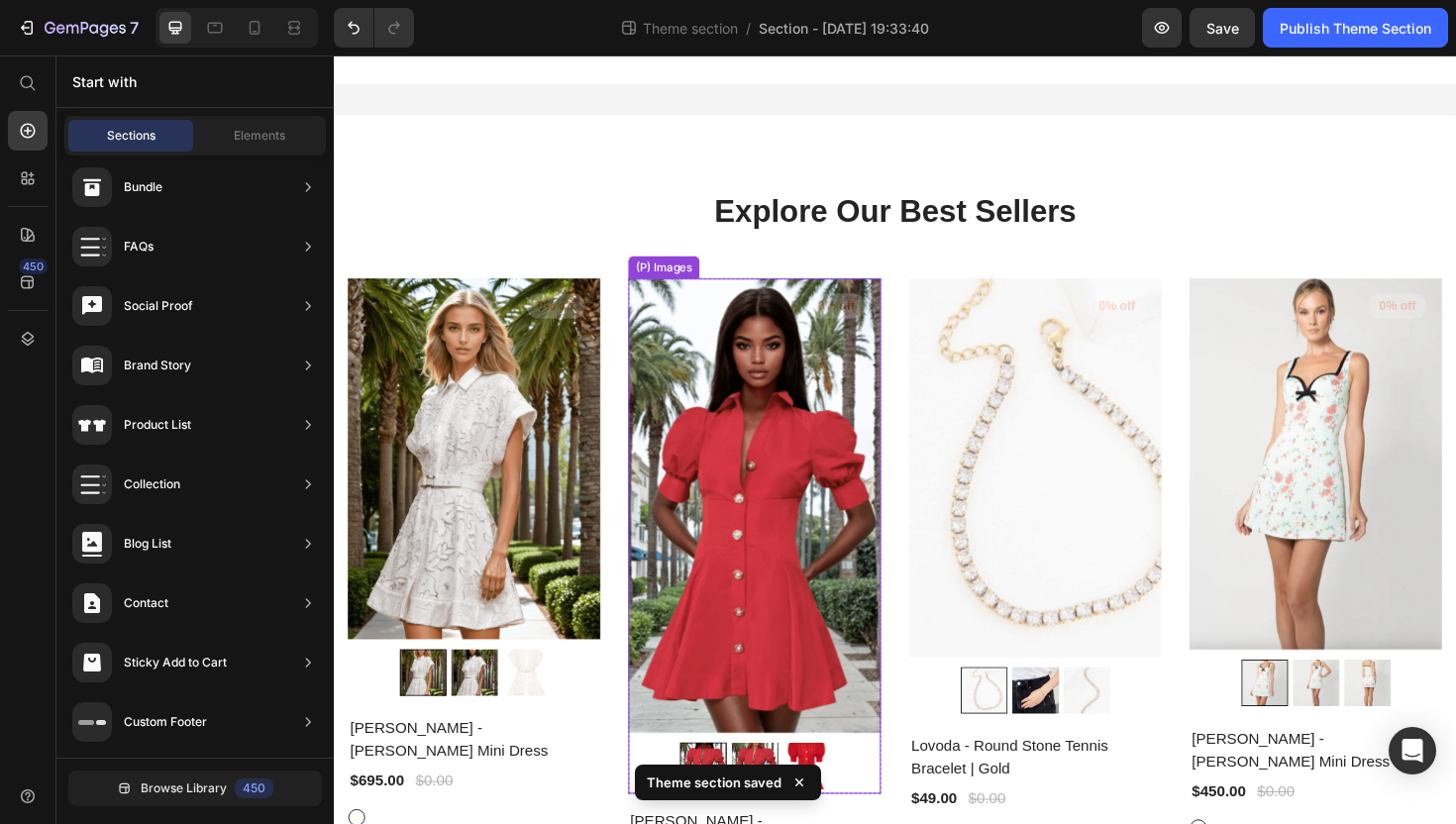 scroll, scrollTop: 6, scrollLeft: 0, axis: vertical 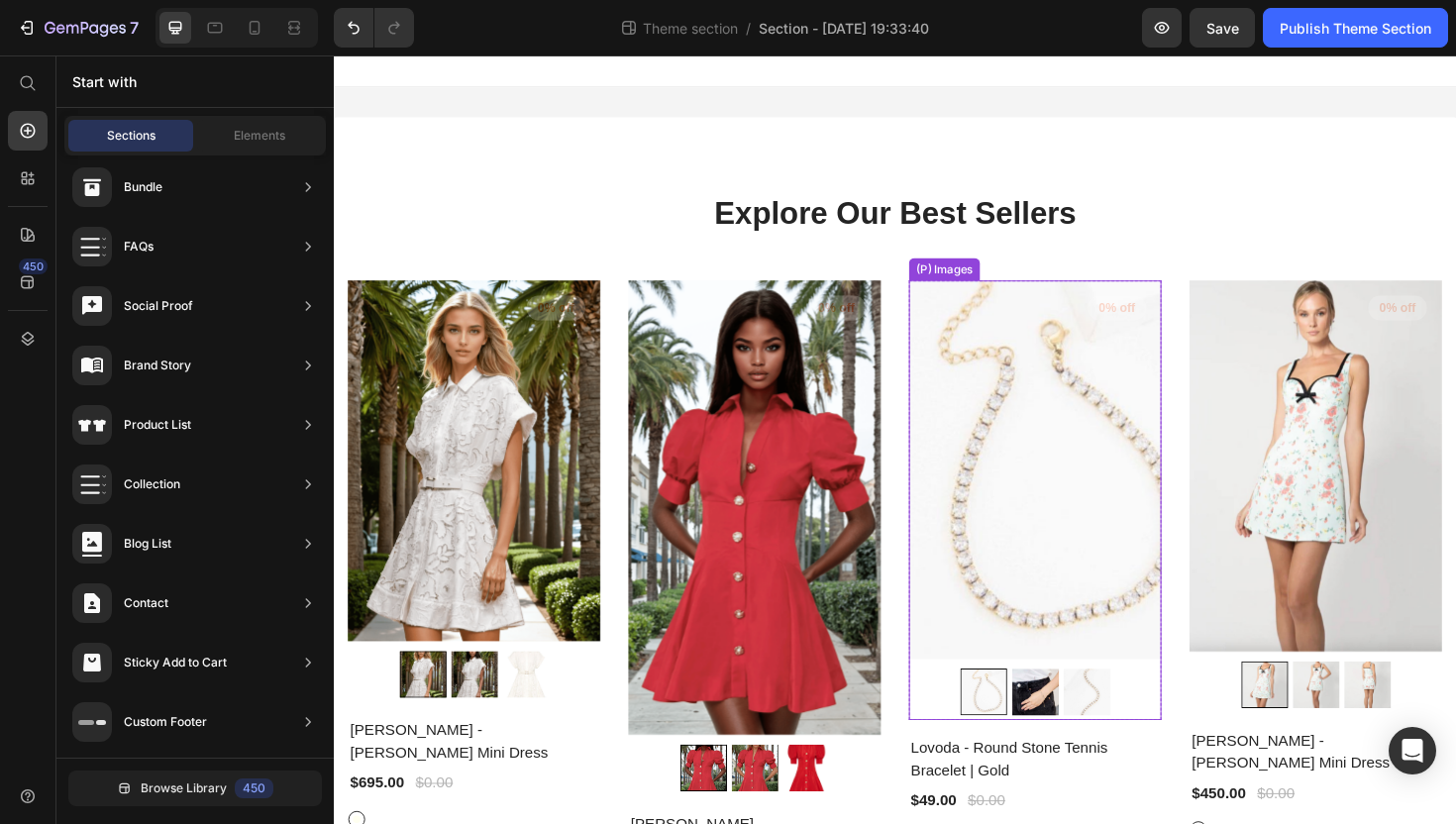 click at bounding box center [1077, 494] 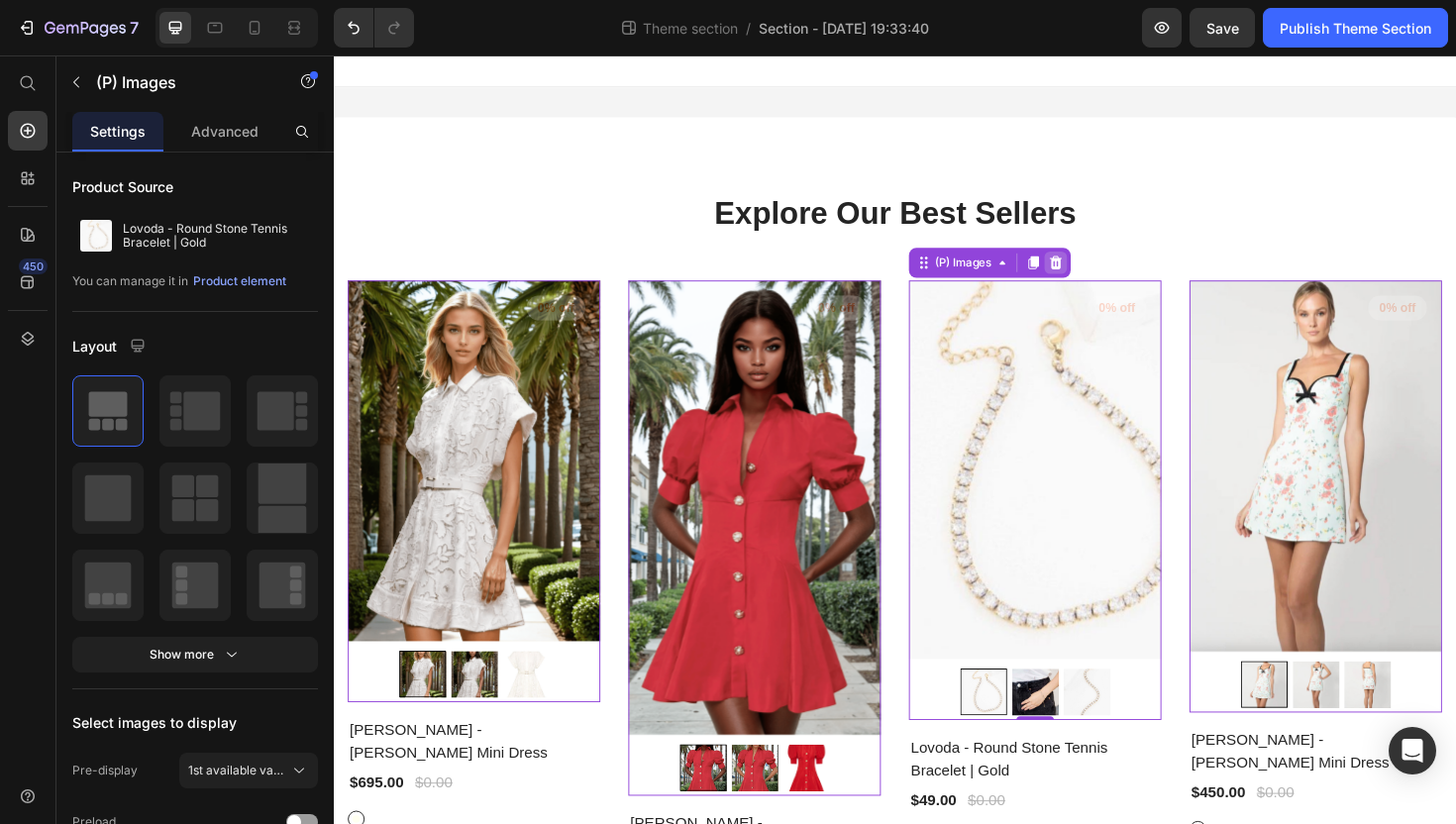 click 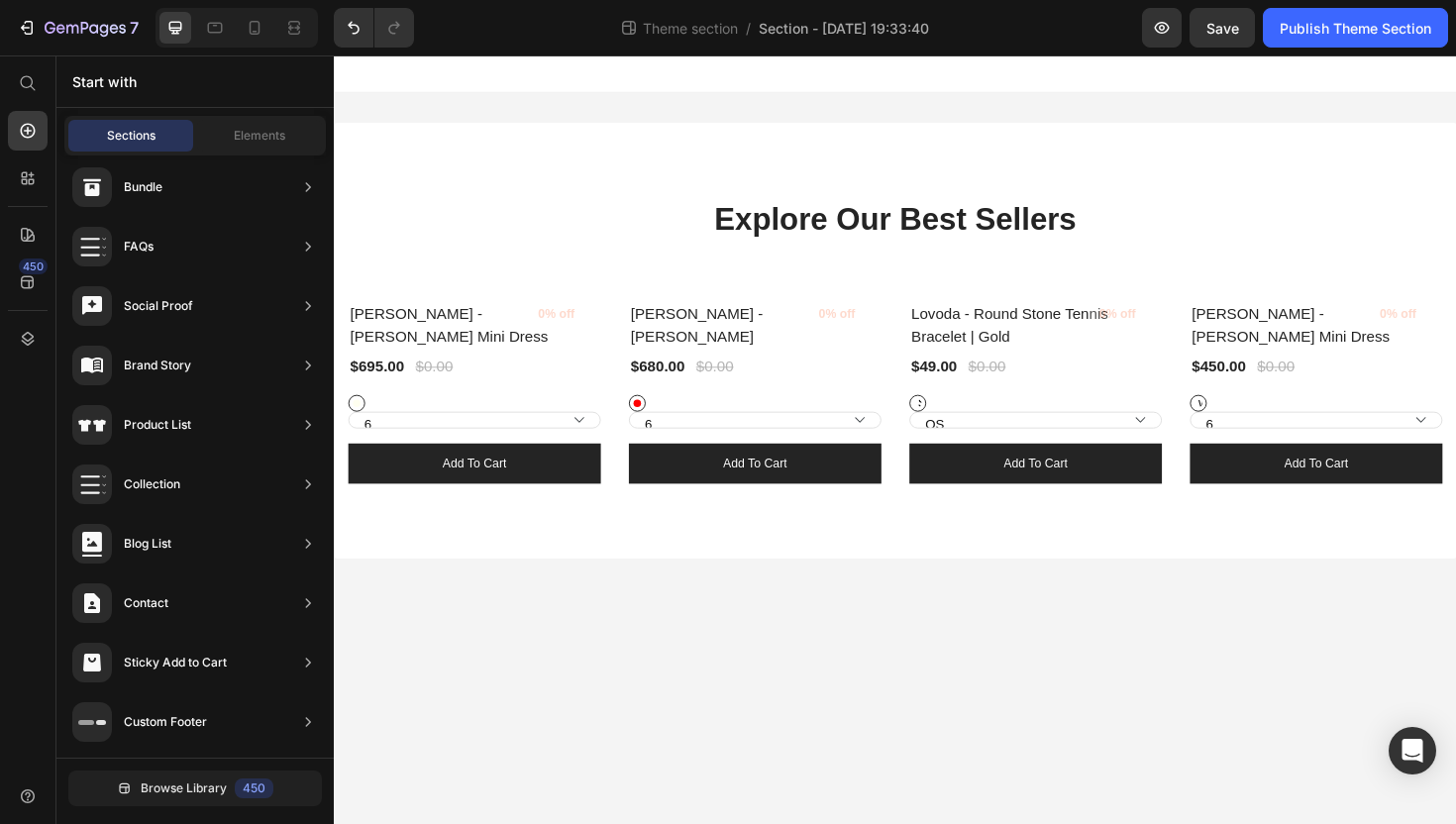scroll, scrollTop: 0, scrollLeft: 0, axis: both 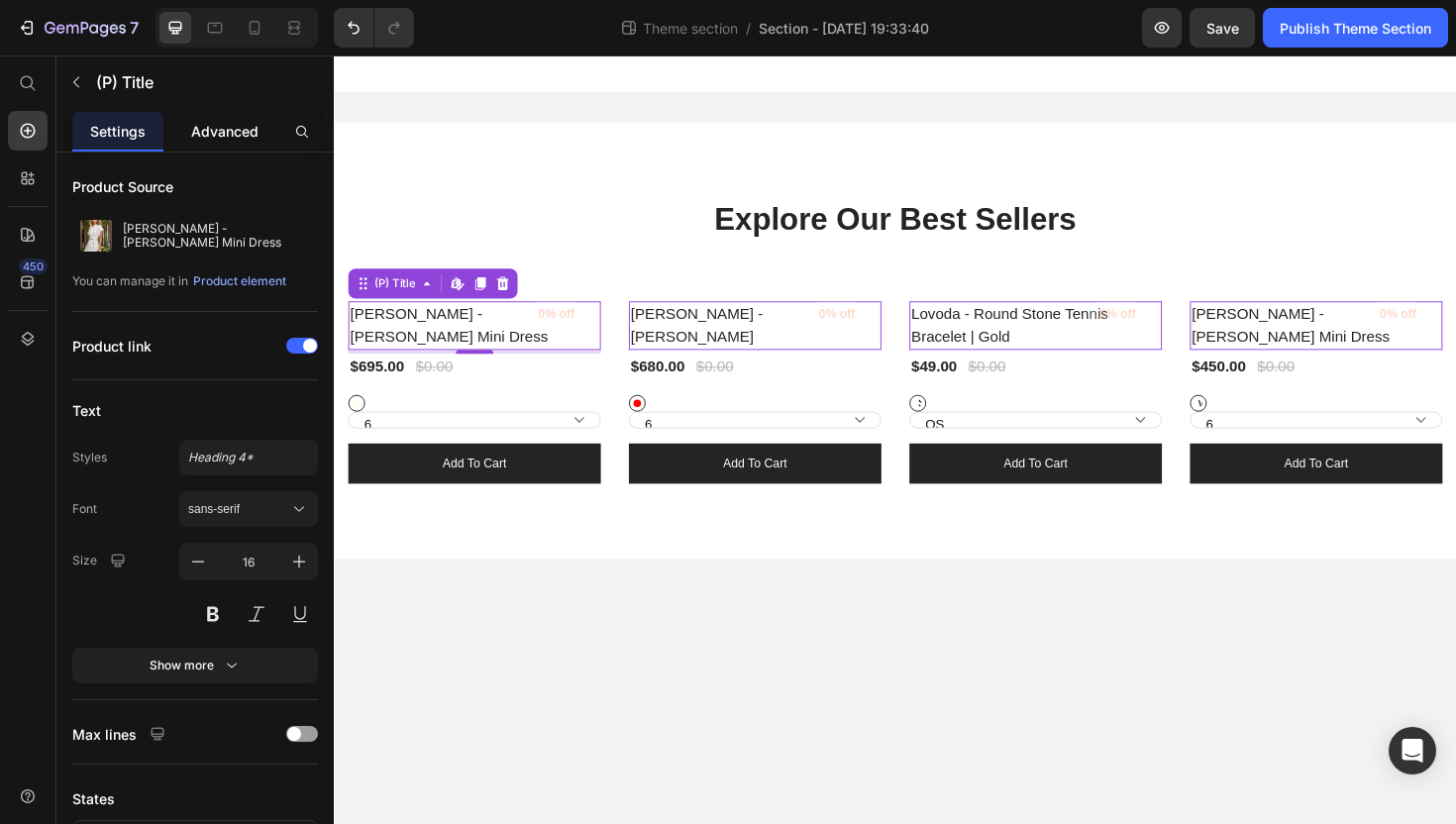 click on "Advanced" at bounding box center [225, 131] 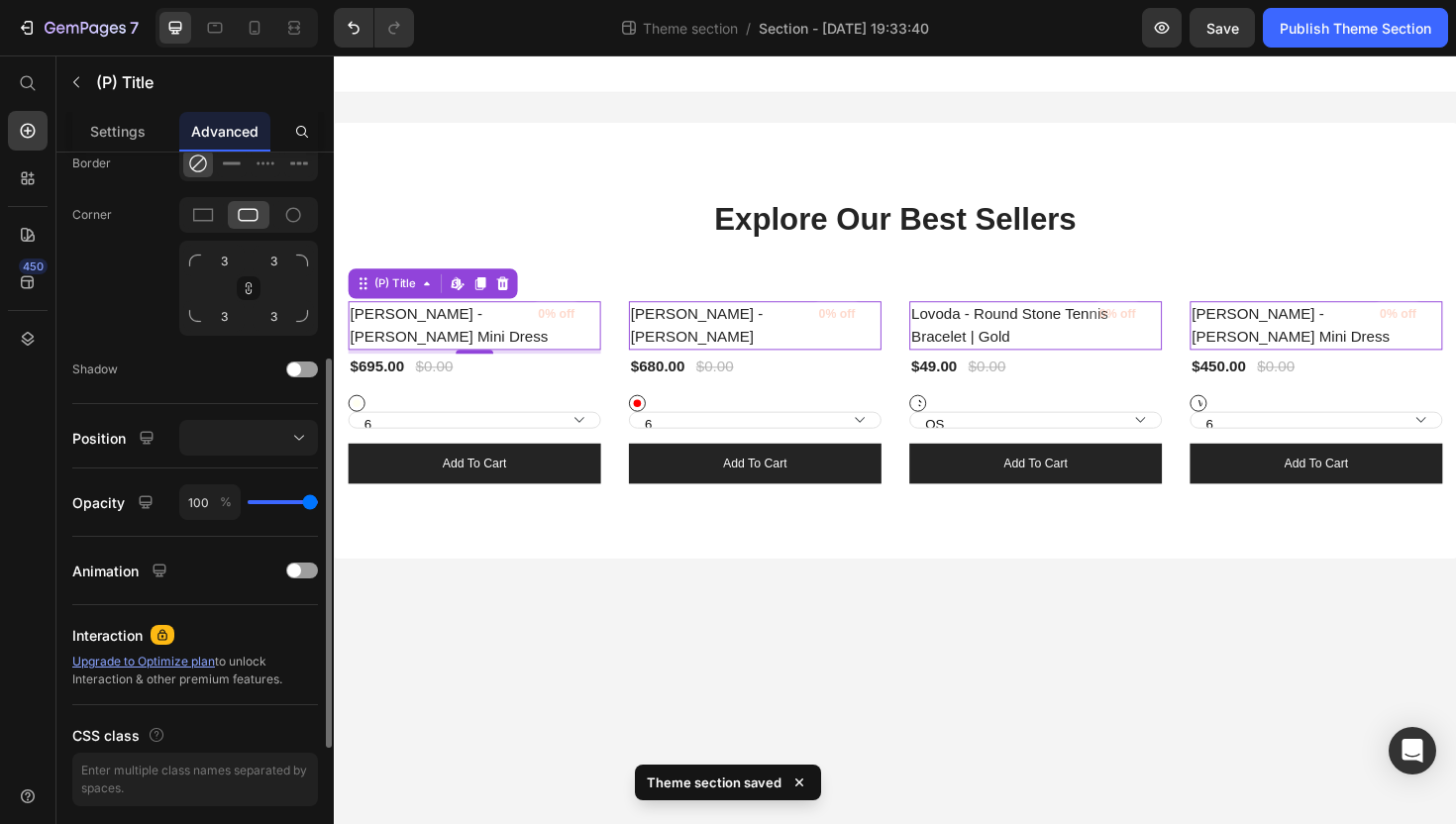 scroll, scrollTop: 632, scrollLeft: 0, axis: vertical 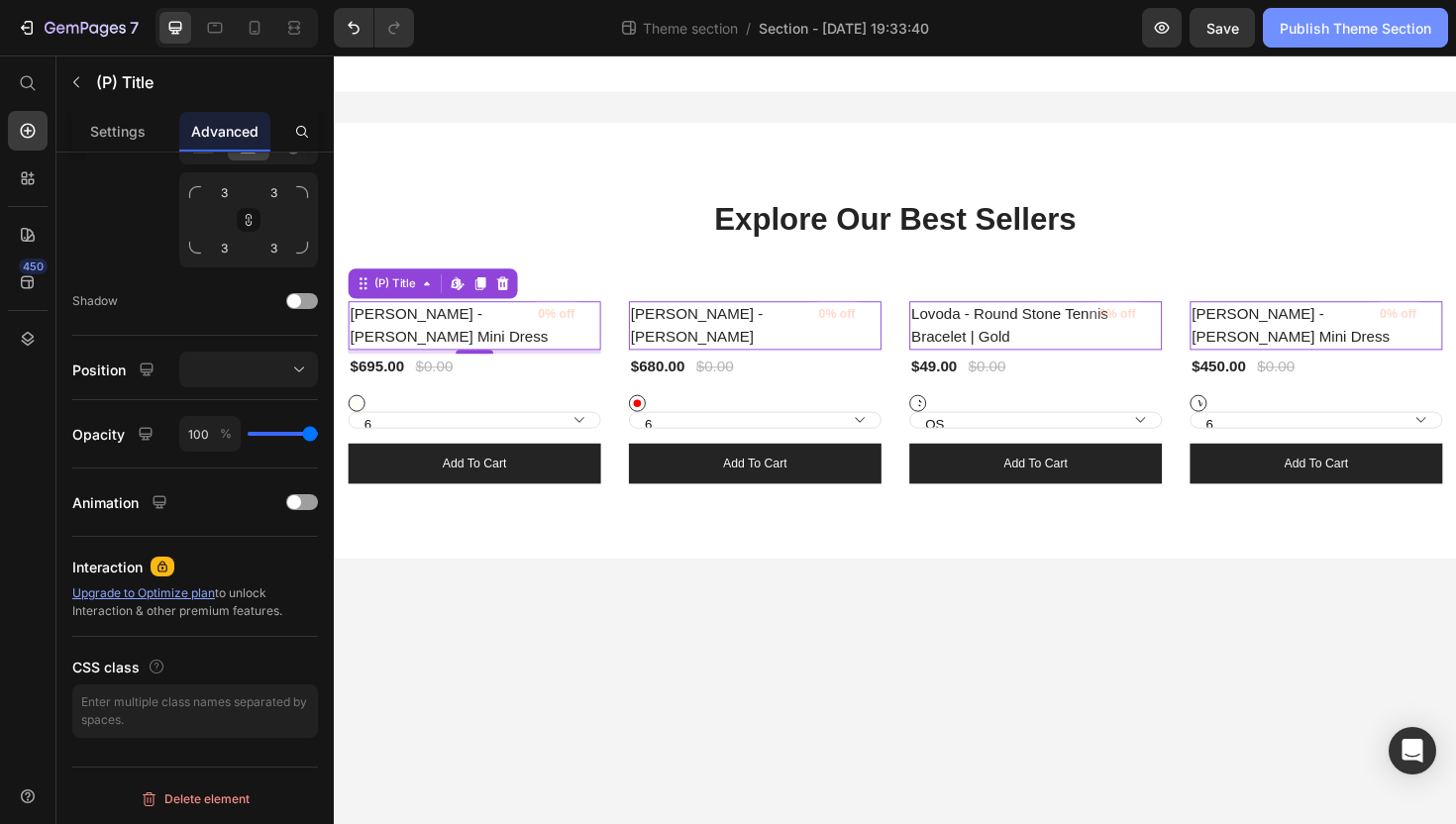 click on "Publish Theme Section" at bounding box center (1355, 28) 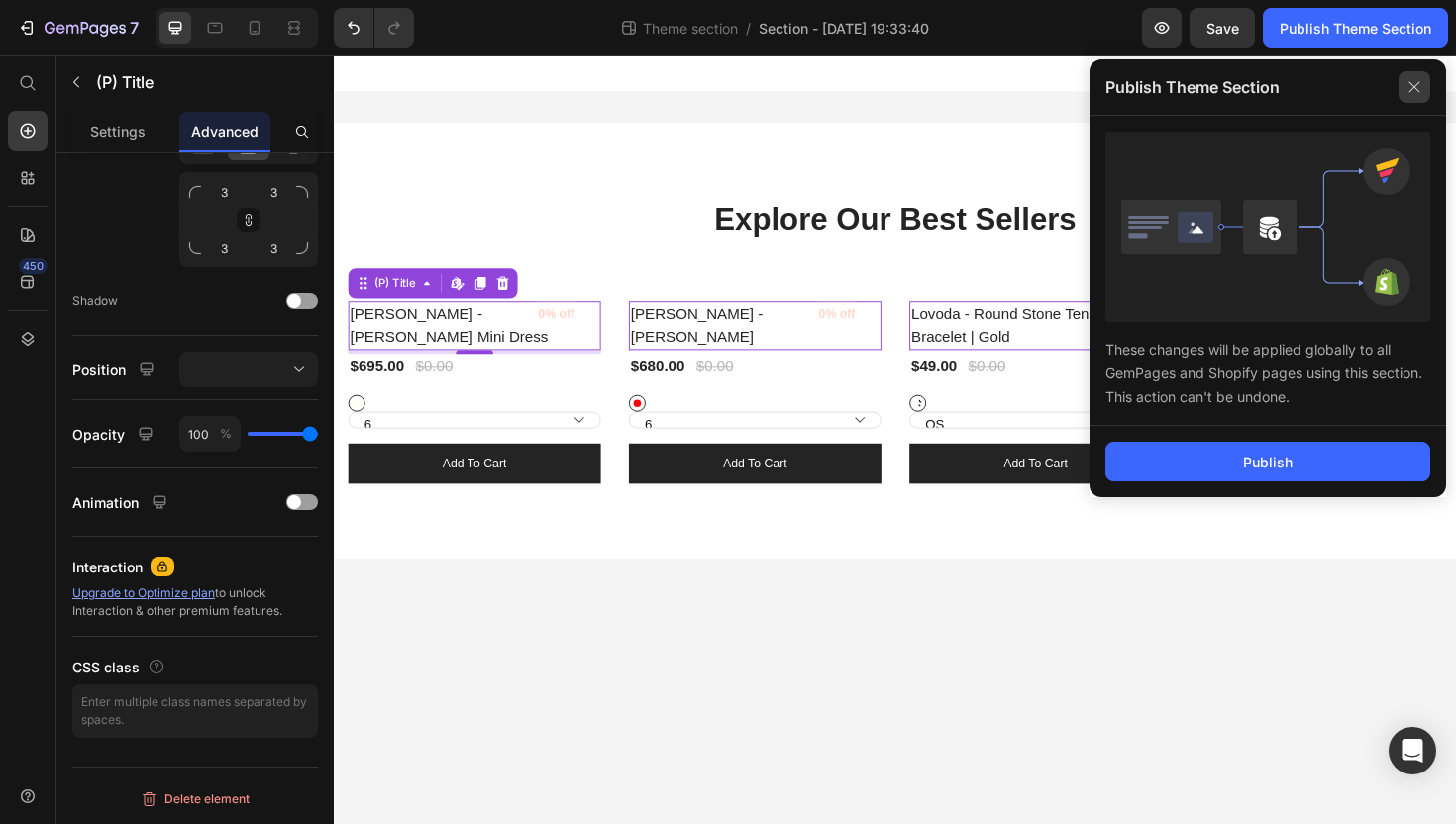 click 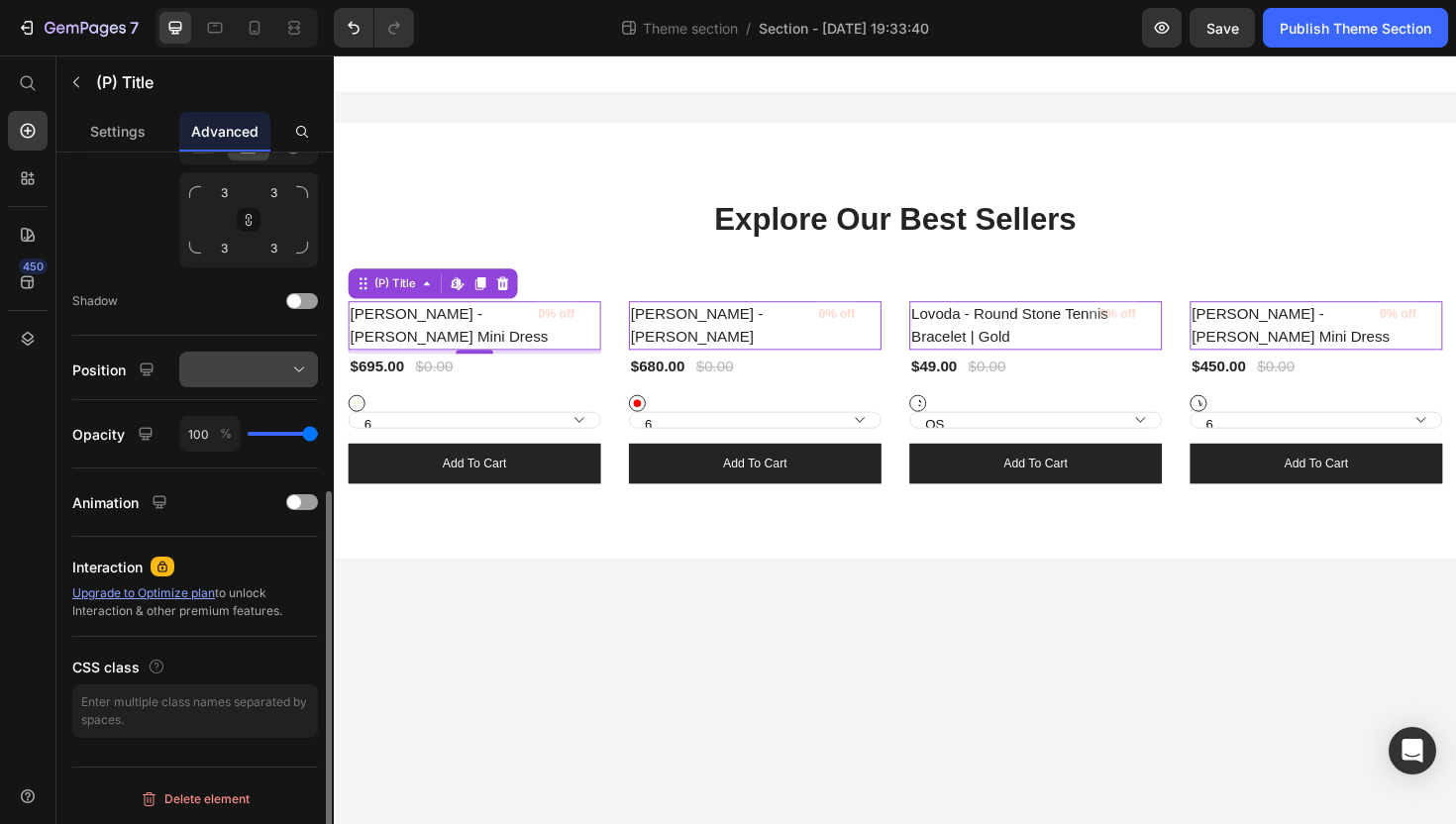 click at bounding box center (249, 369) 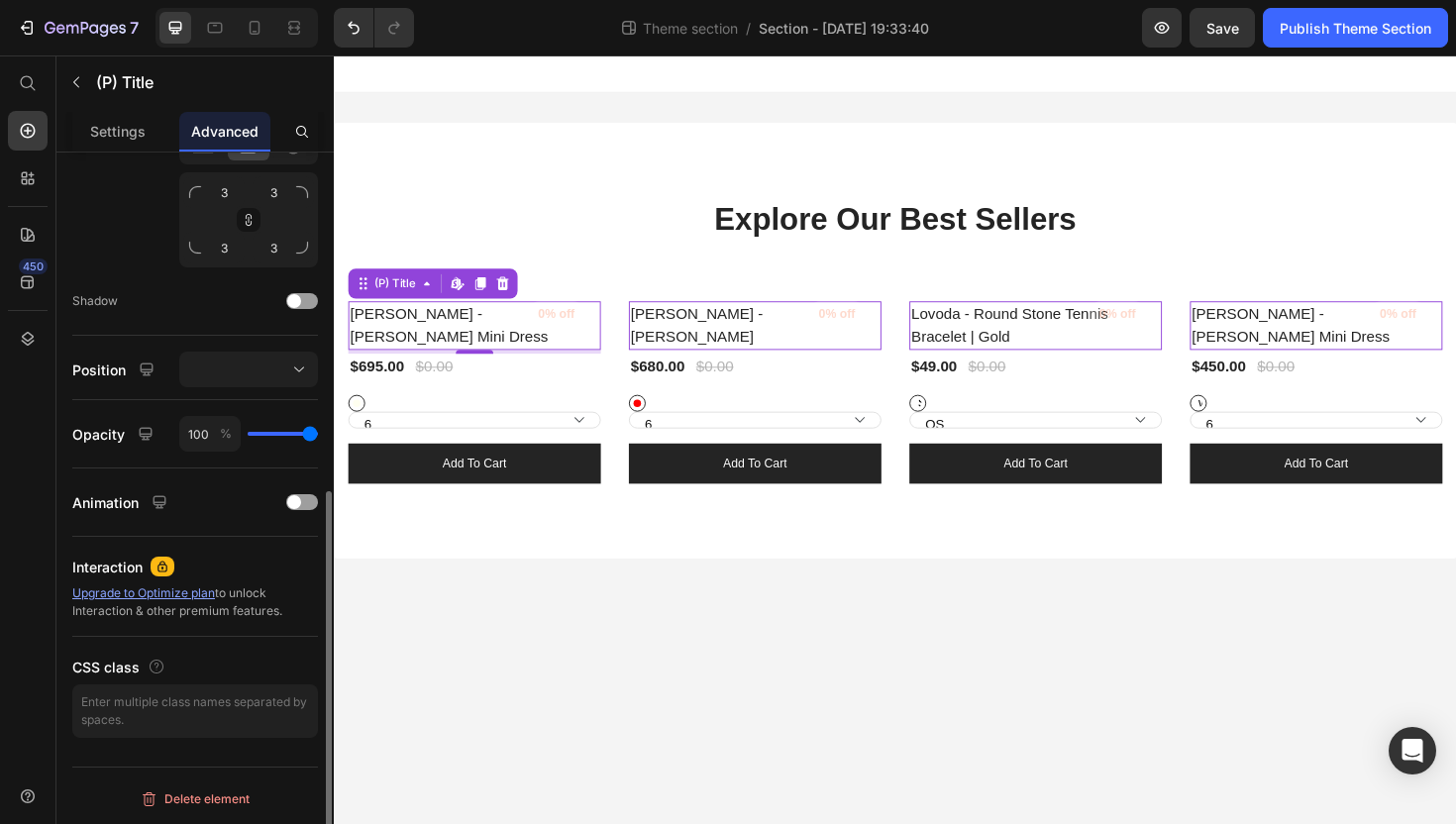 click on "Corner 3 3 3 3" 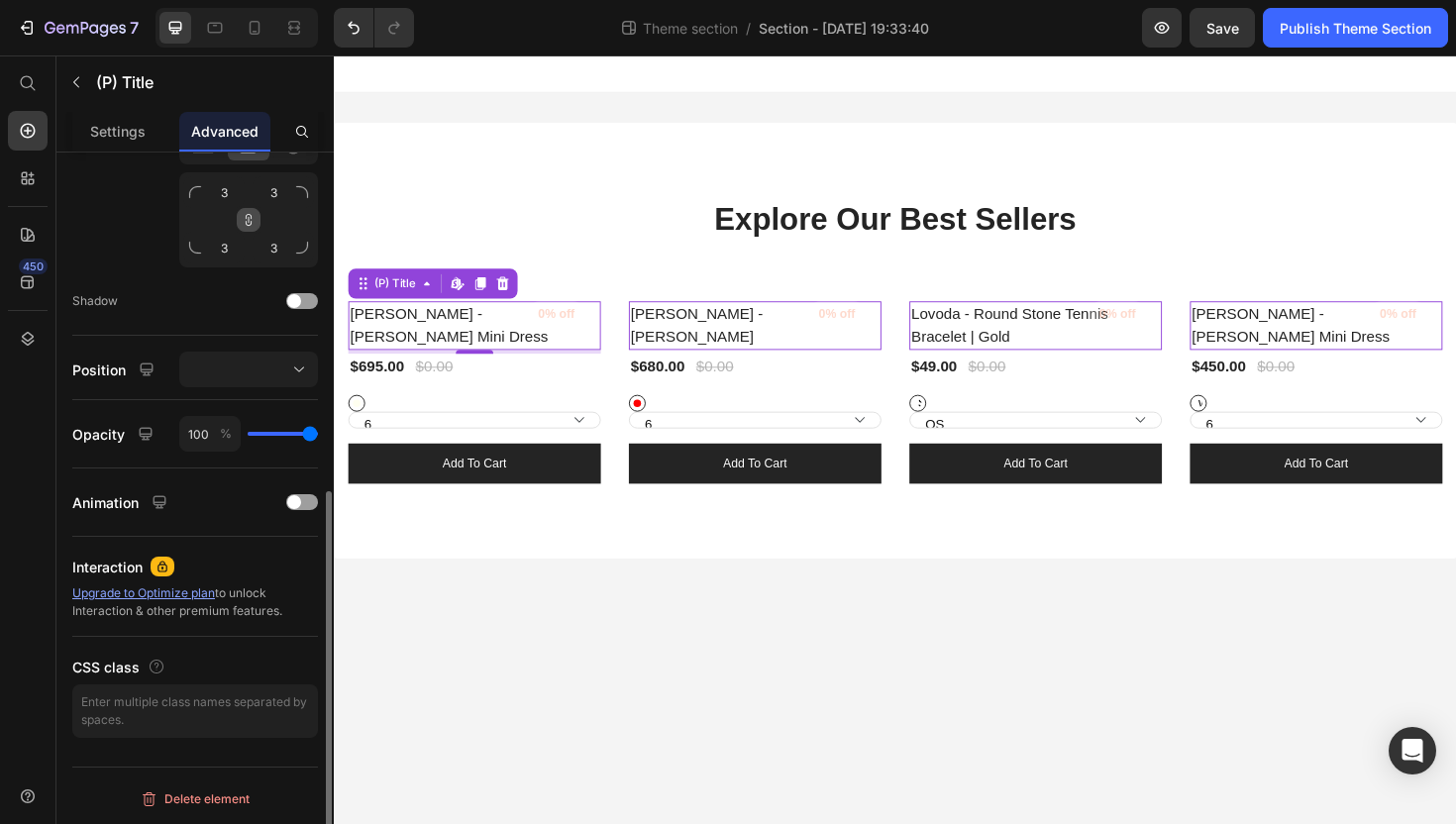 click 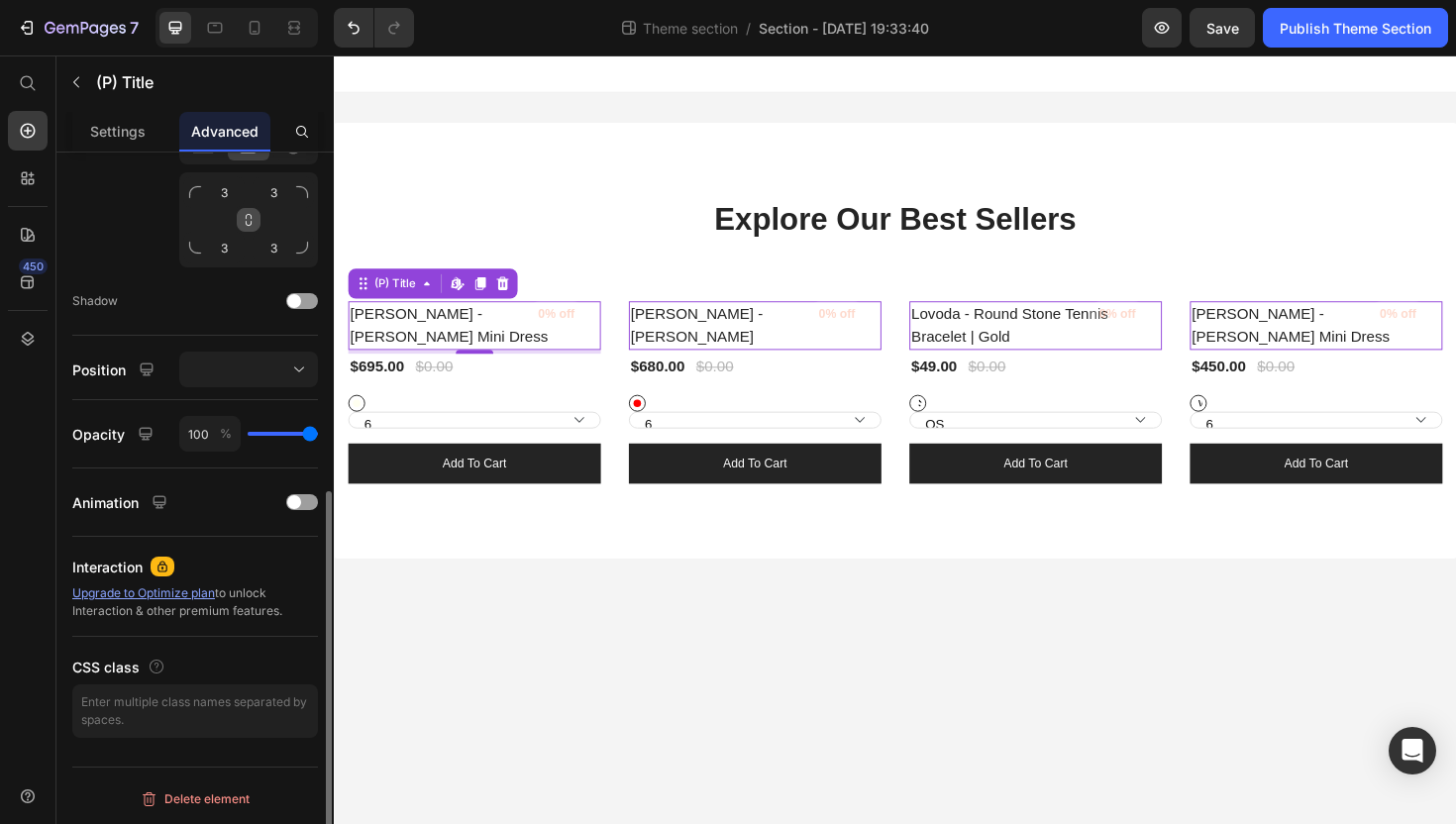click at bounding box center [249, 220] 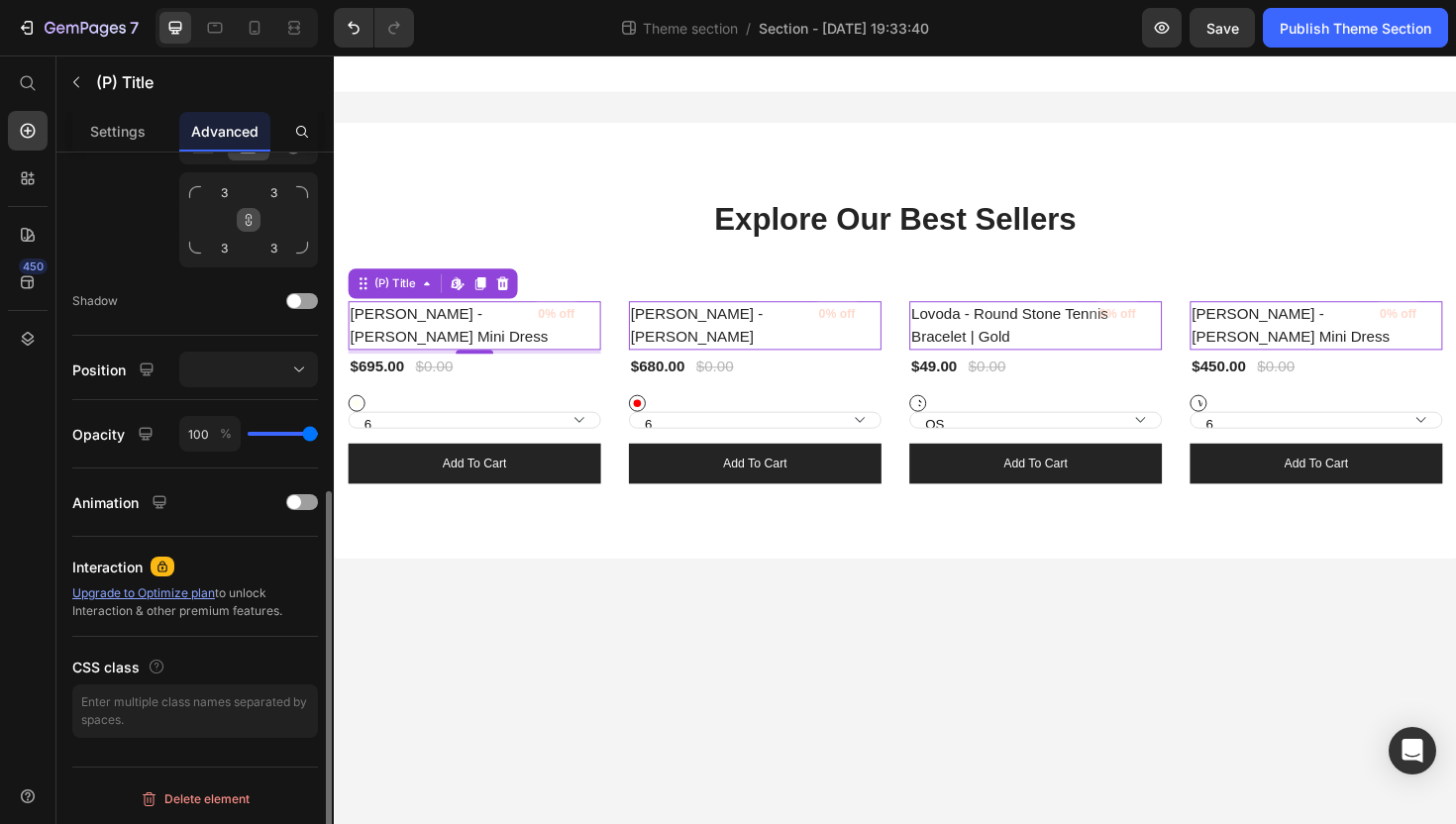 click 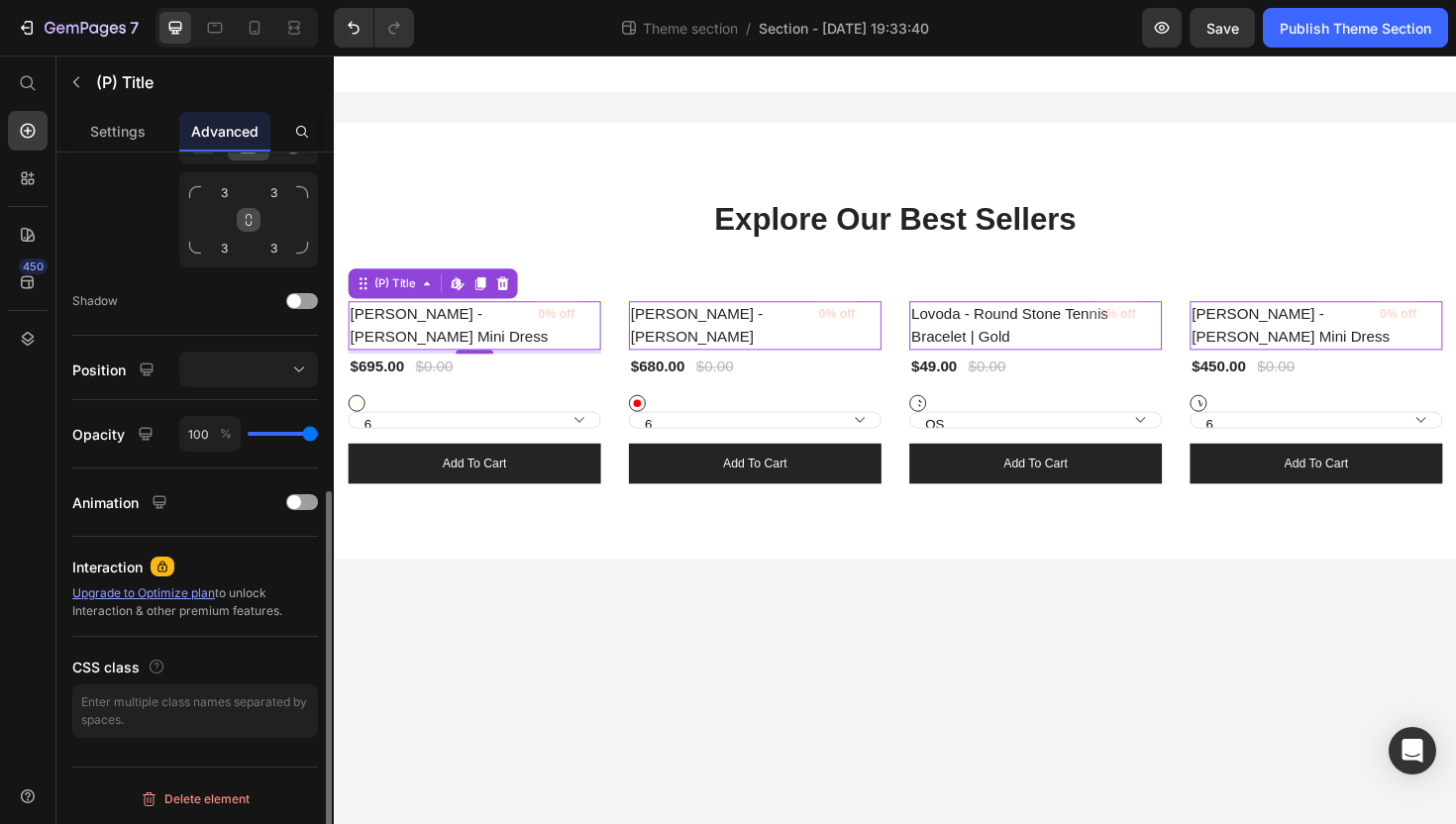 click on "Advanced" at bounding box center [225, 131] 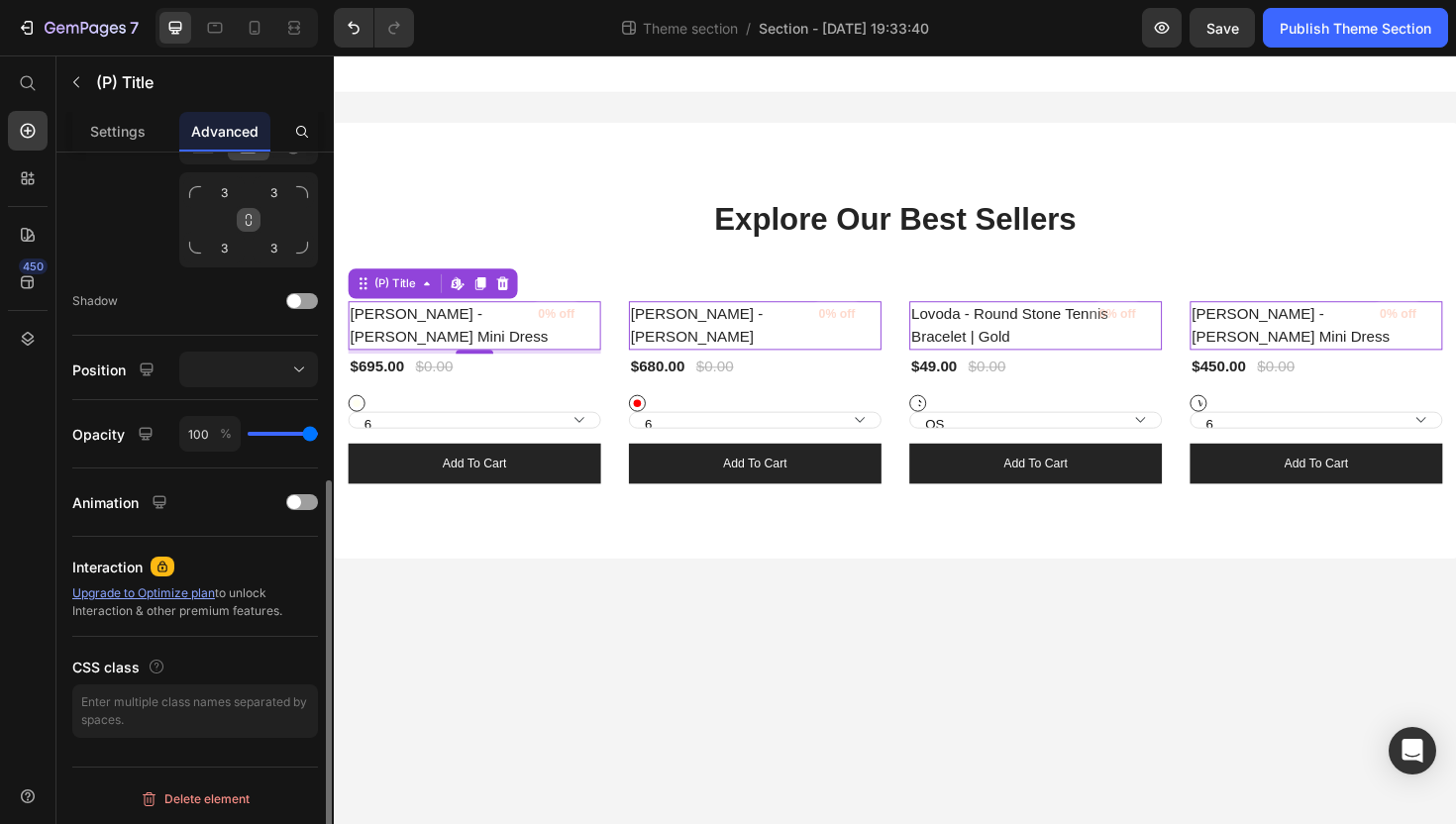 scroll, scrollTop: 0, scrollLeft: 0, axis: both 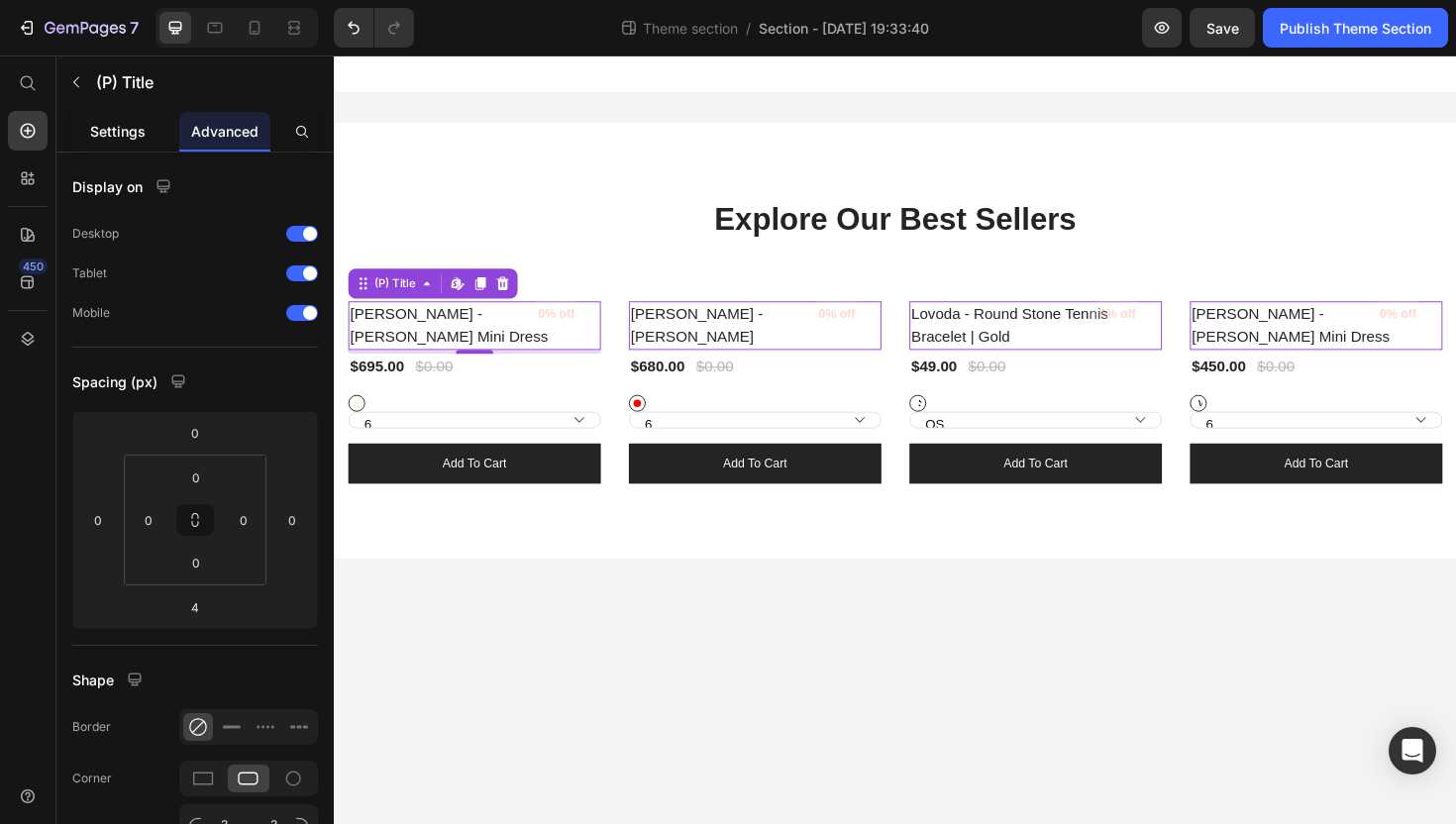 click on "Settings" at bounding box center [118, 131] 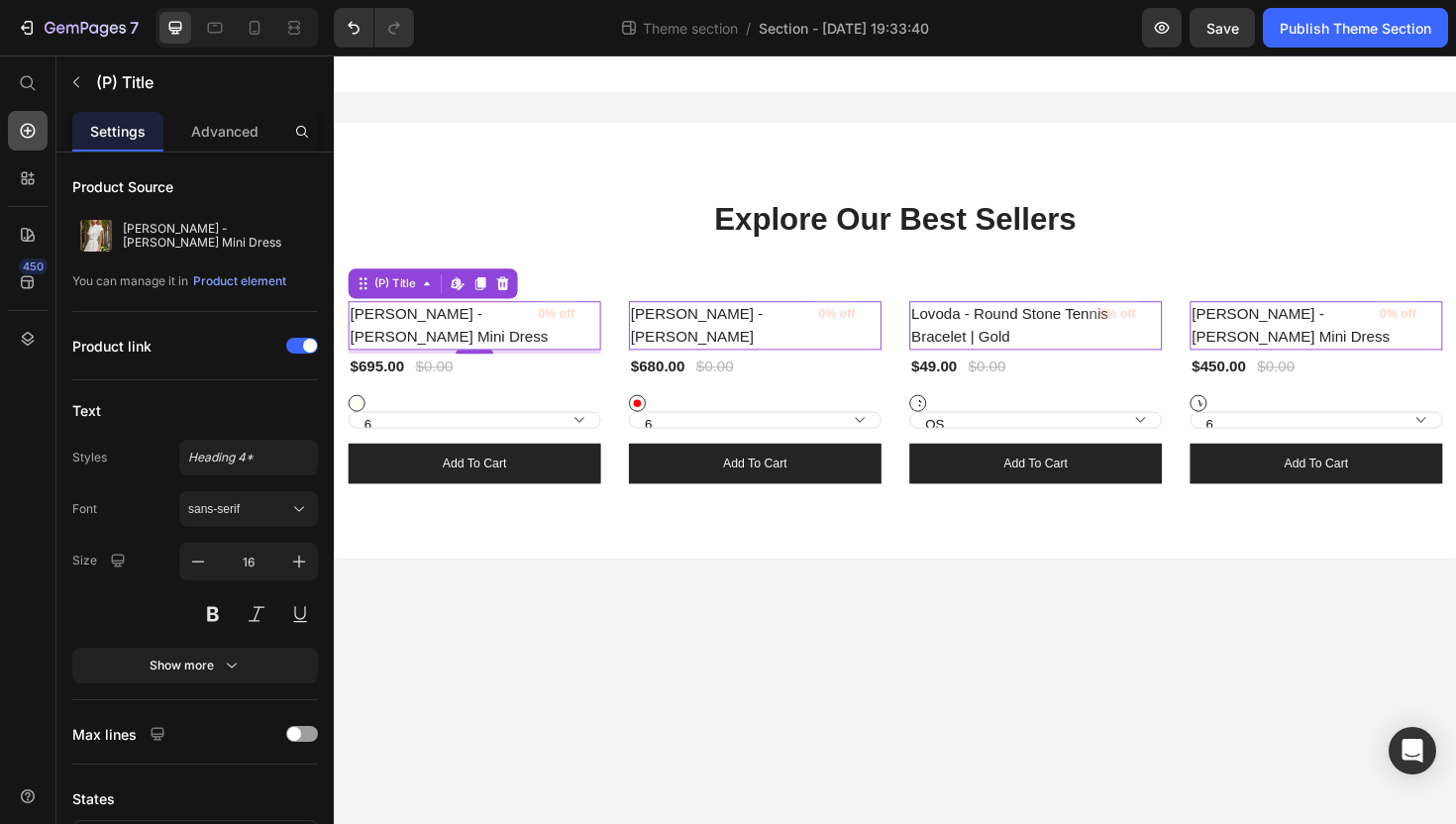 click 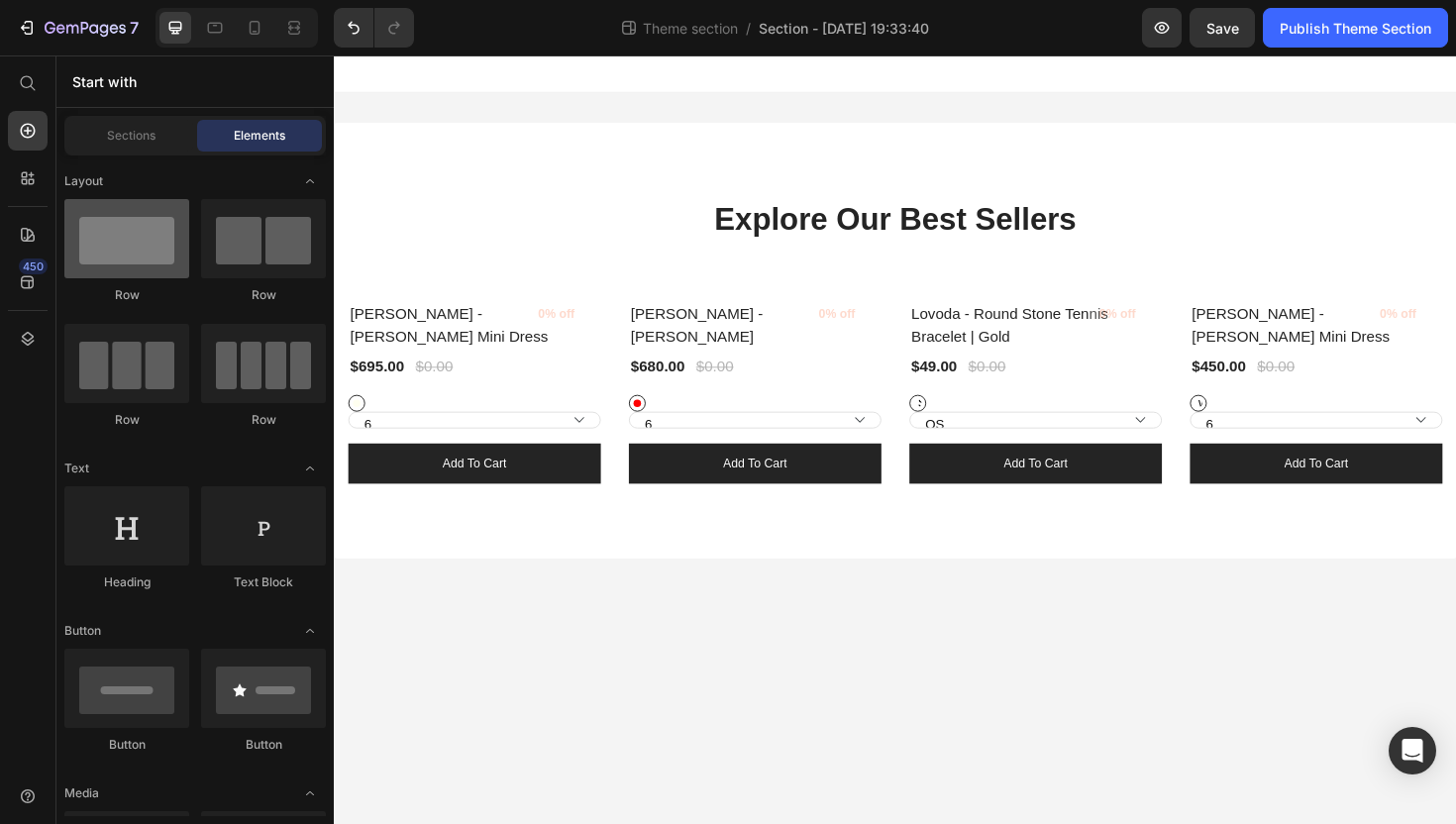 click at bounding box center (127, 239) 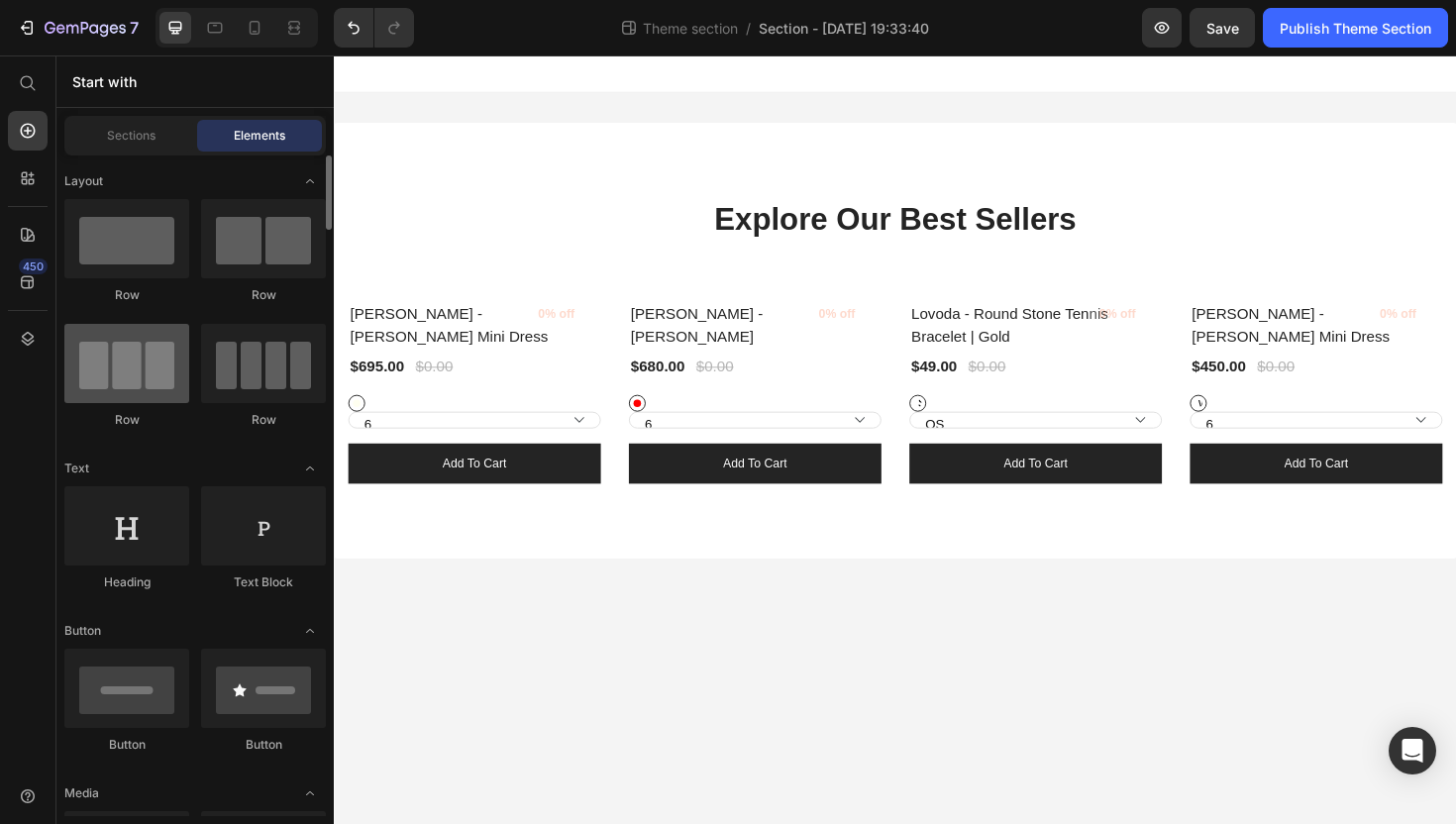 click at bounding box center [127, 363] 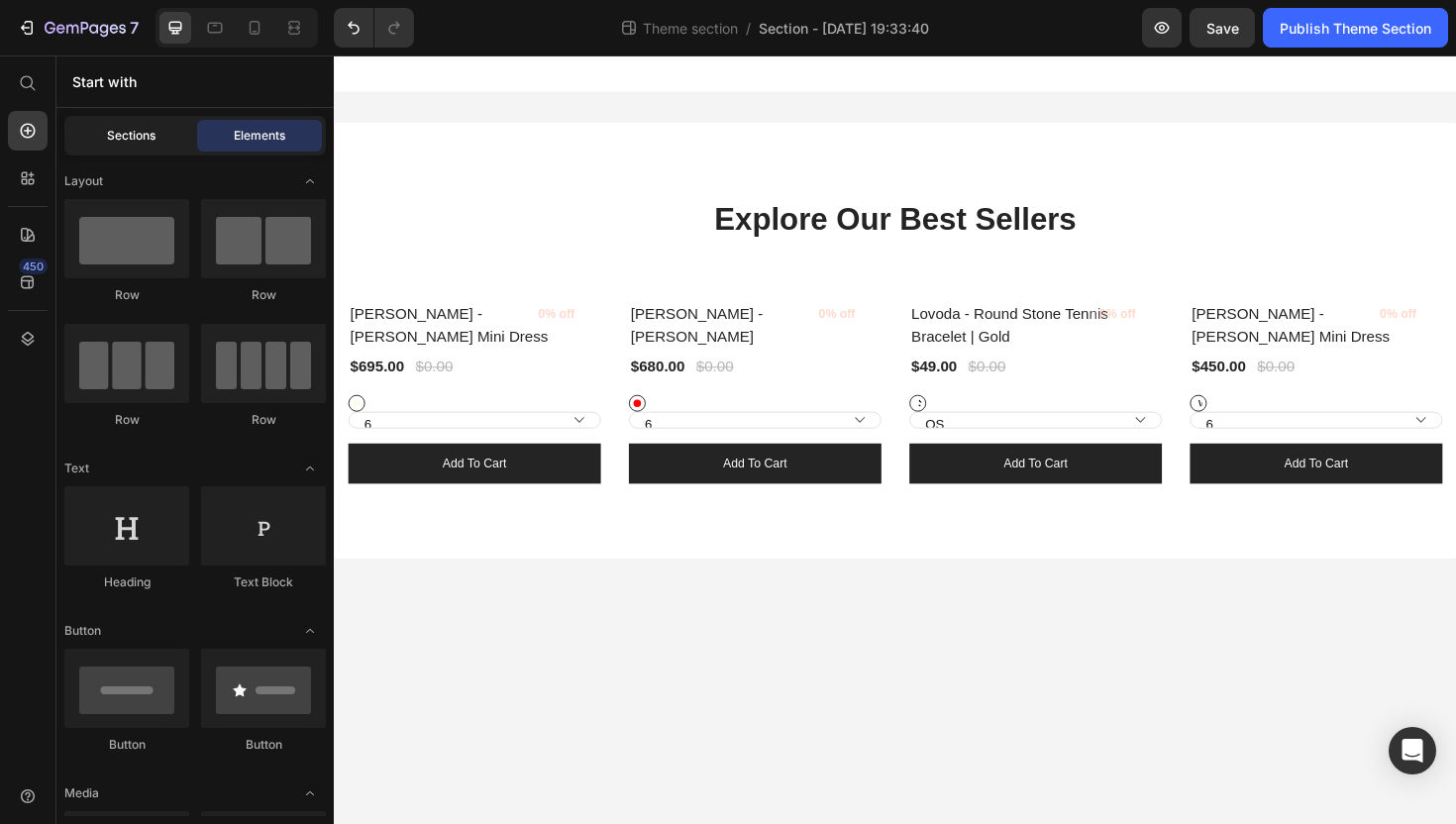 click on "Sections" at bounding box center [131, 136] 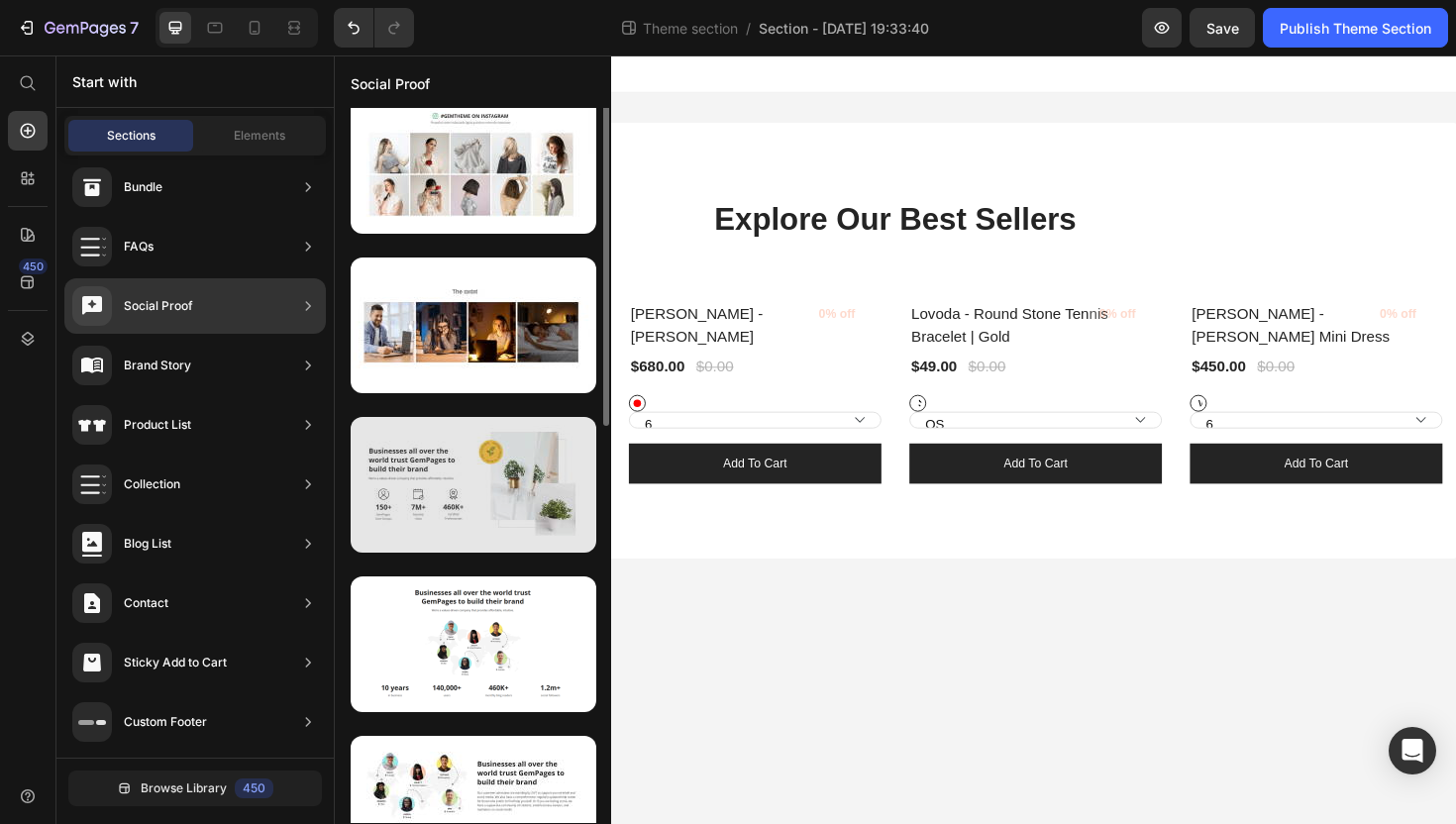 scroll, scrollTop: 0, scrollLeft: 0, axis: both 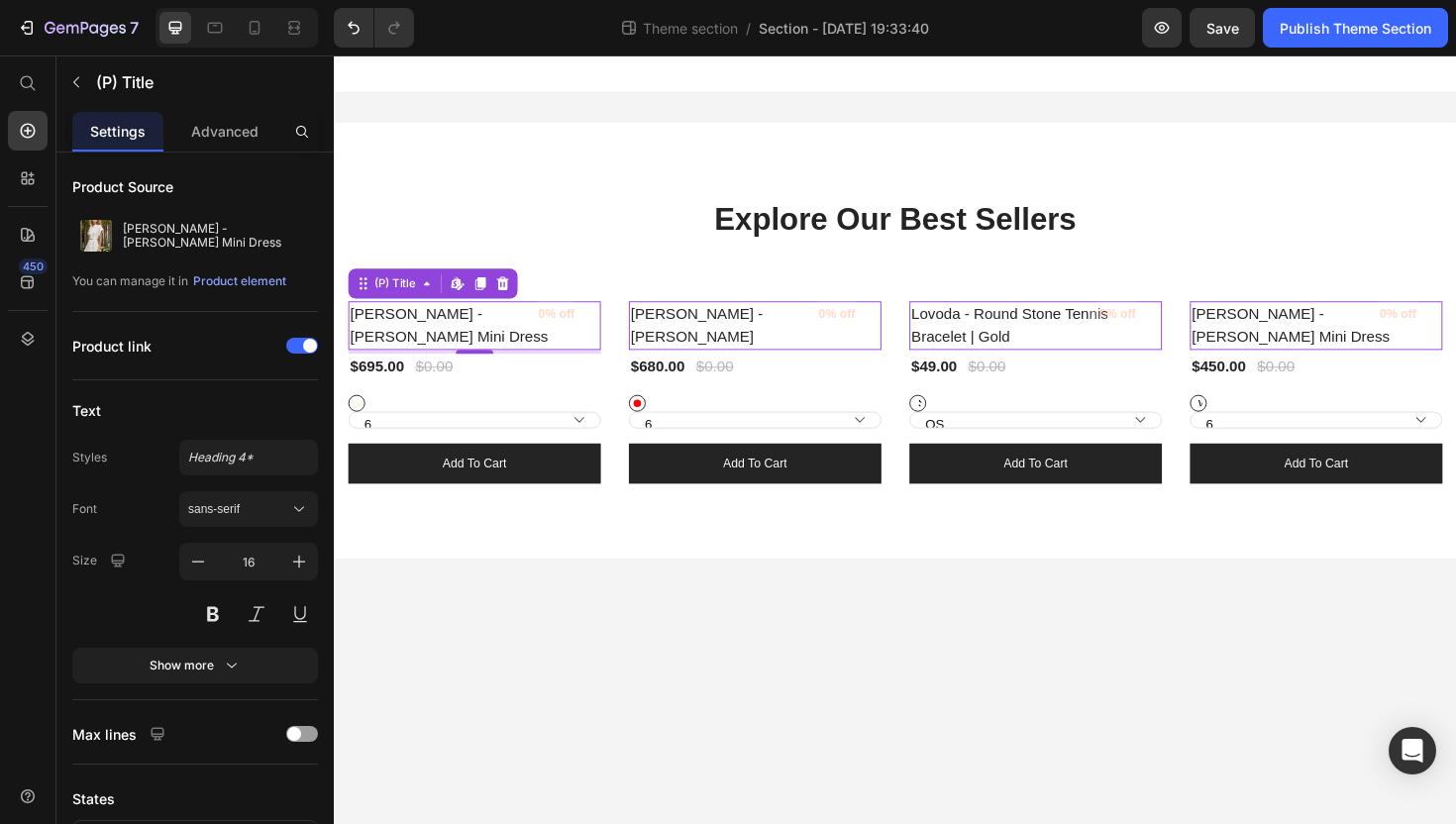 click on "[PERSON_NAME] - [PERSON_NAME] Mini Dress" at bounding box center [482, 342] 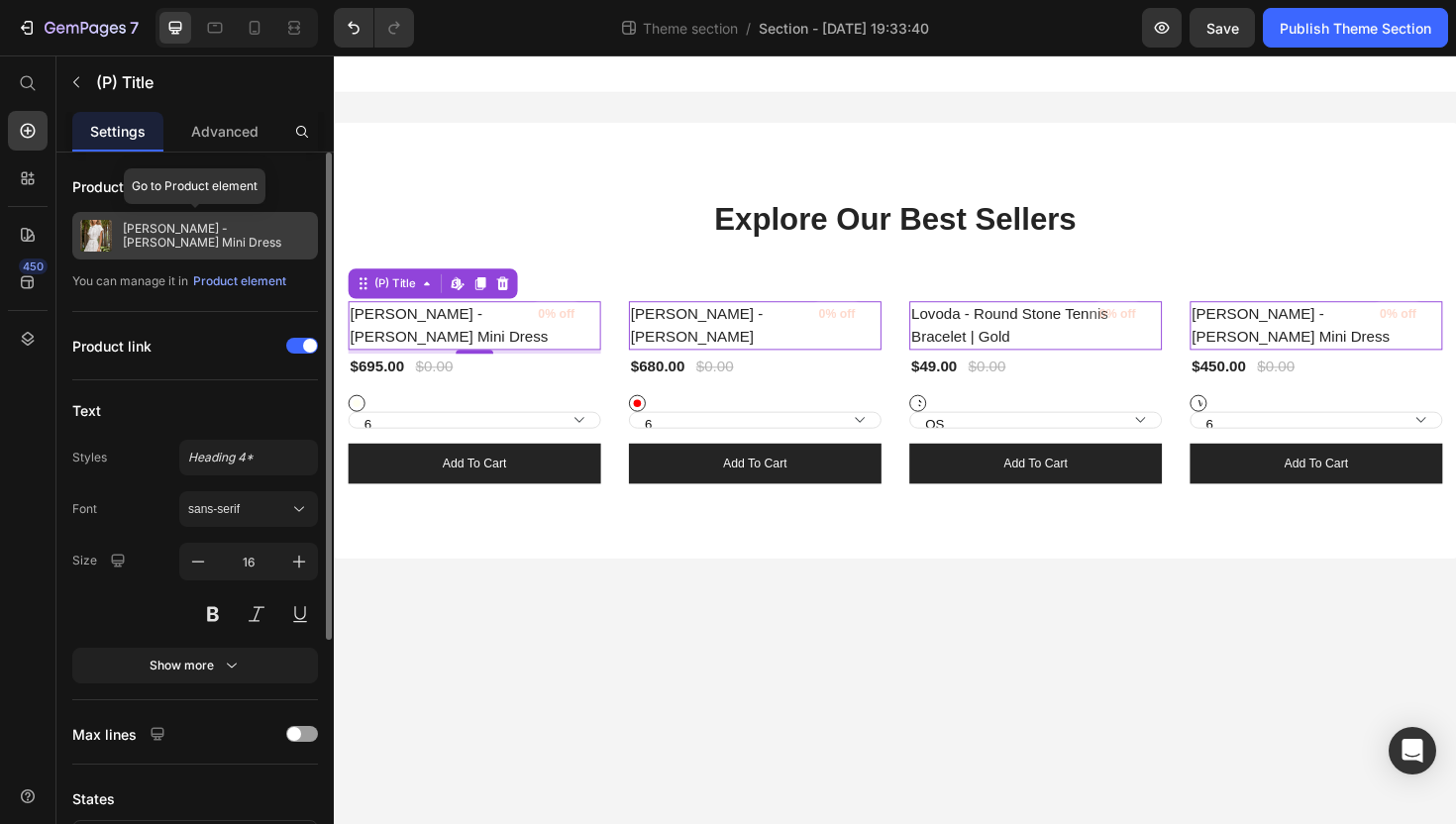 click at bounding box center (96, 236) 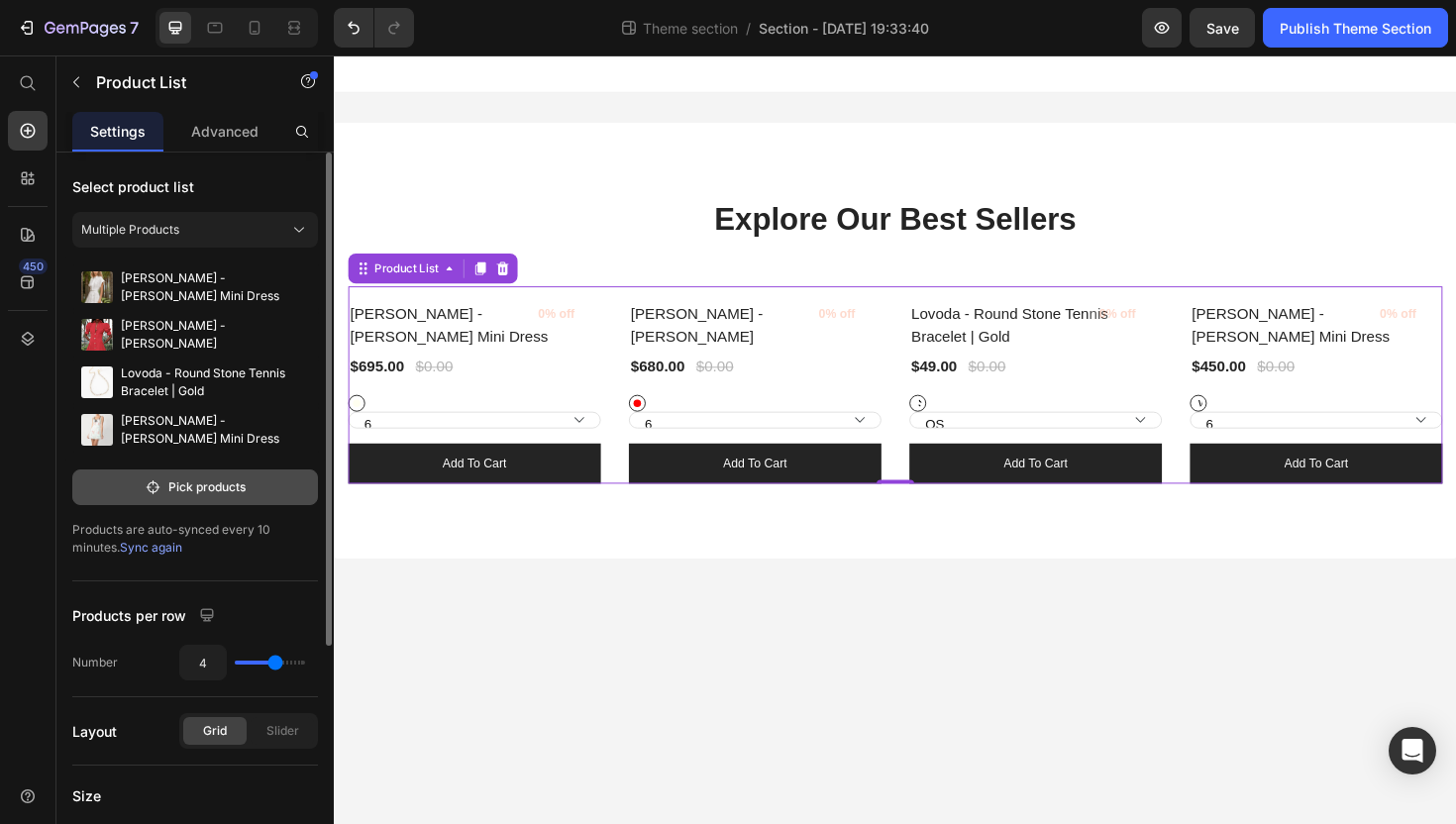 click on "Pick products" at bounding box center [195, 487] 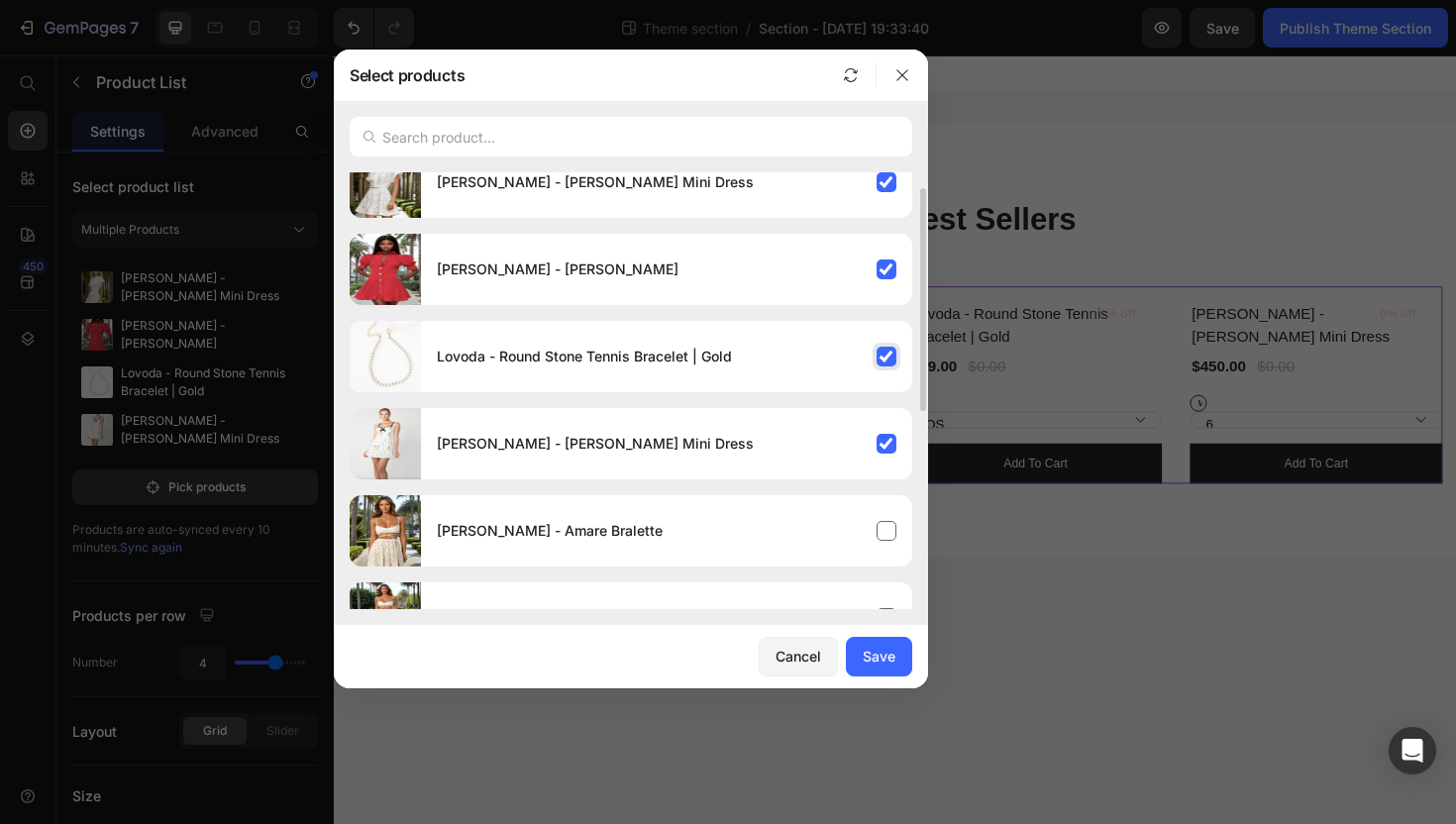 scroll, scrollTop: 29, scrollLeft: 0, axis: vertical 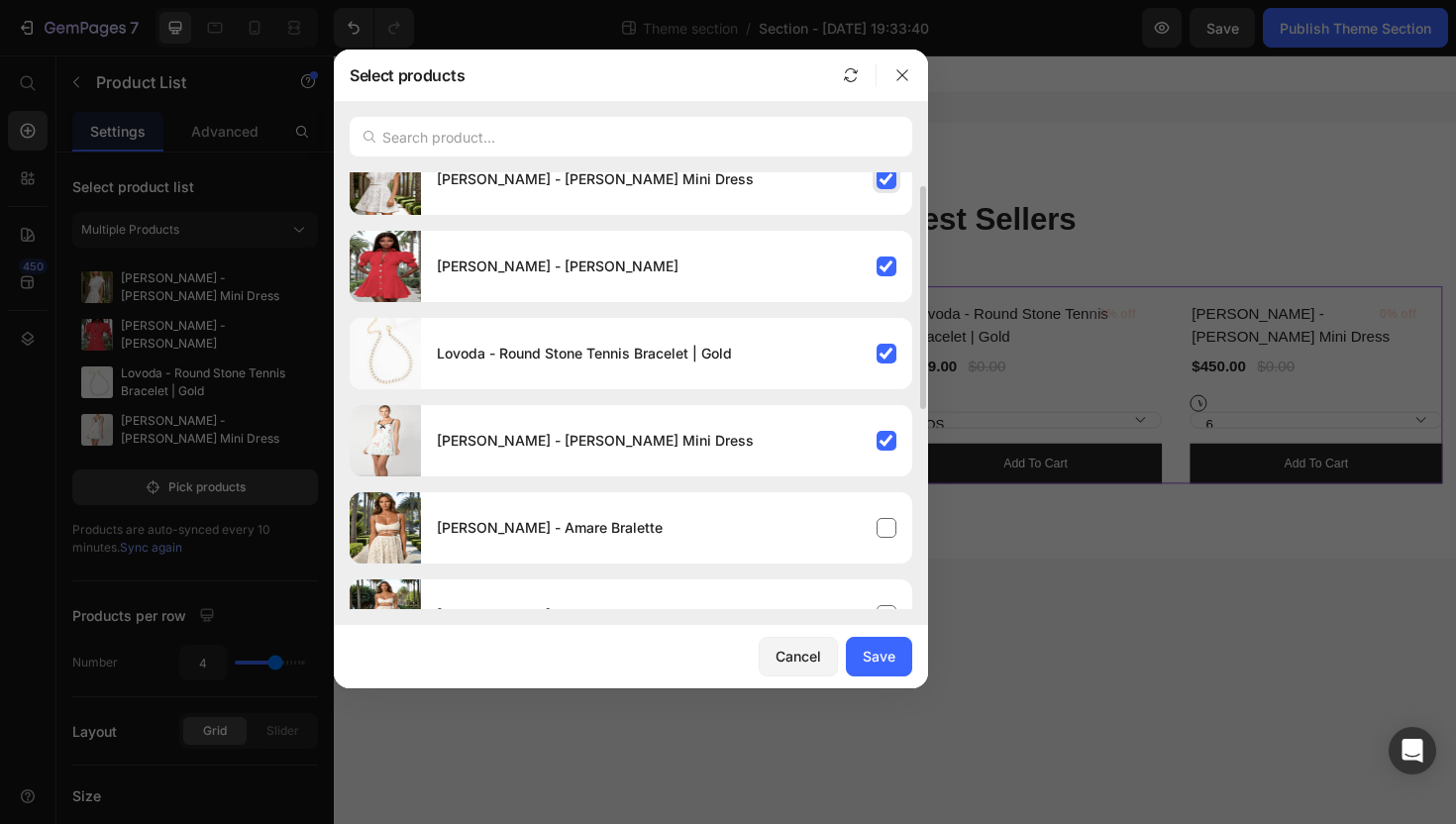 click on "[PERSON_NAME] - [PERSON_NAME] Mini Dress" at bounding box center (667, 179) 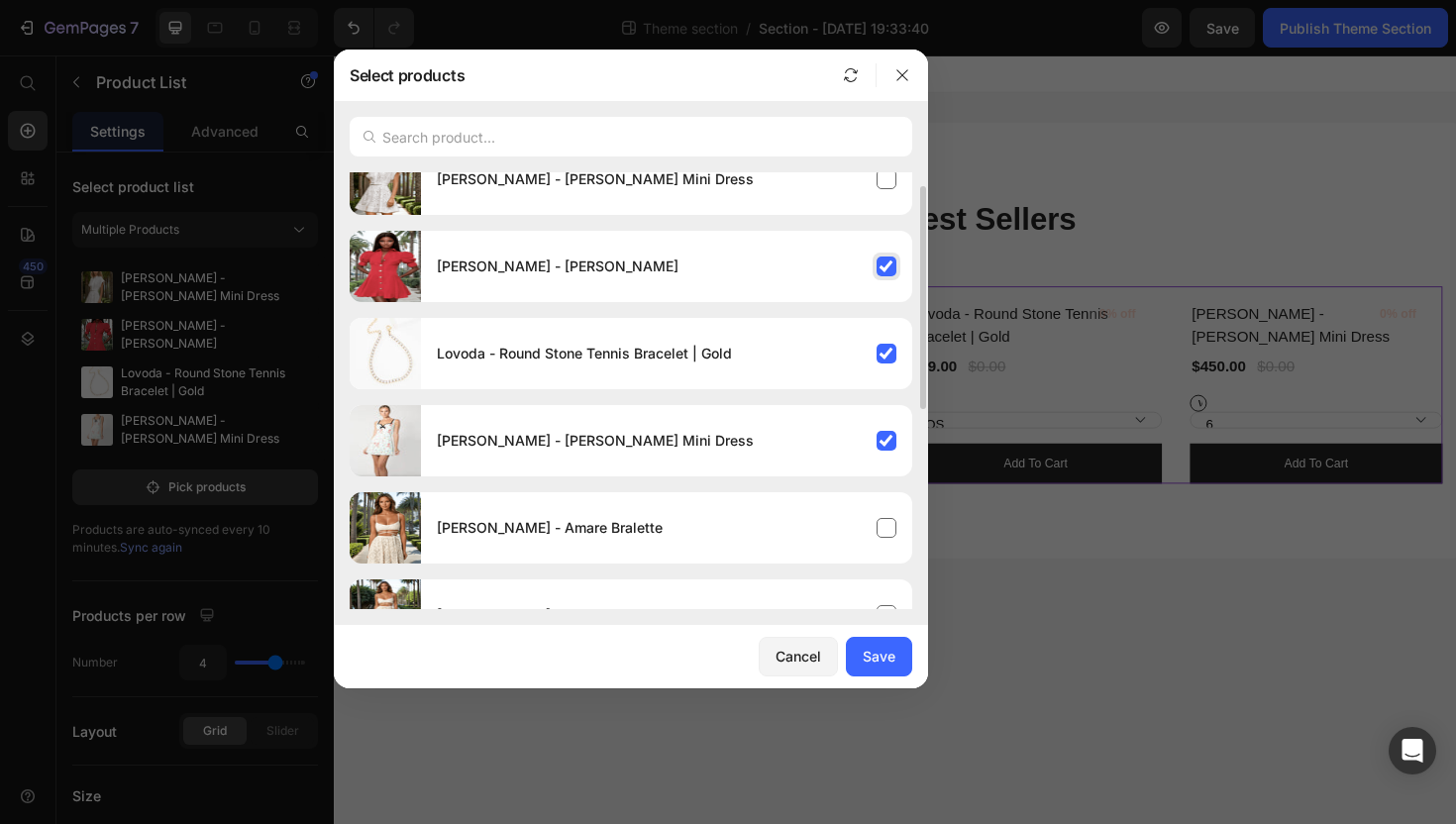 click on "[PERSON_NAME] - [PERSON_NAME]" at bounding box center [667, 266] 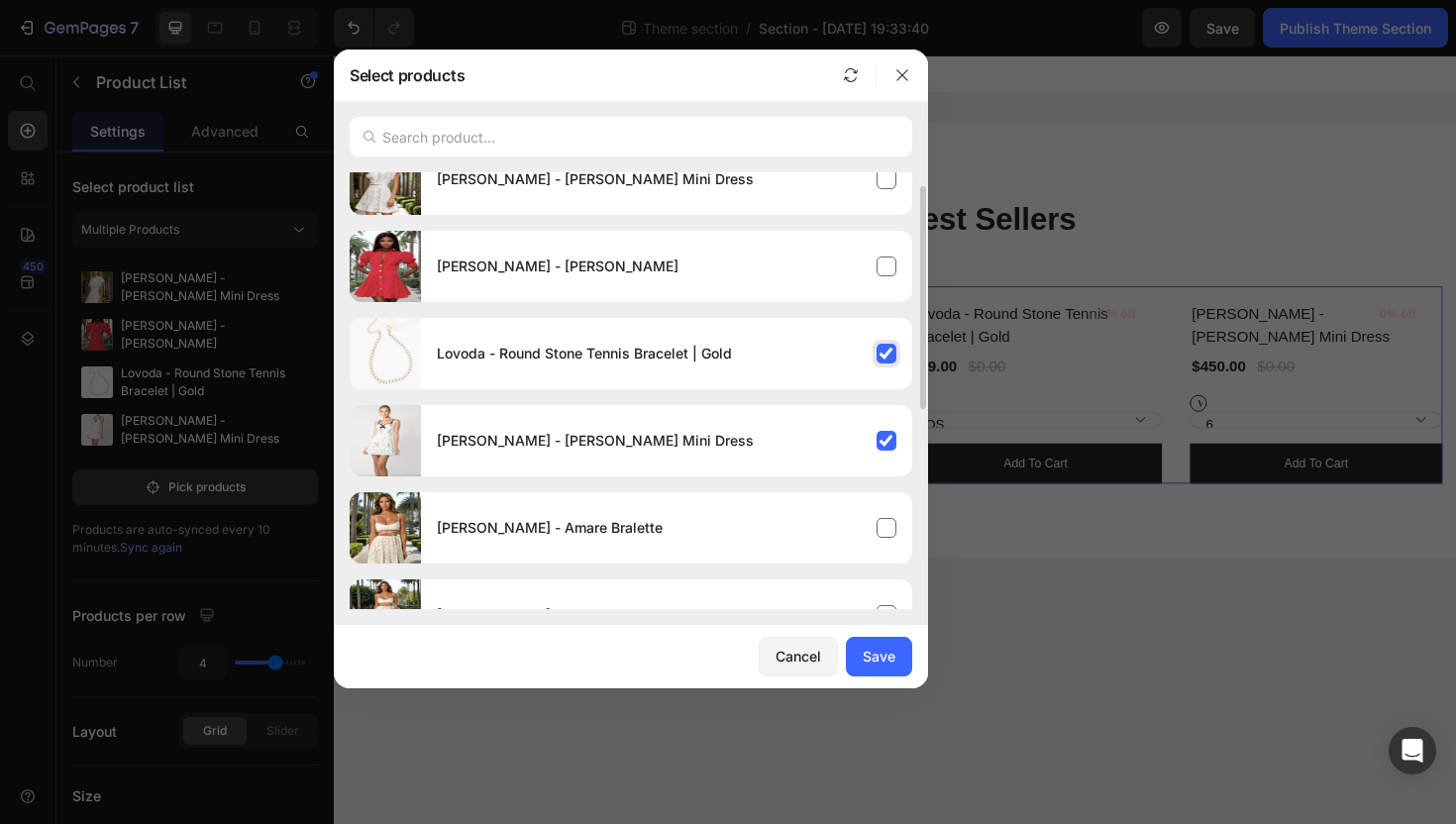 click on "Lovoda - Round Stone Tennis Bracelet | Gold" at bounding box center [667, 354] 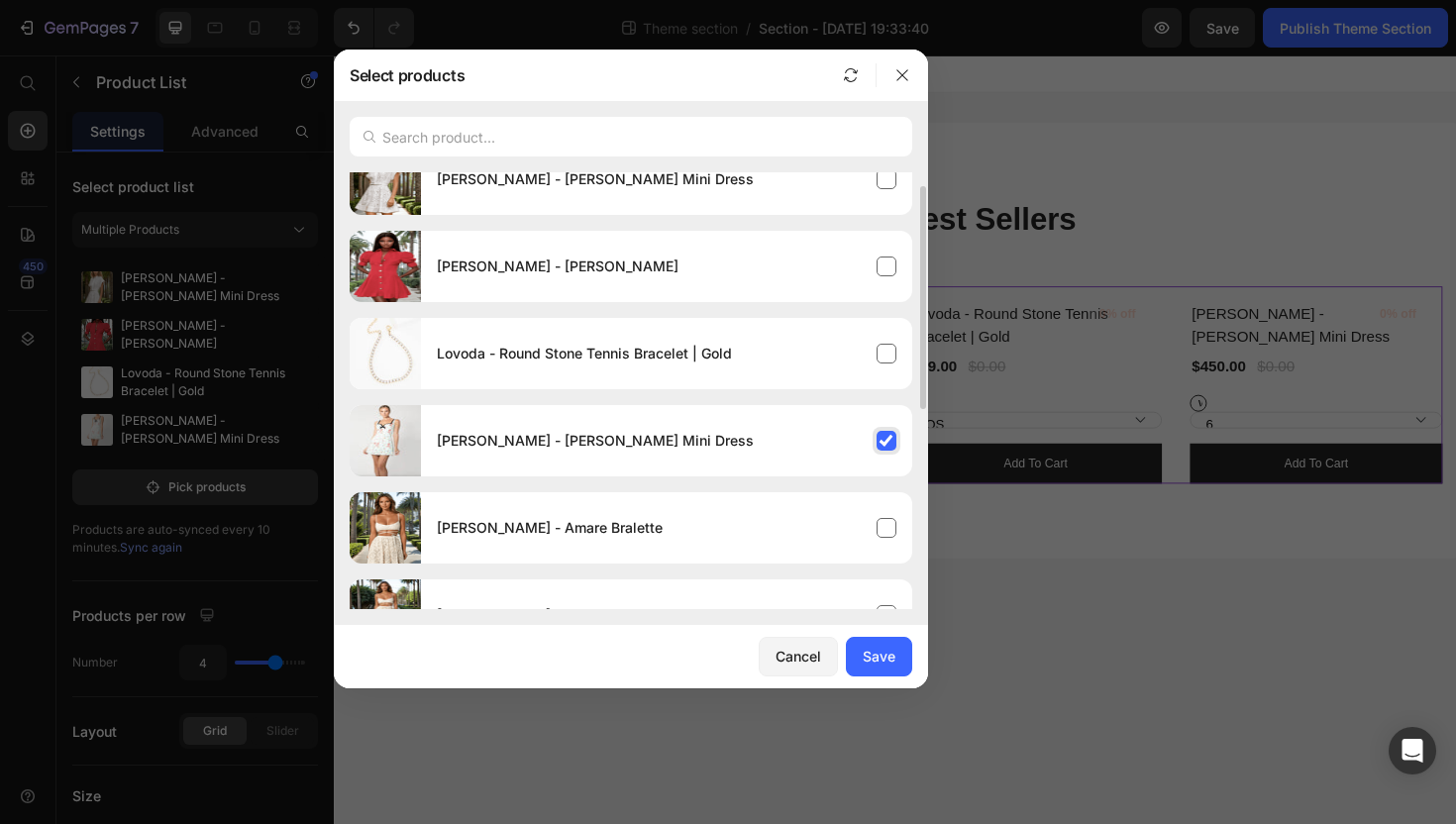 click on "[PERSON_NAME] - [PERSON_NAME] Mini Dress" at bounding box center (667, 441) 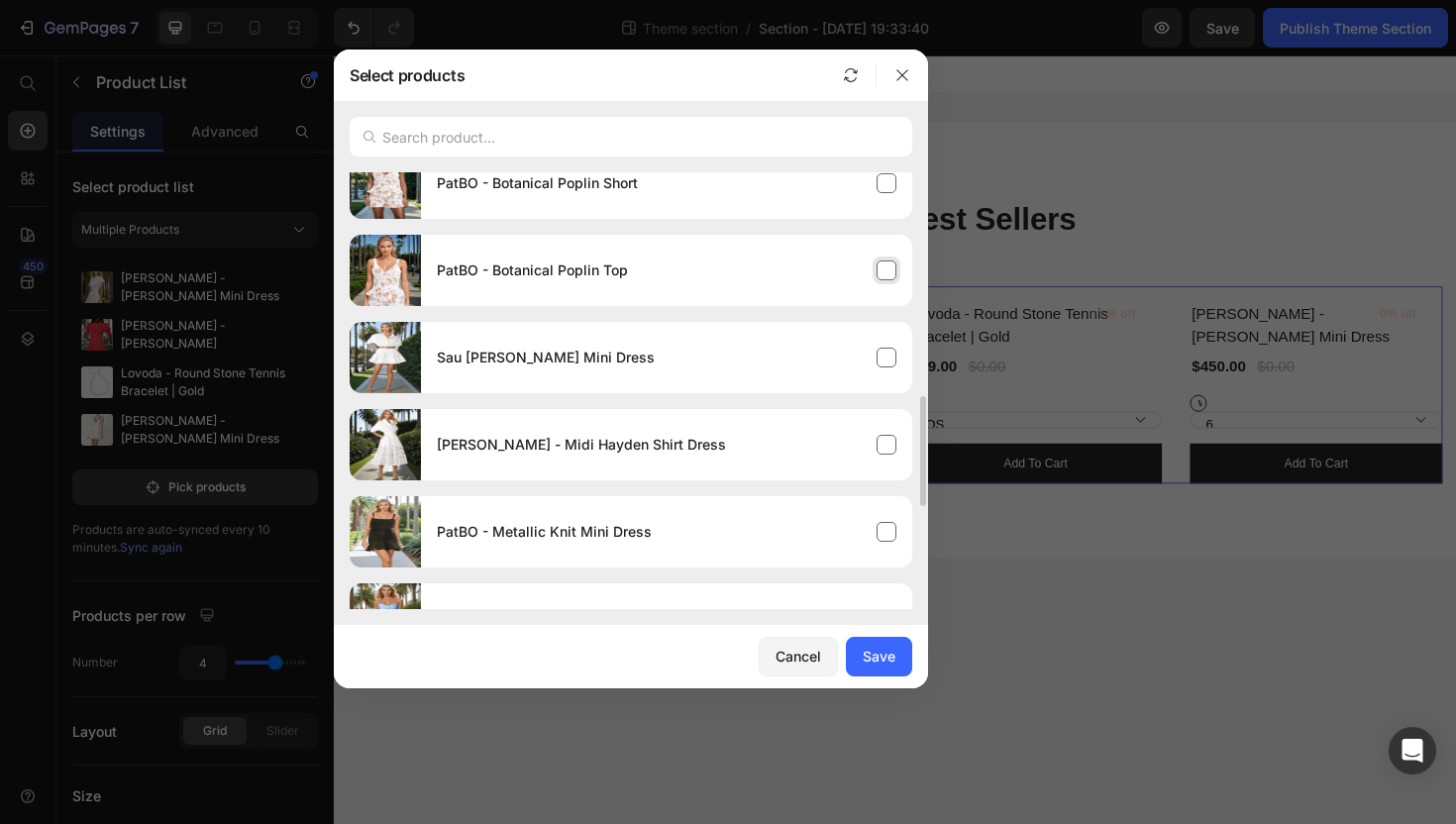 scroll, scrollTop: 894, scrollLeft: 0, axis: vertical 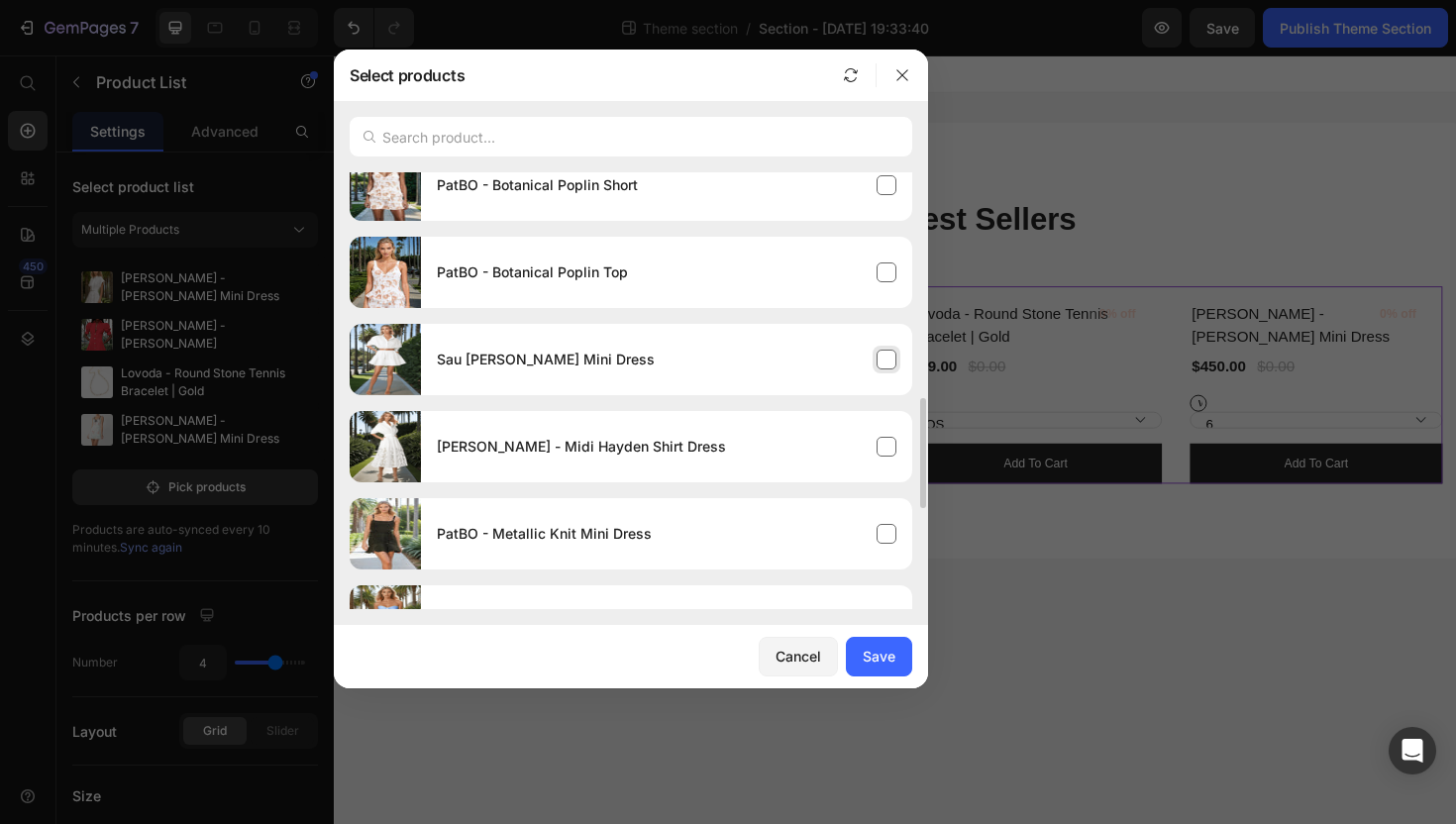 click on "Sau [PERSON_NAME] Mini Dress" at bounding box center (667, 360) 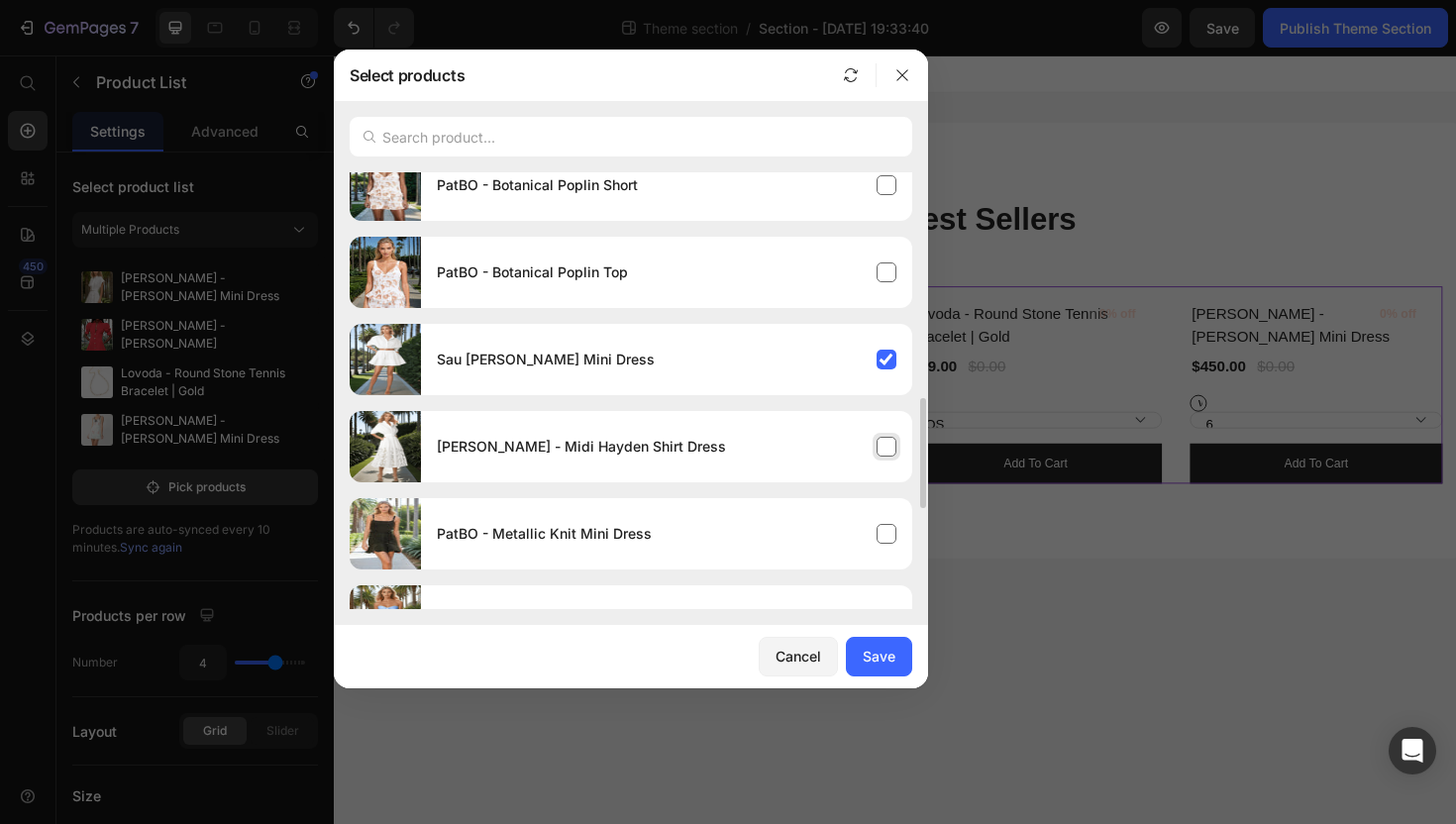 click on "[PERSON_NAME] - Midi Hayden Shirt Dress" at bounding box center (667, 447) 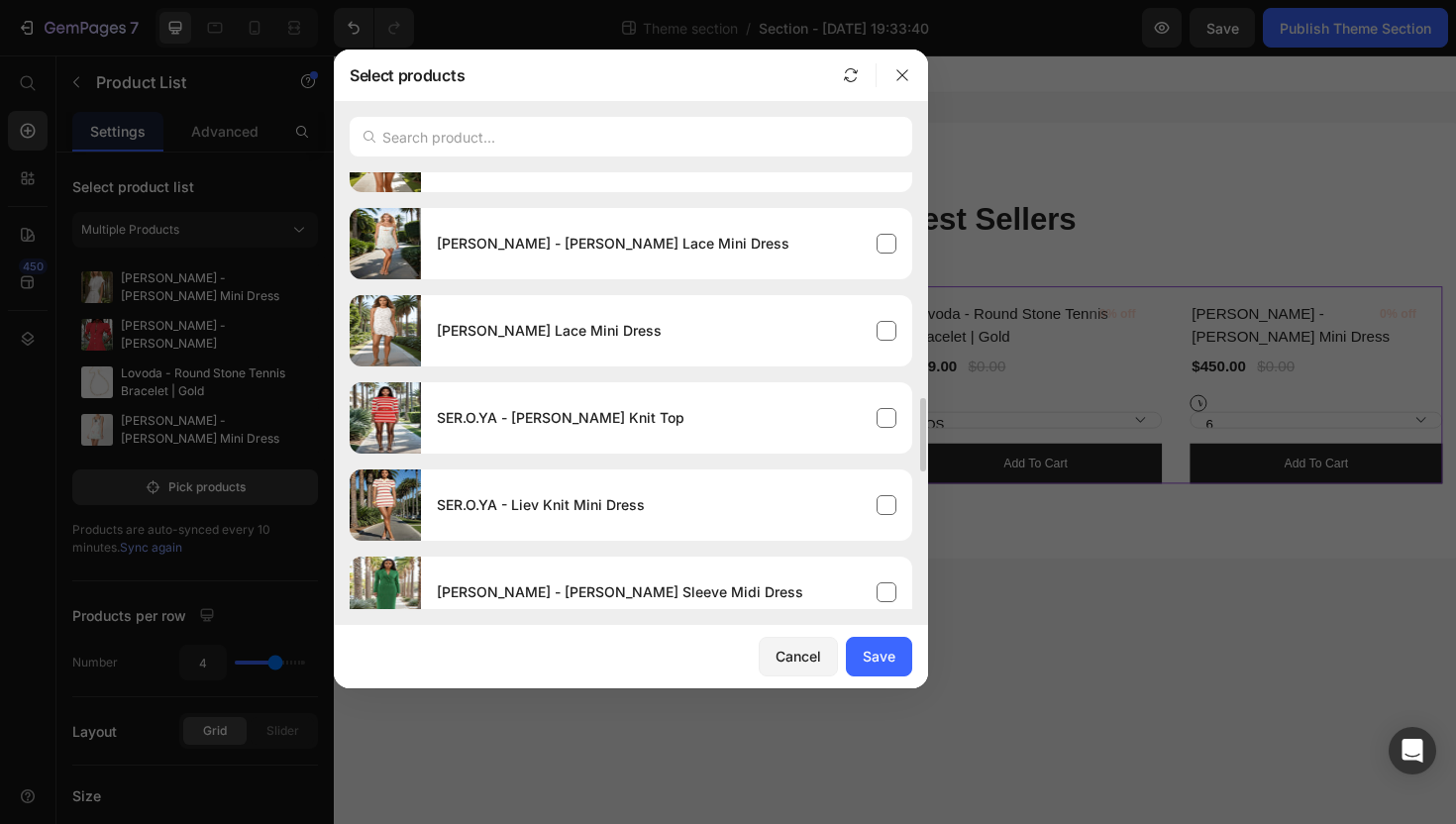 scroll, scrollTop: 1357, scrollLeft: 0, axis: vertical 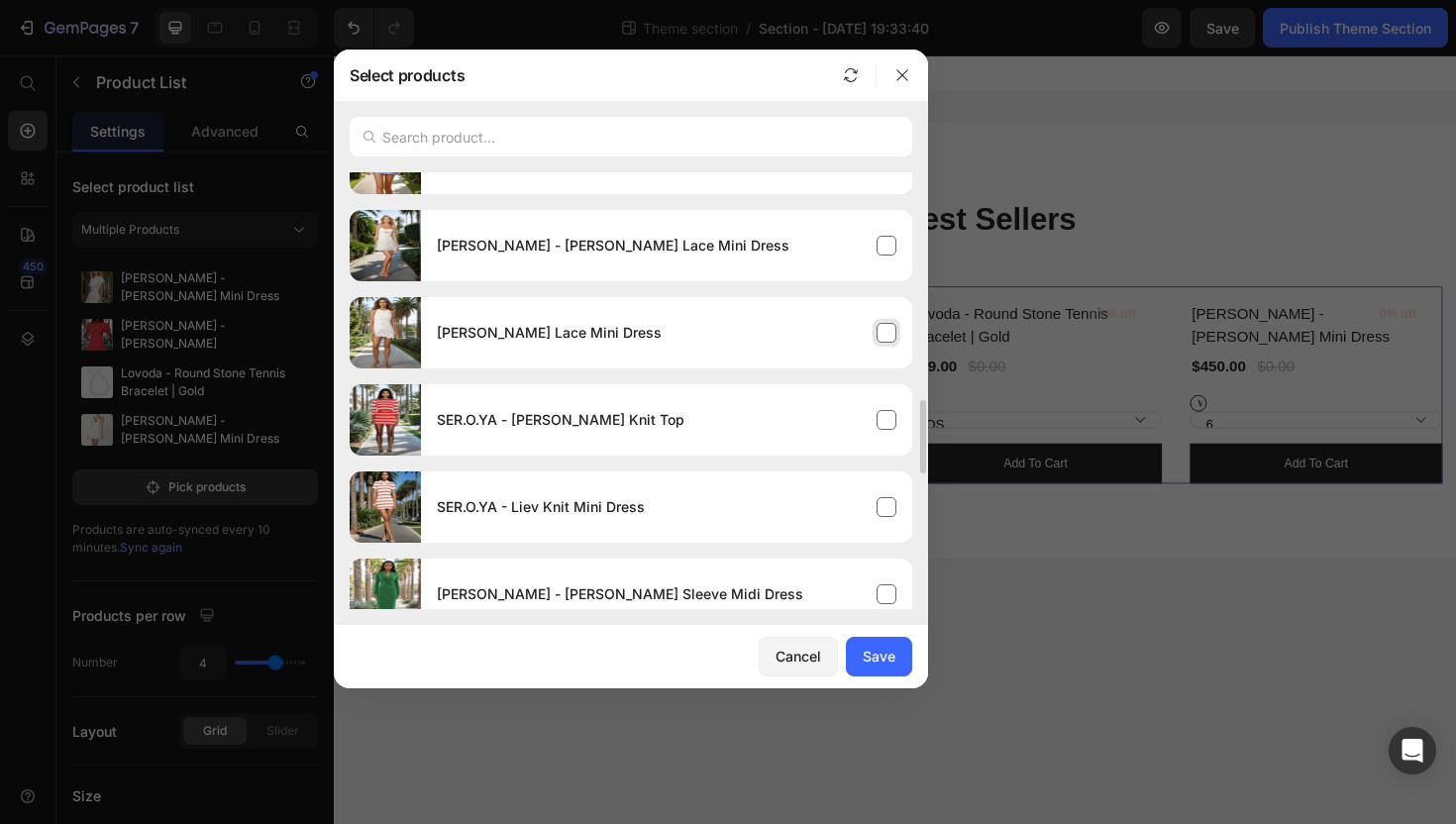click on "[PERSON_NAME] Lace Mini Dress" at bounding box center [667, 333] 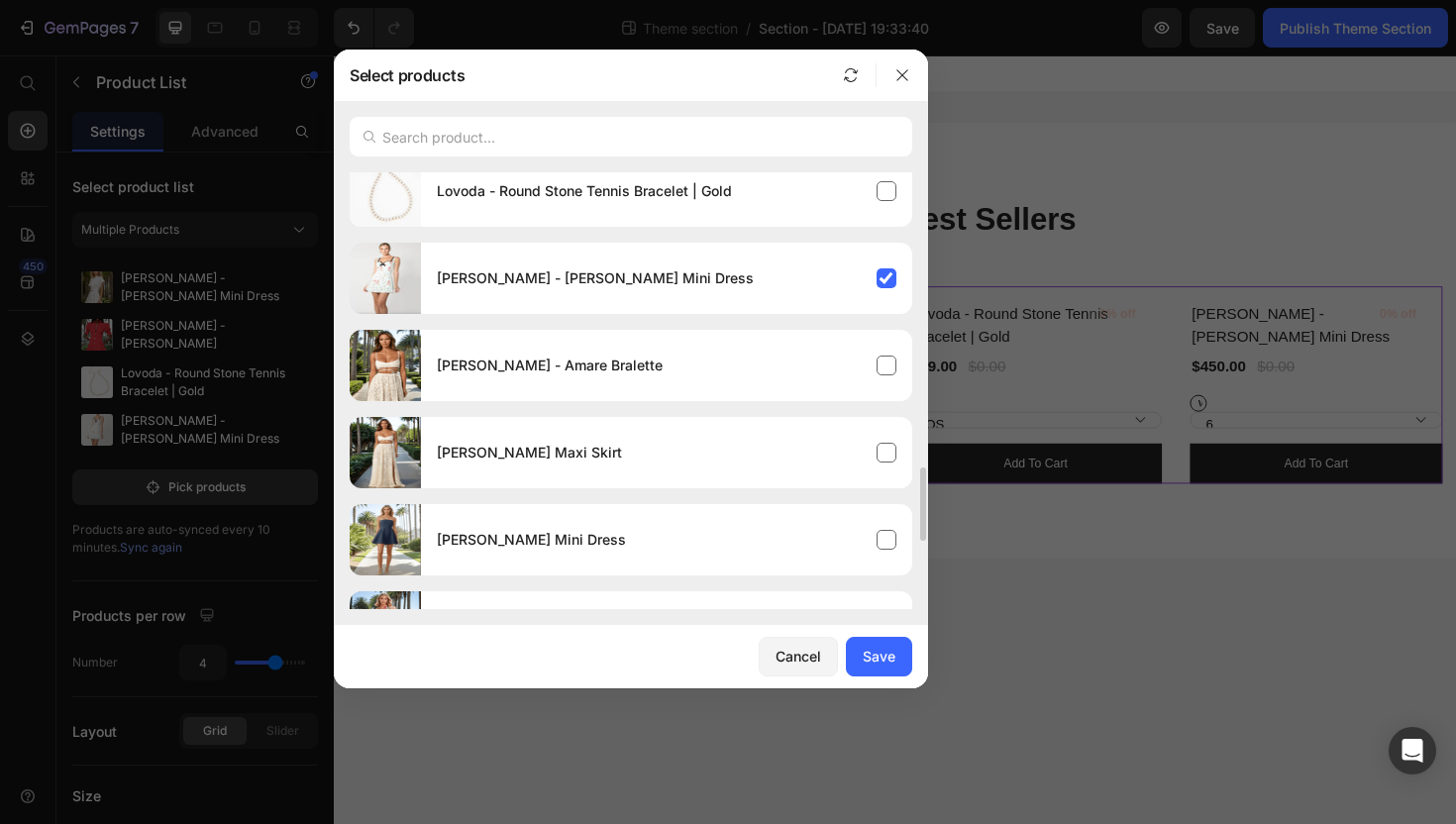 scroll, scrollTop: 0, scrollLeft: 0, axis: both 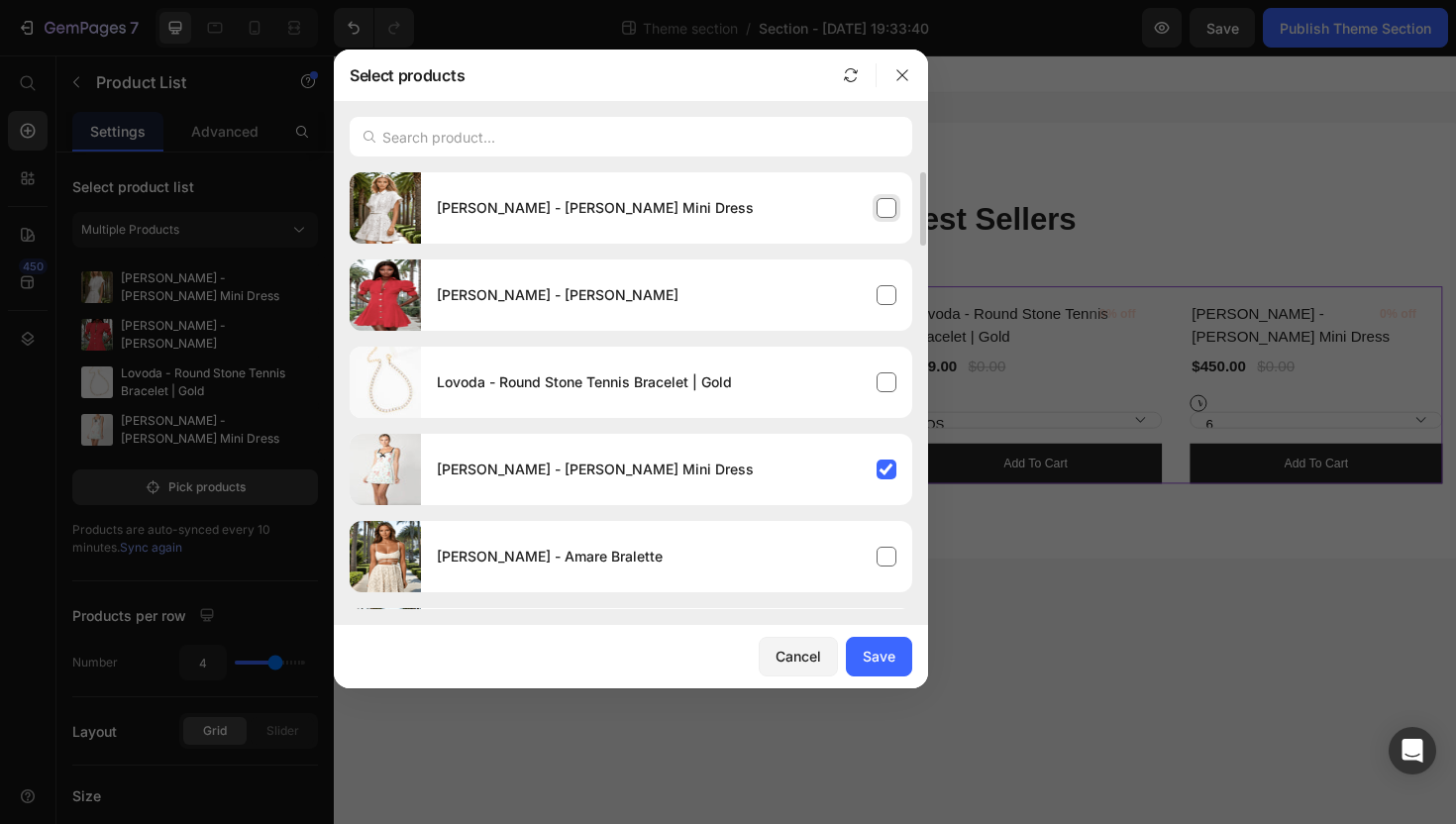click on "[PERSON_NAME] - [PERSON_NAME] Mini Dress" at bounding box center [667, 208] 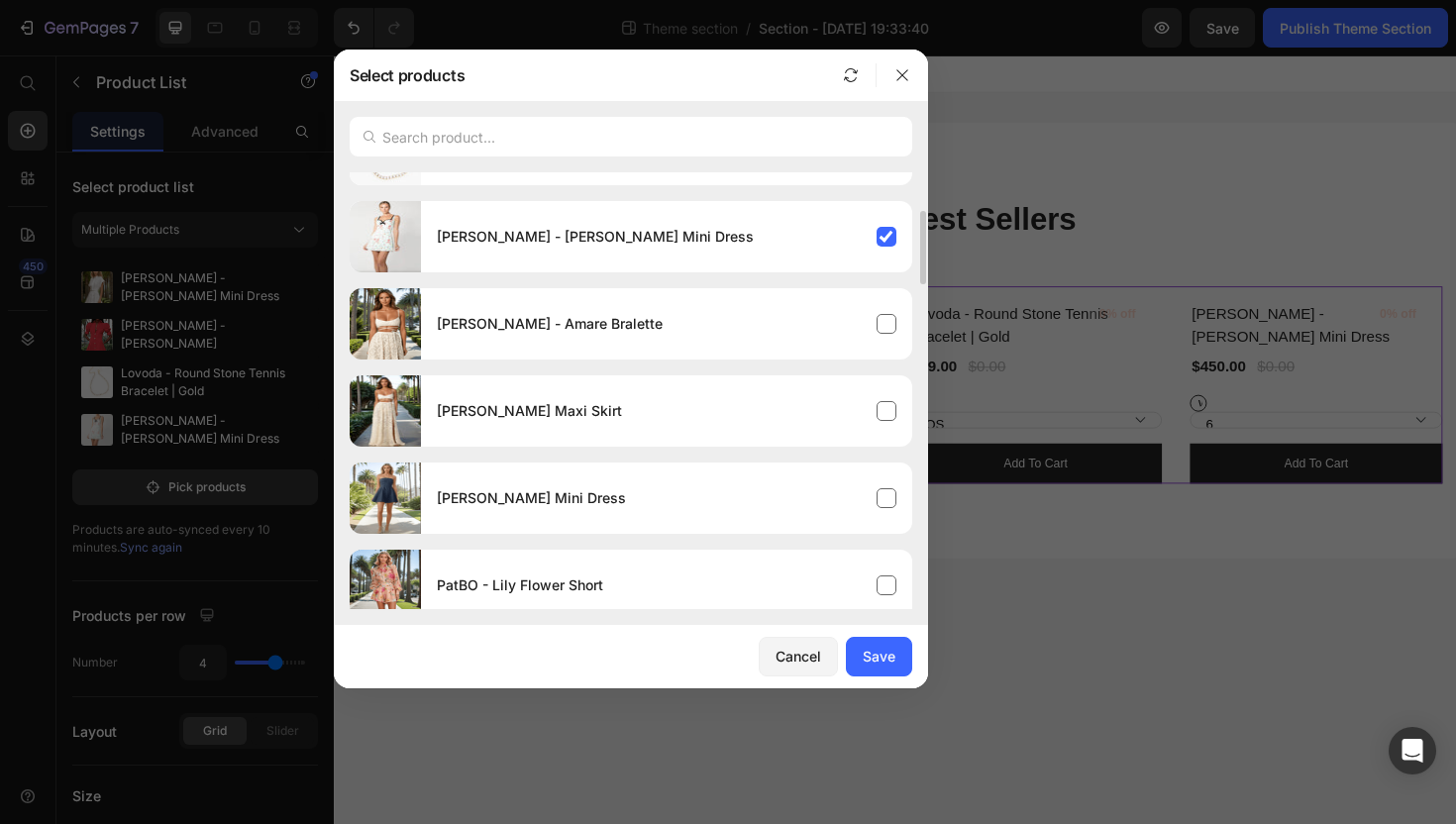 scroll, scrollTop: 228, scrollLeft: 0, axis: vertical 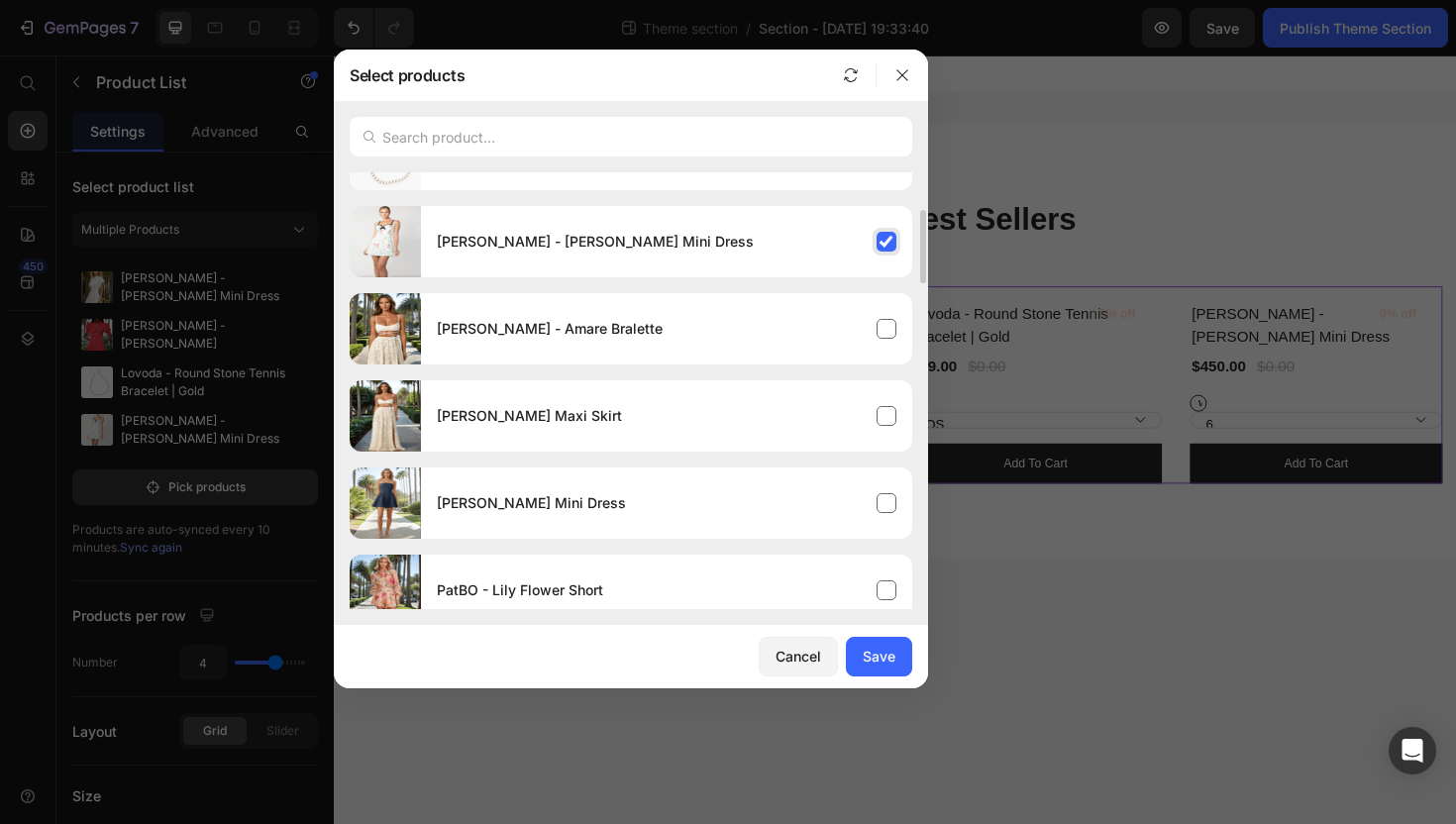 click on "[PERSON_NAME] - [PERSON_NAME] Mini Dress" at bounding box center [667, 242] 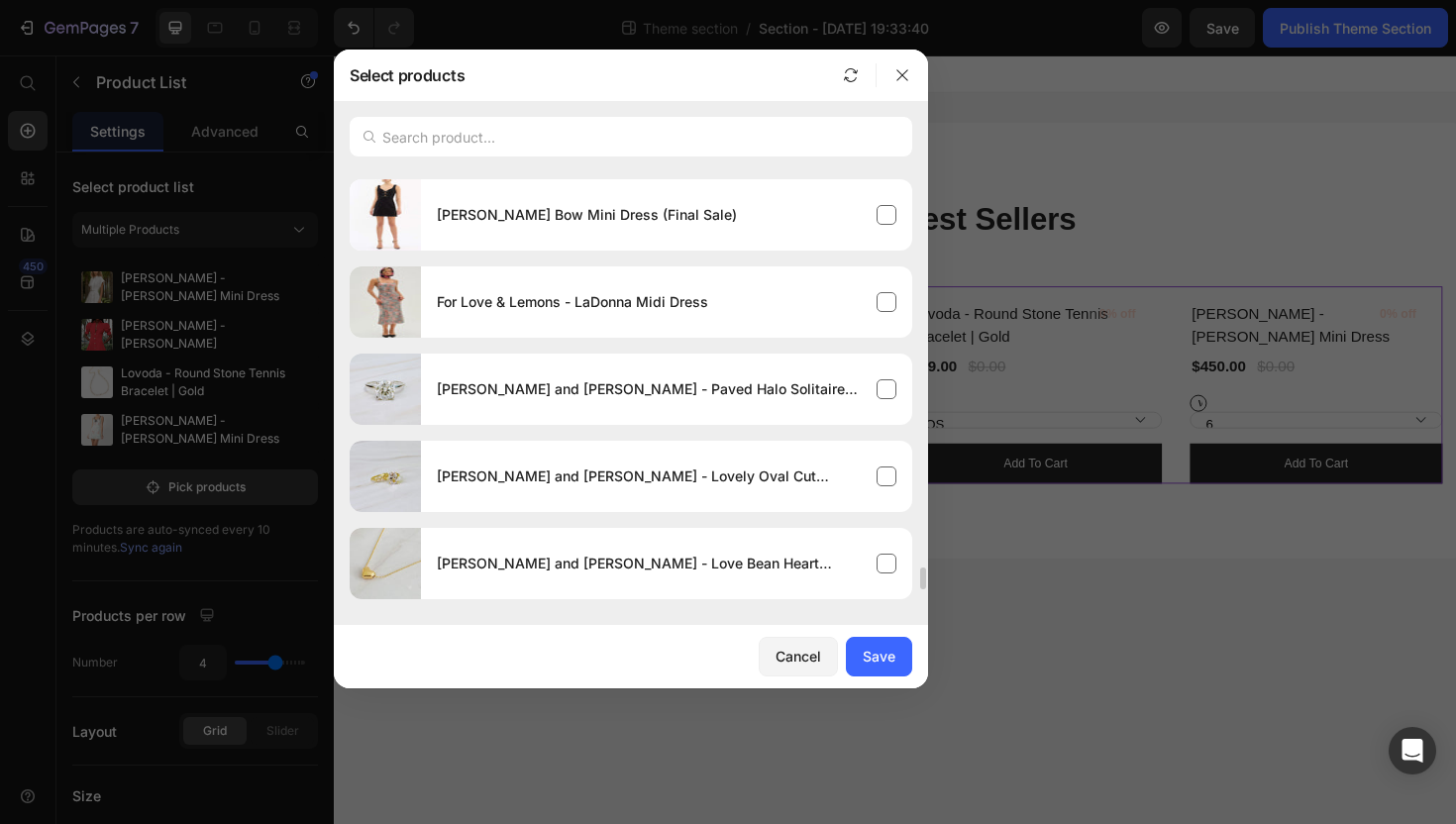 scroll, scrollTop: 7760, scrollLeft: 0, axis: vertical 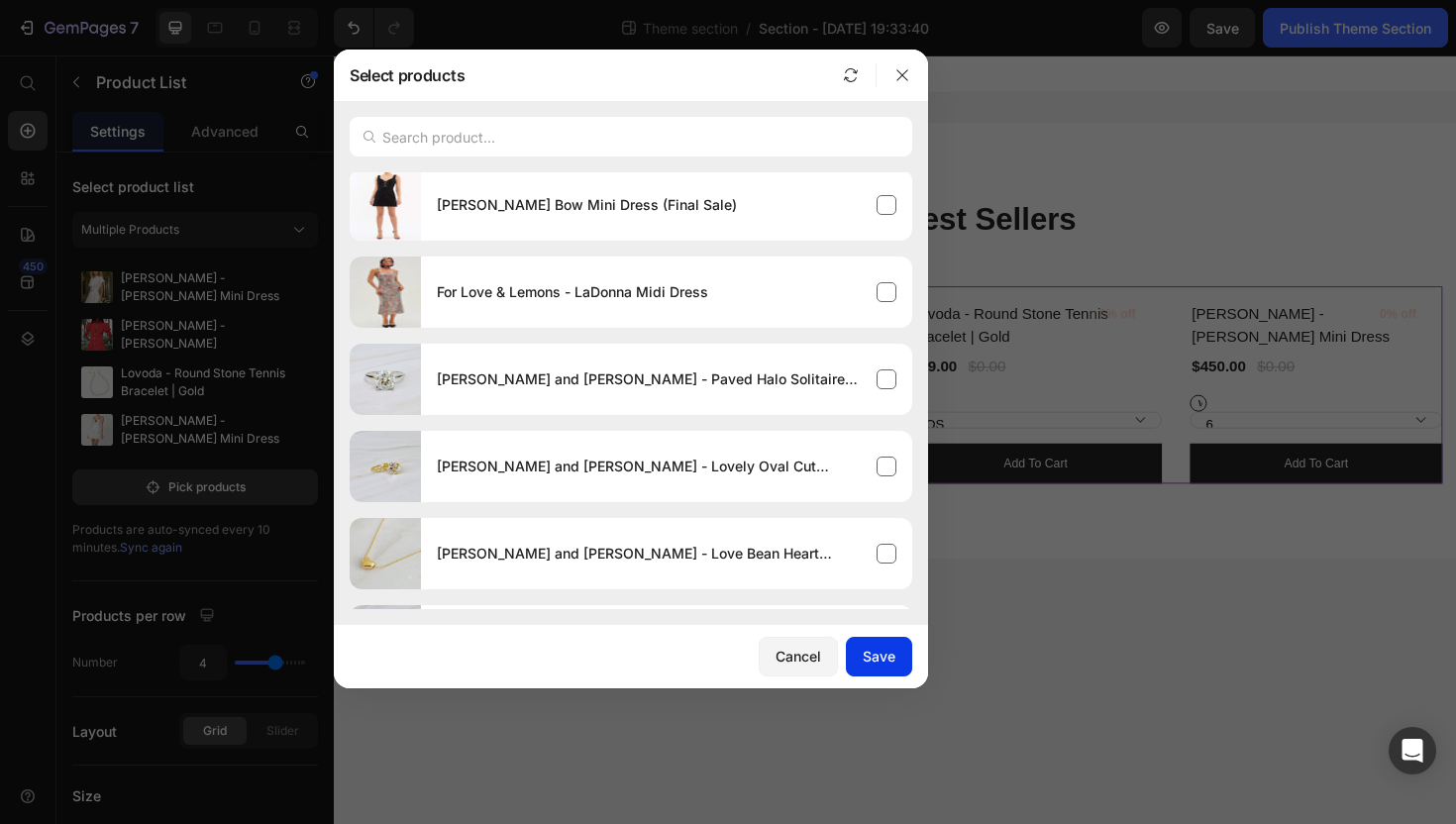 click on "Save" at bounding box center (879, 656) 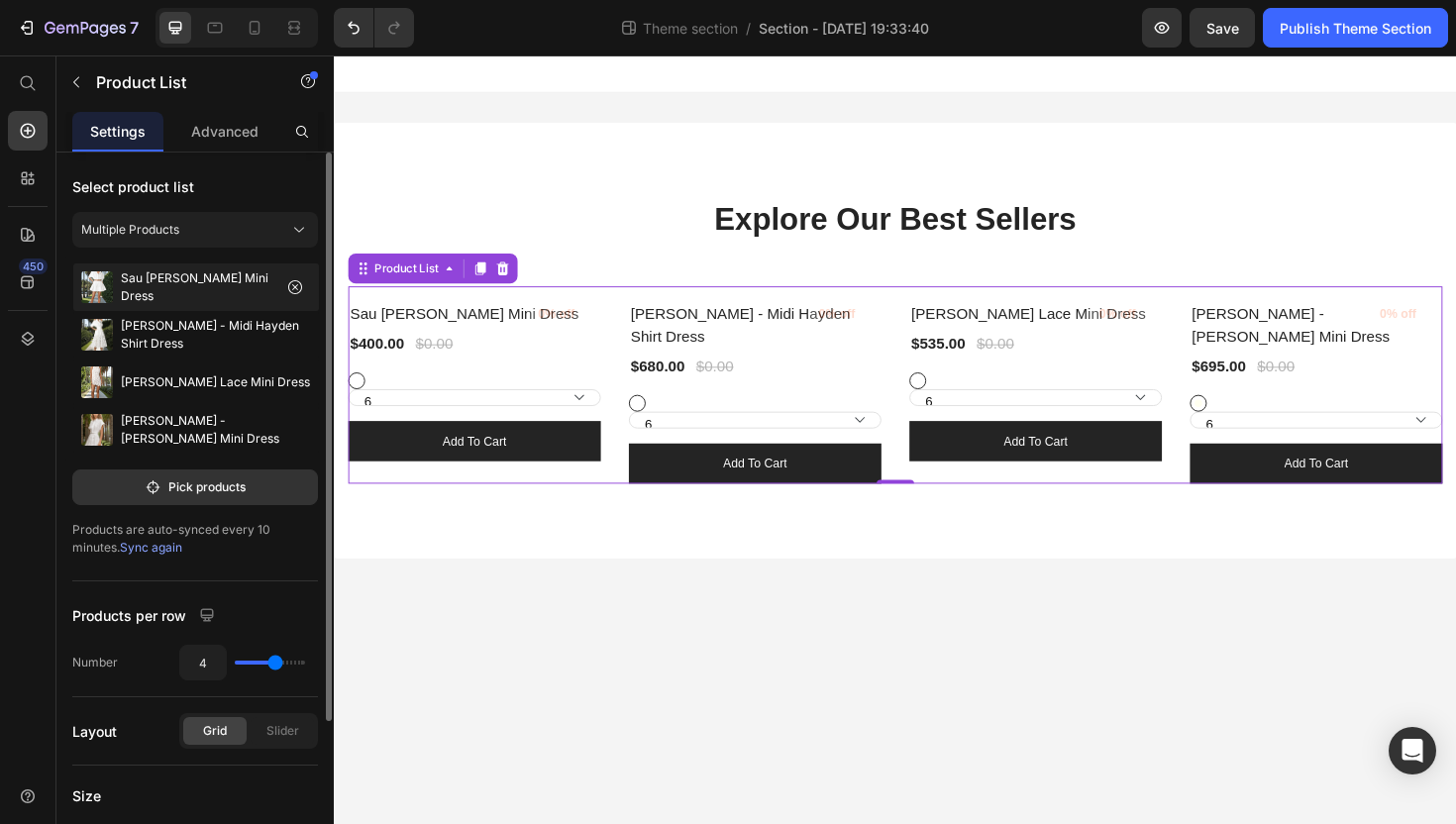 click at bounding box center (97, 287) 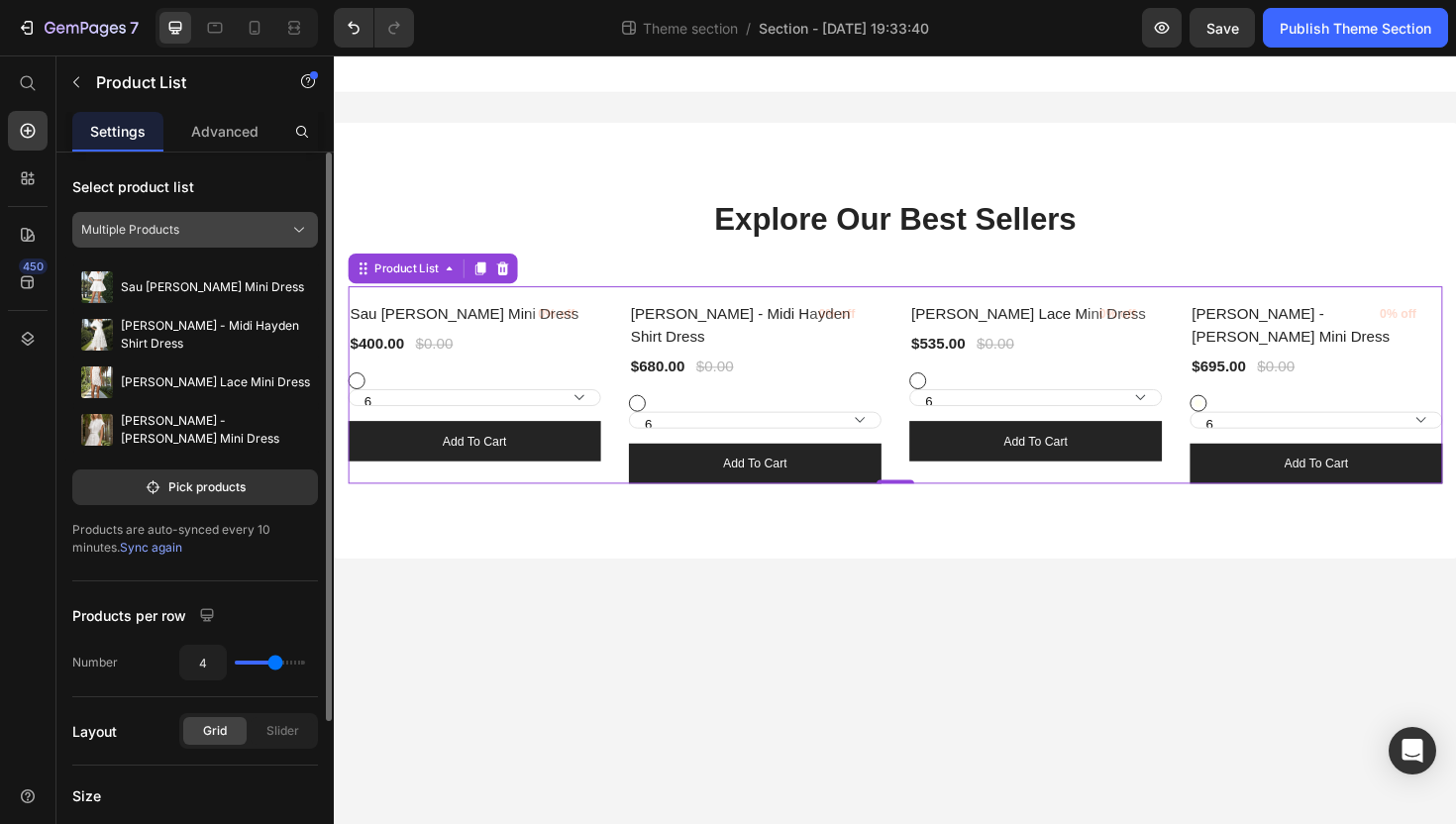 click on "Multiple Products" at bounding box center (130, 230) 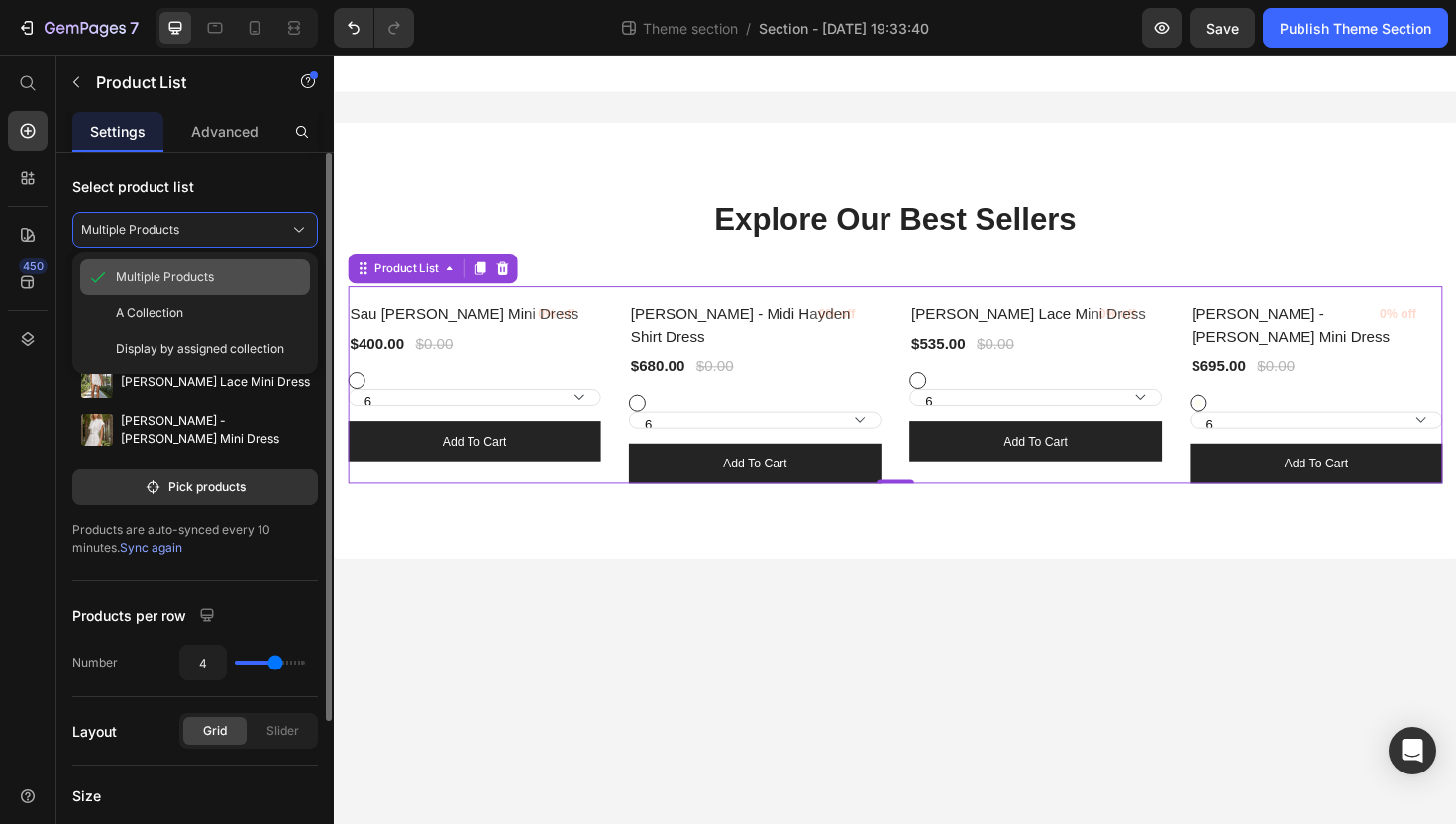 click on "Multiple Products" at bounding box center [164, 277] 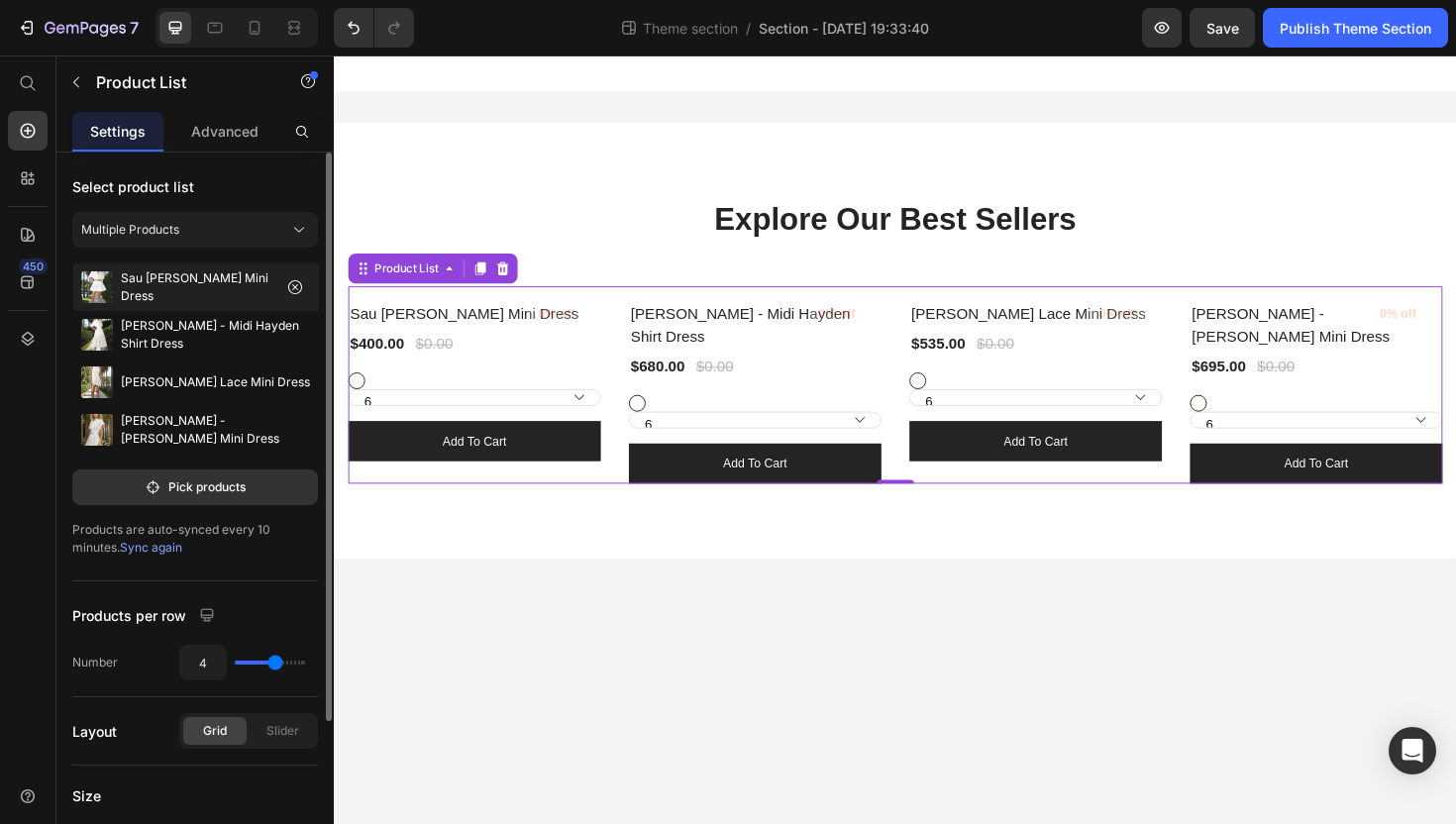 click at bounding box center [97, 287] 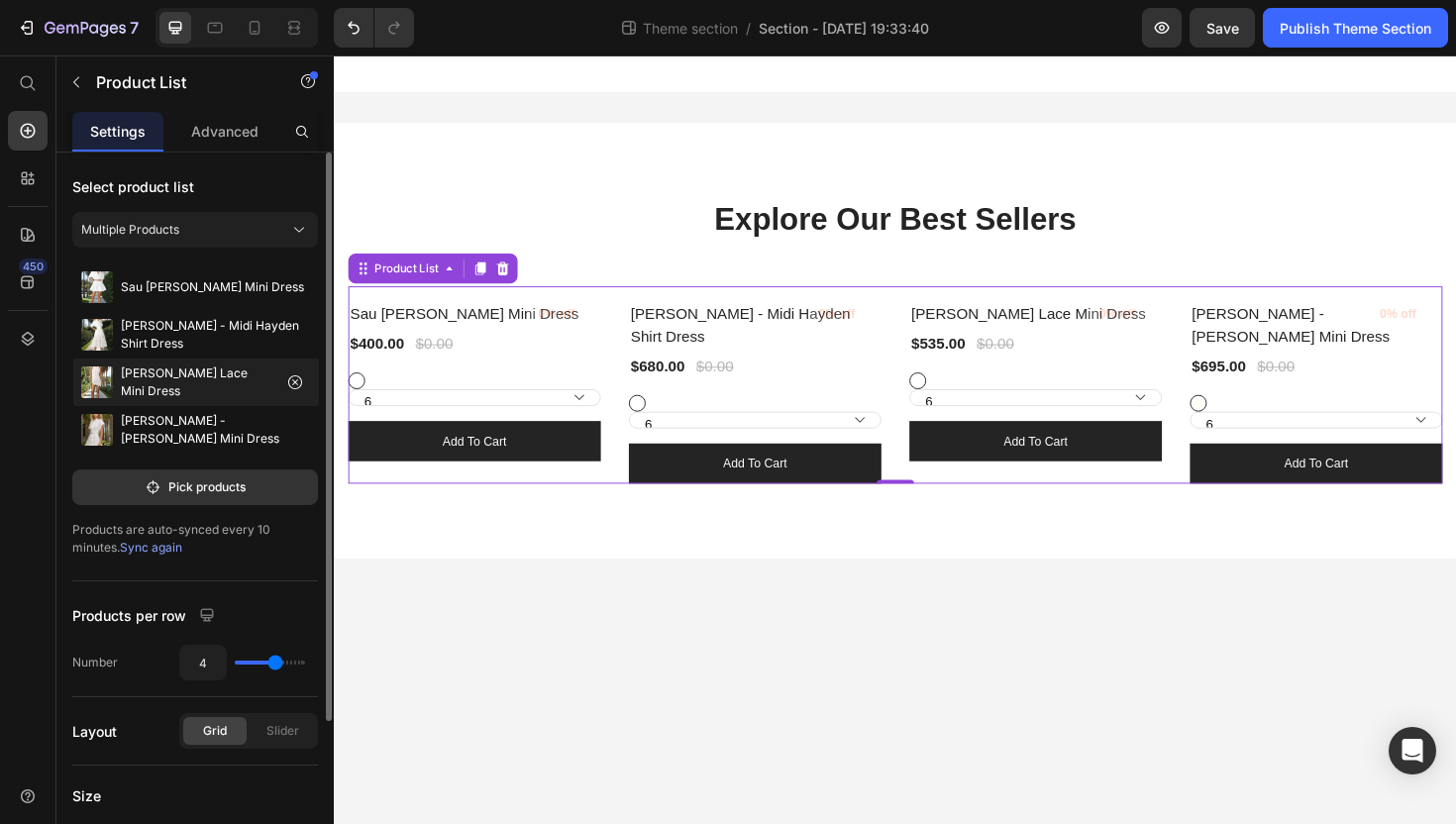 click at bounding box center (97, 382) 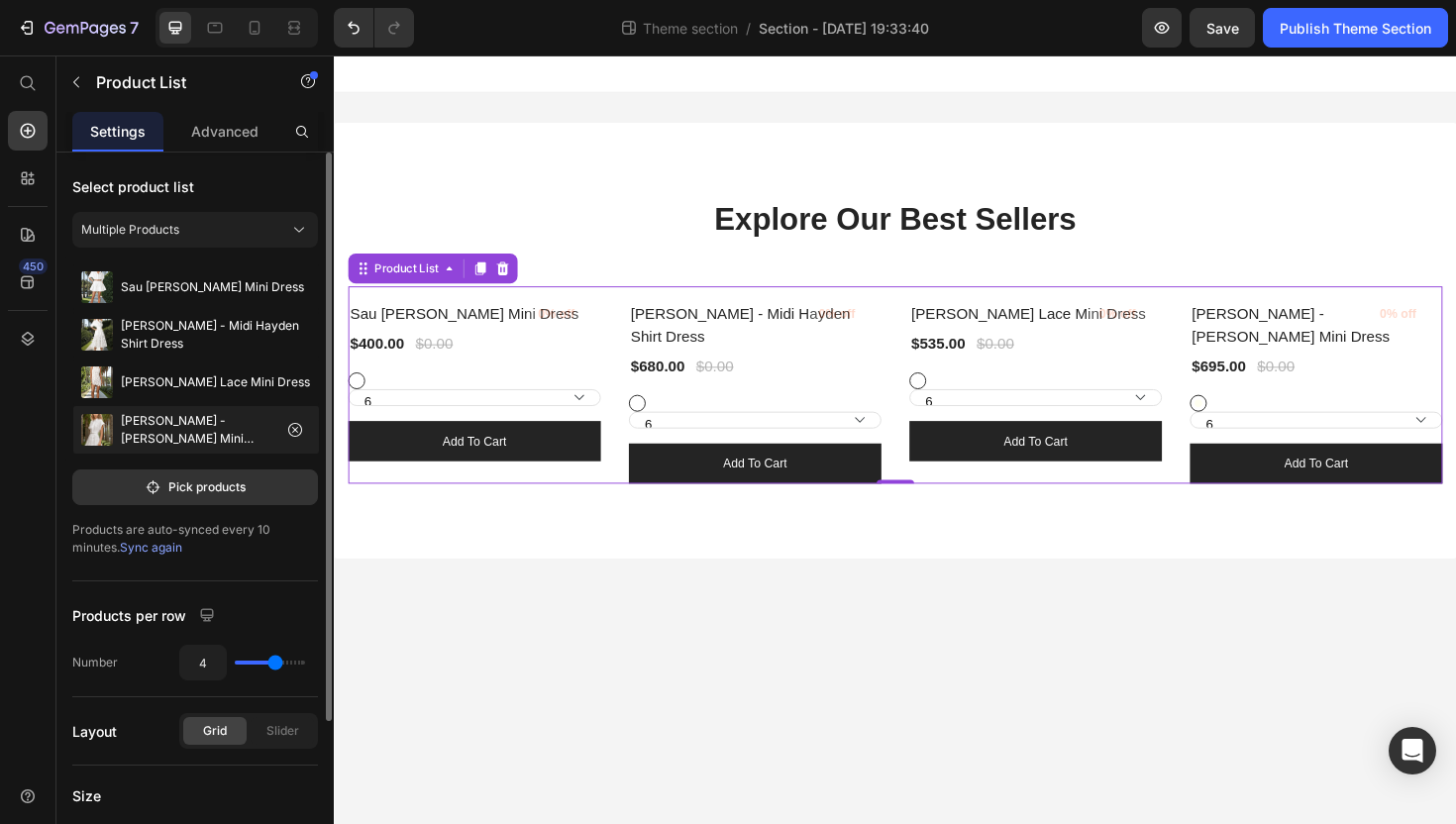 click on "[PERSON_NAME] - [PERSON_NAME] Mini Dress" 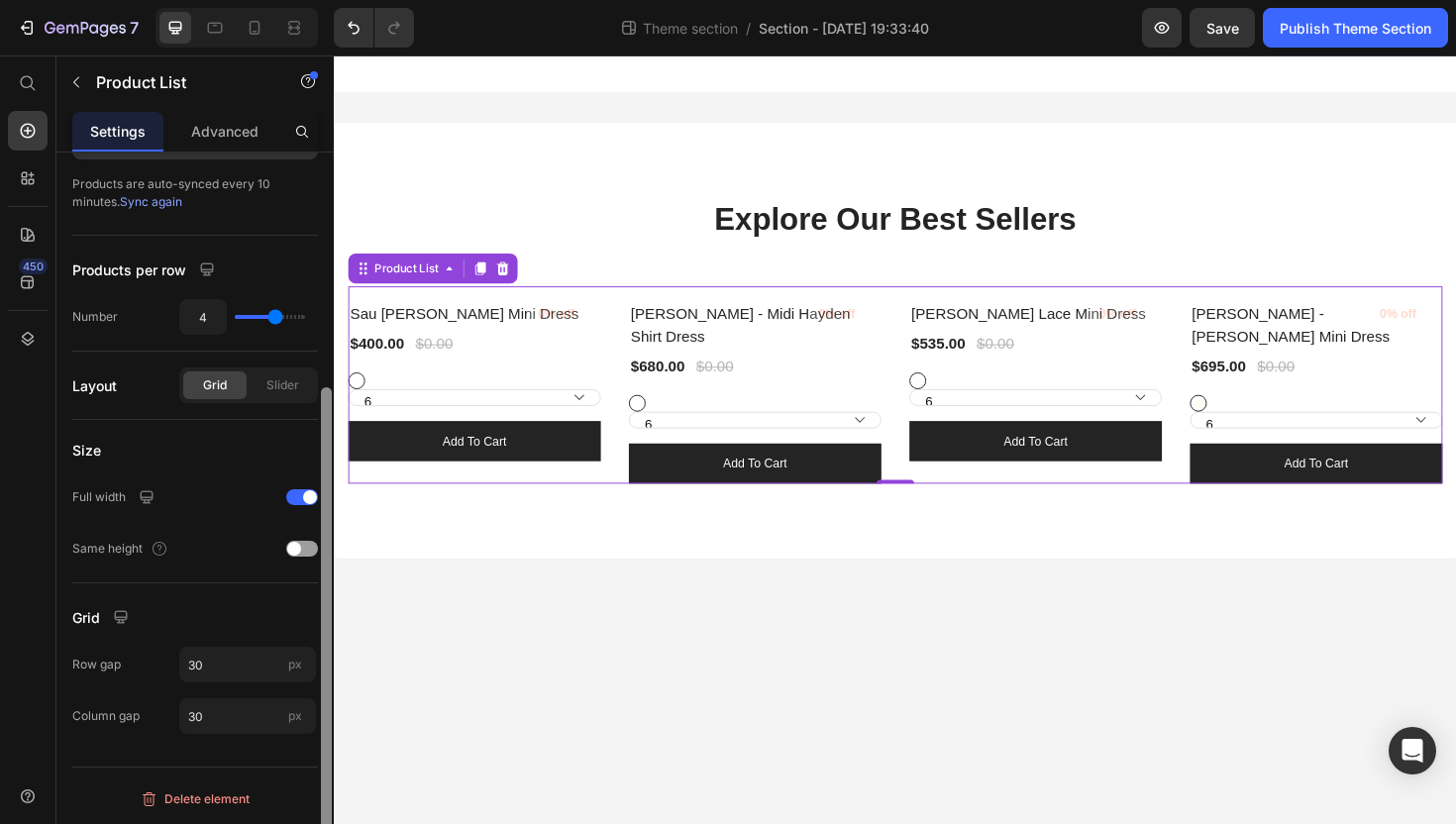 scroll, scrollTop: 338, scrollLeft: 0, axis: vertical 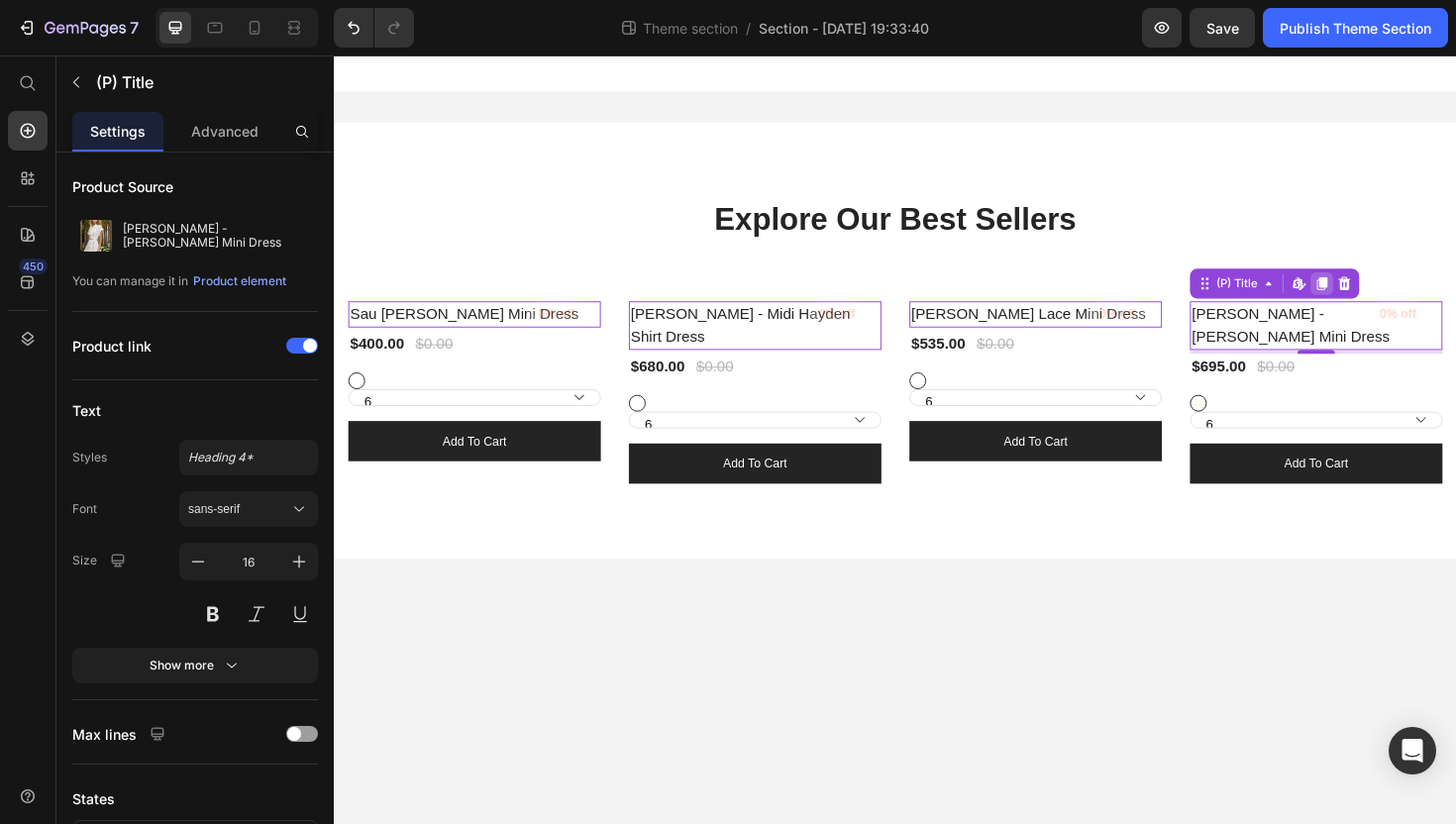 click 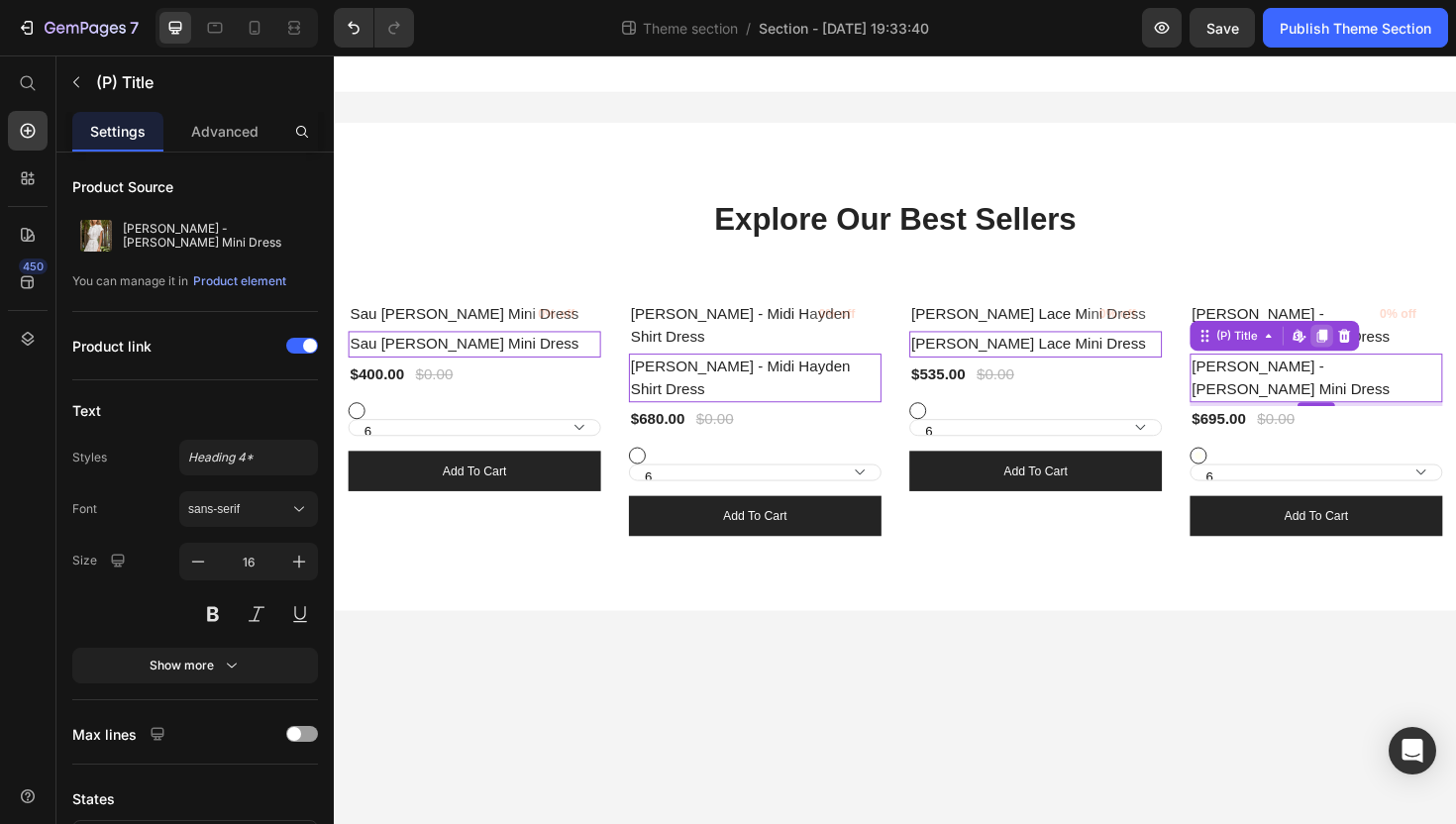 click at bounding box center [334, 55] 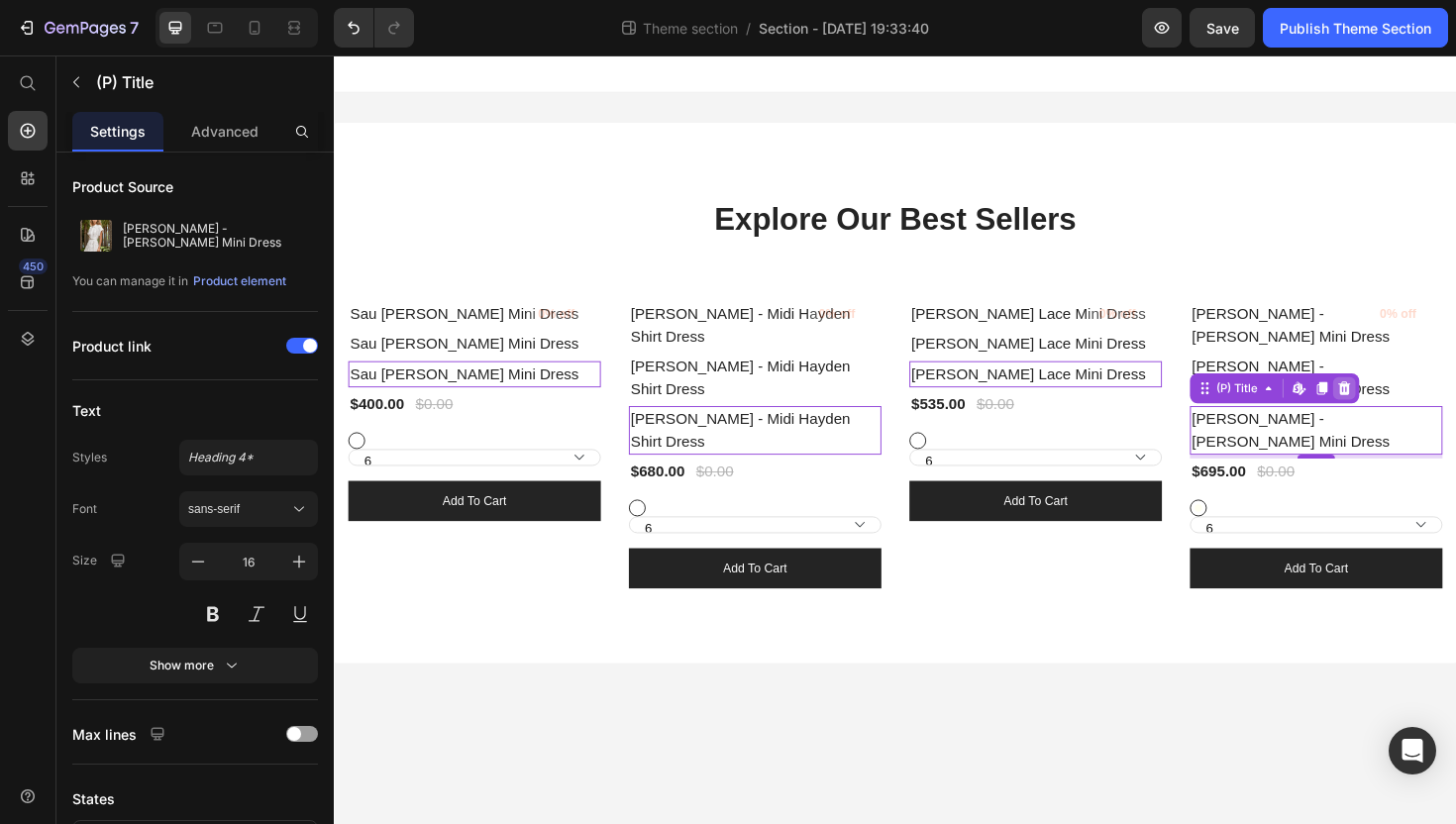 click at bounding box center (334, 55) 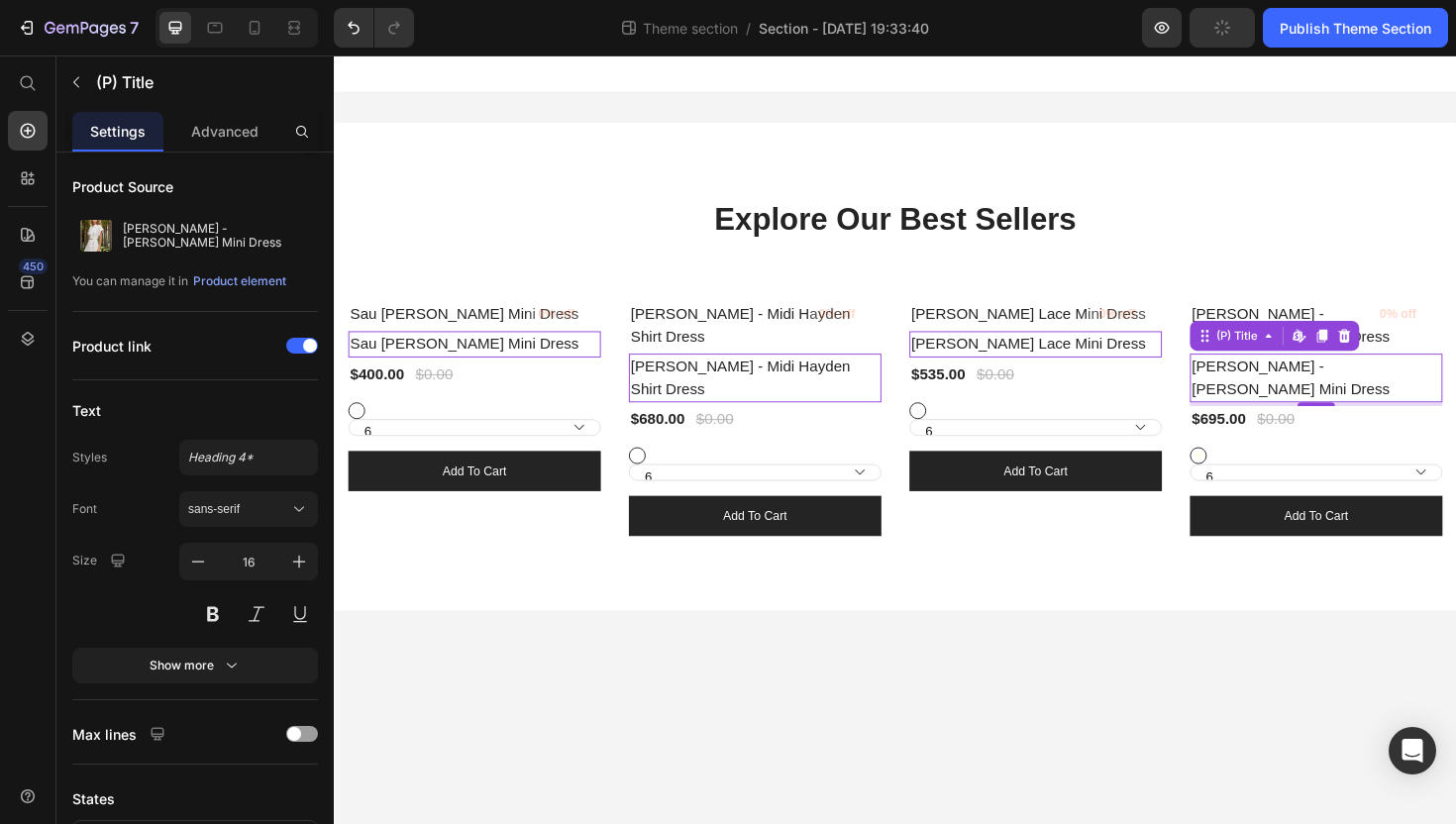 click on "[PERSON_NAME] - [PERSON_NAME] Mini Dress" at bounding box center [1374, 397] 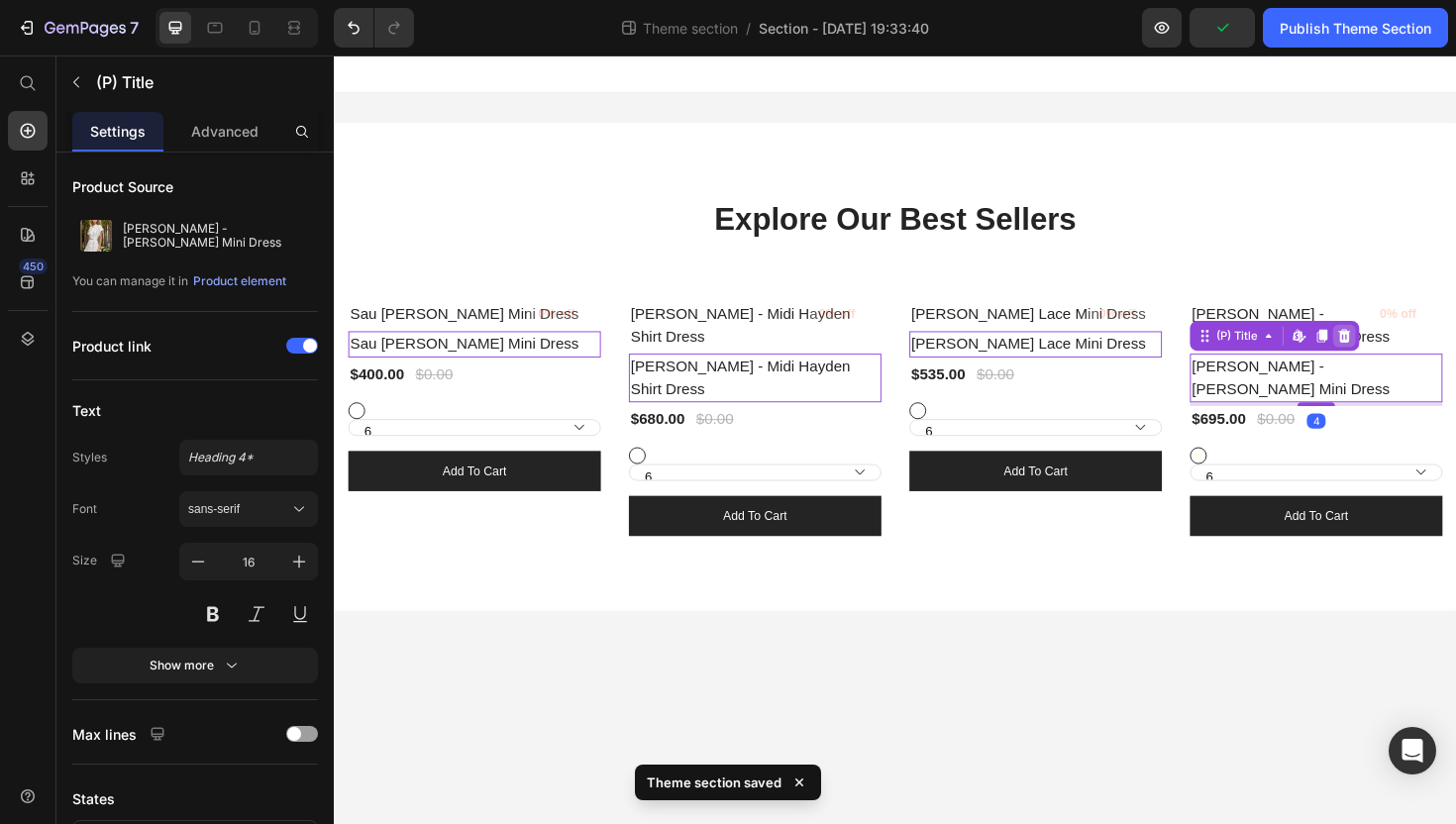 click 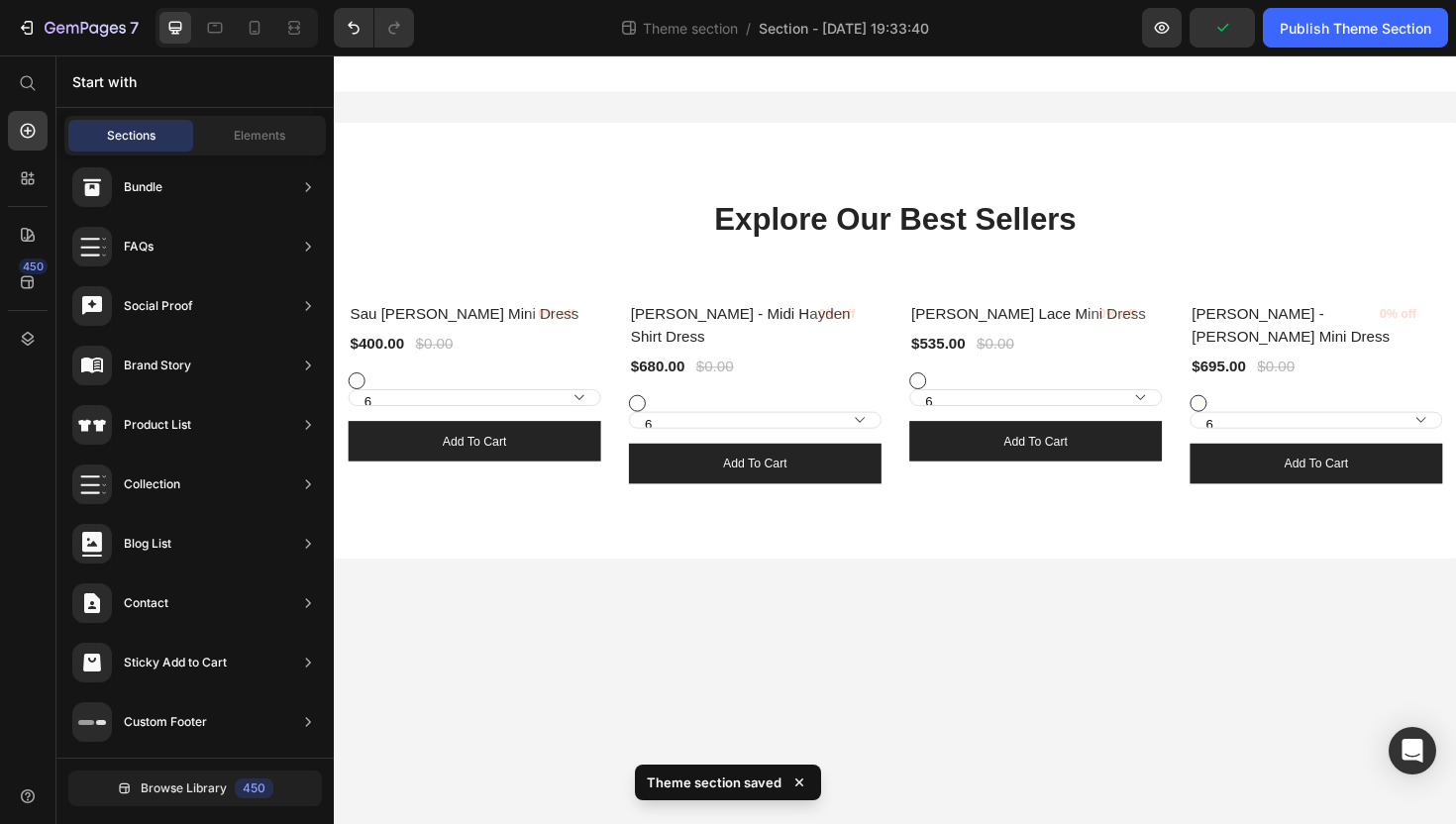 click on "Start with" at bounding box center [195, 81] 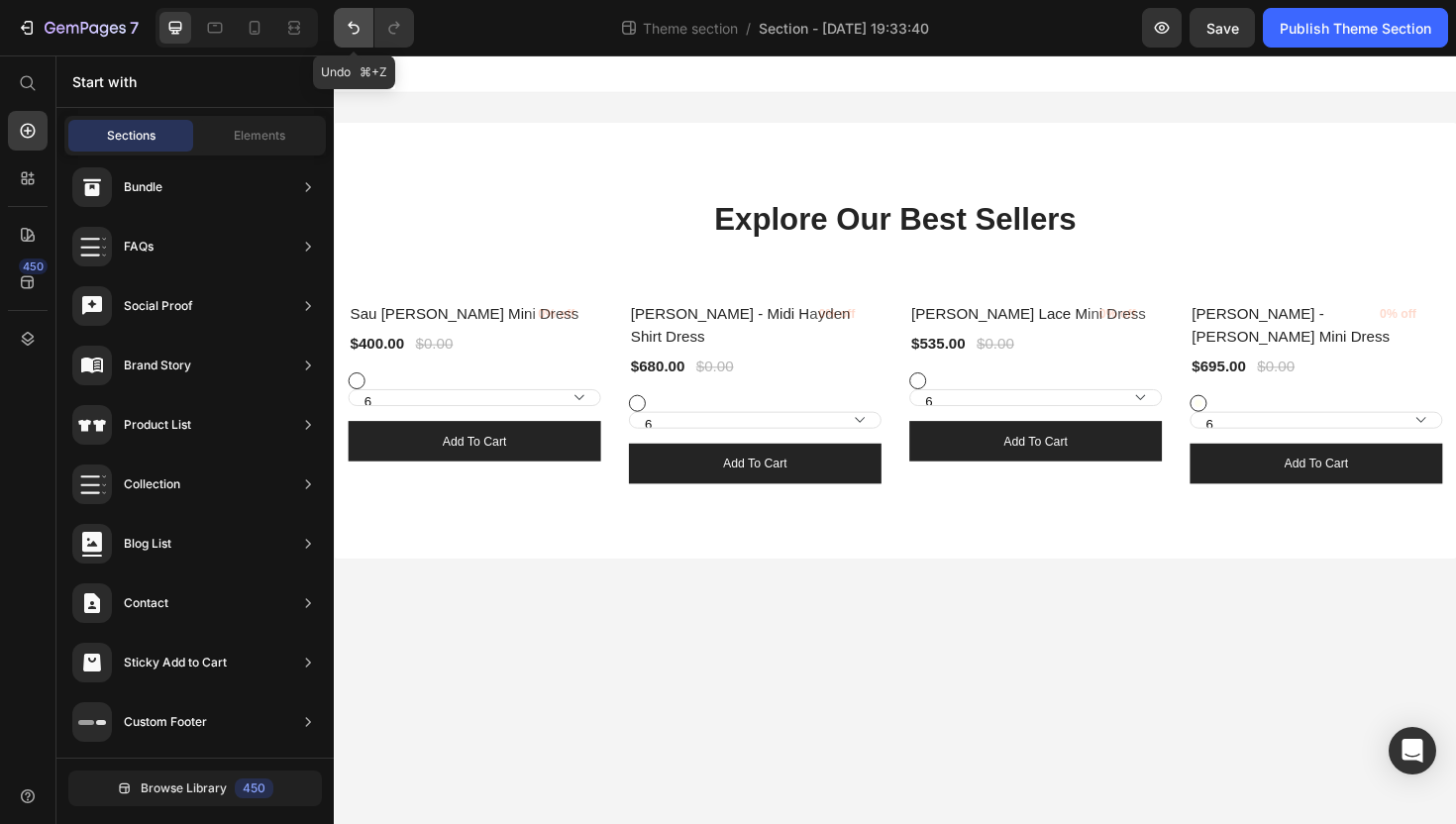 click 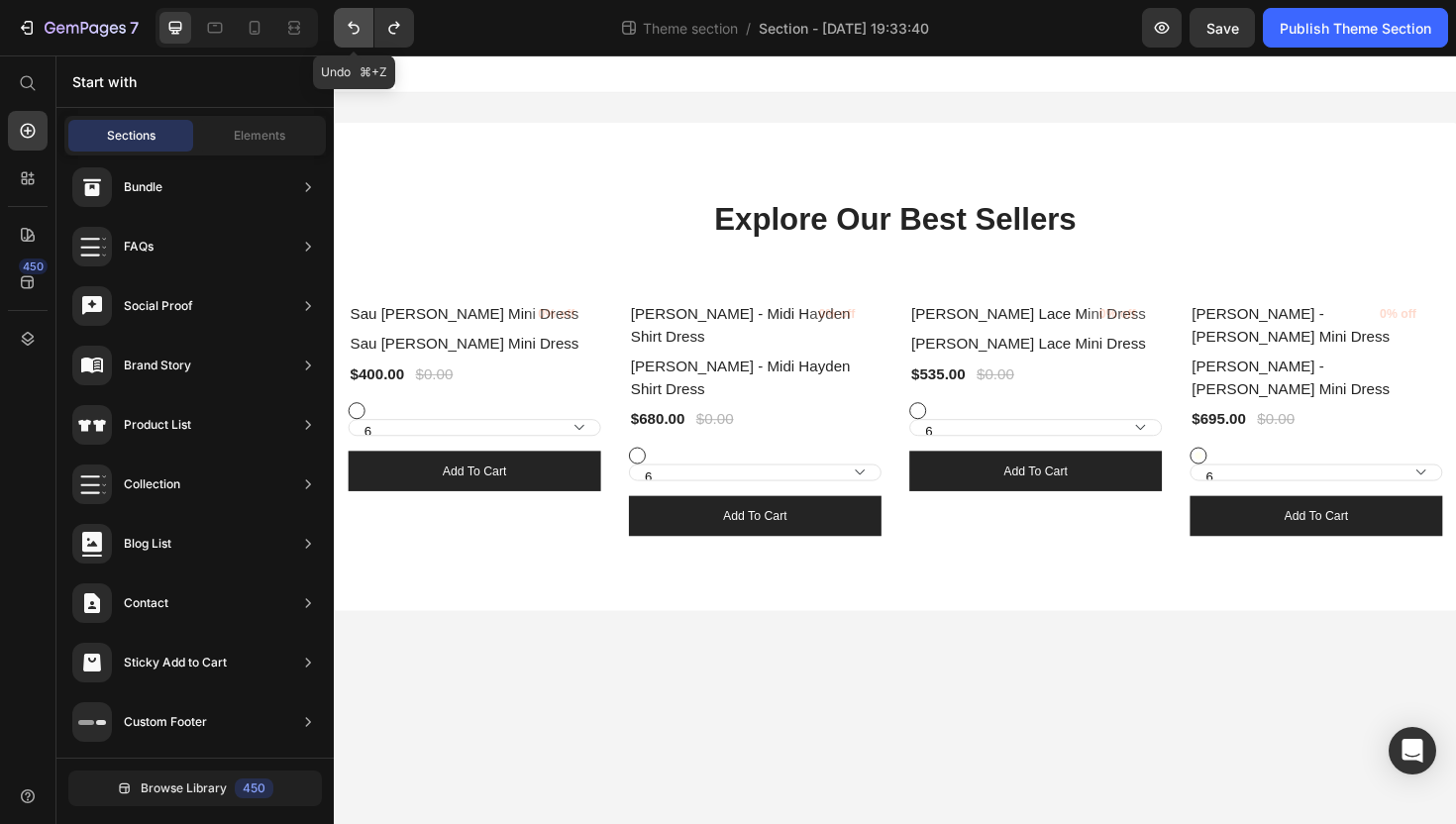 click 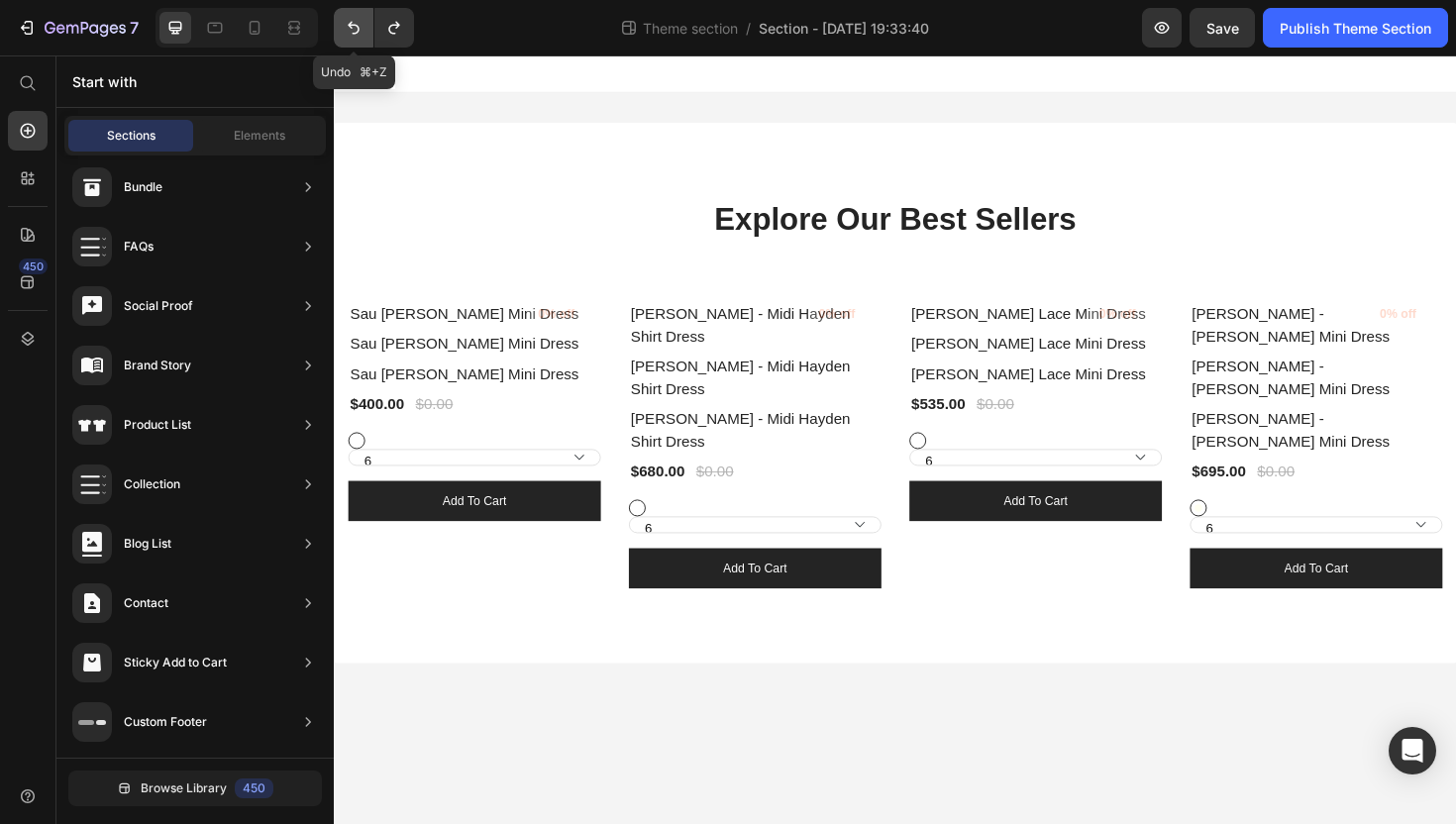 click 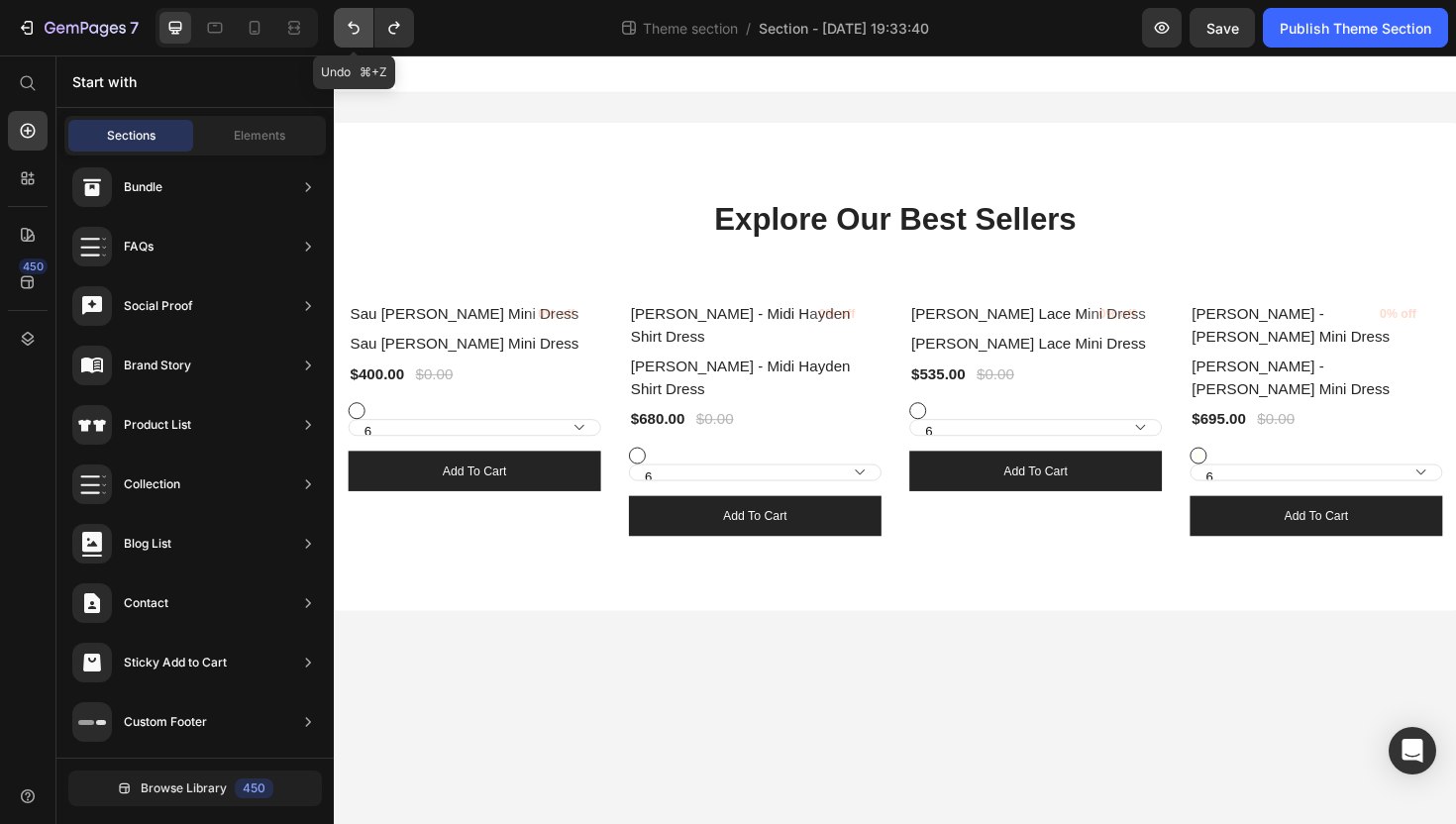 click 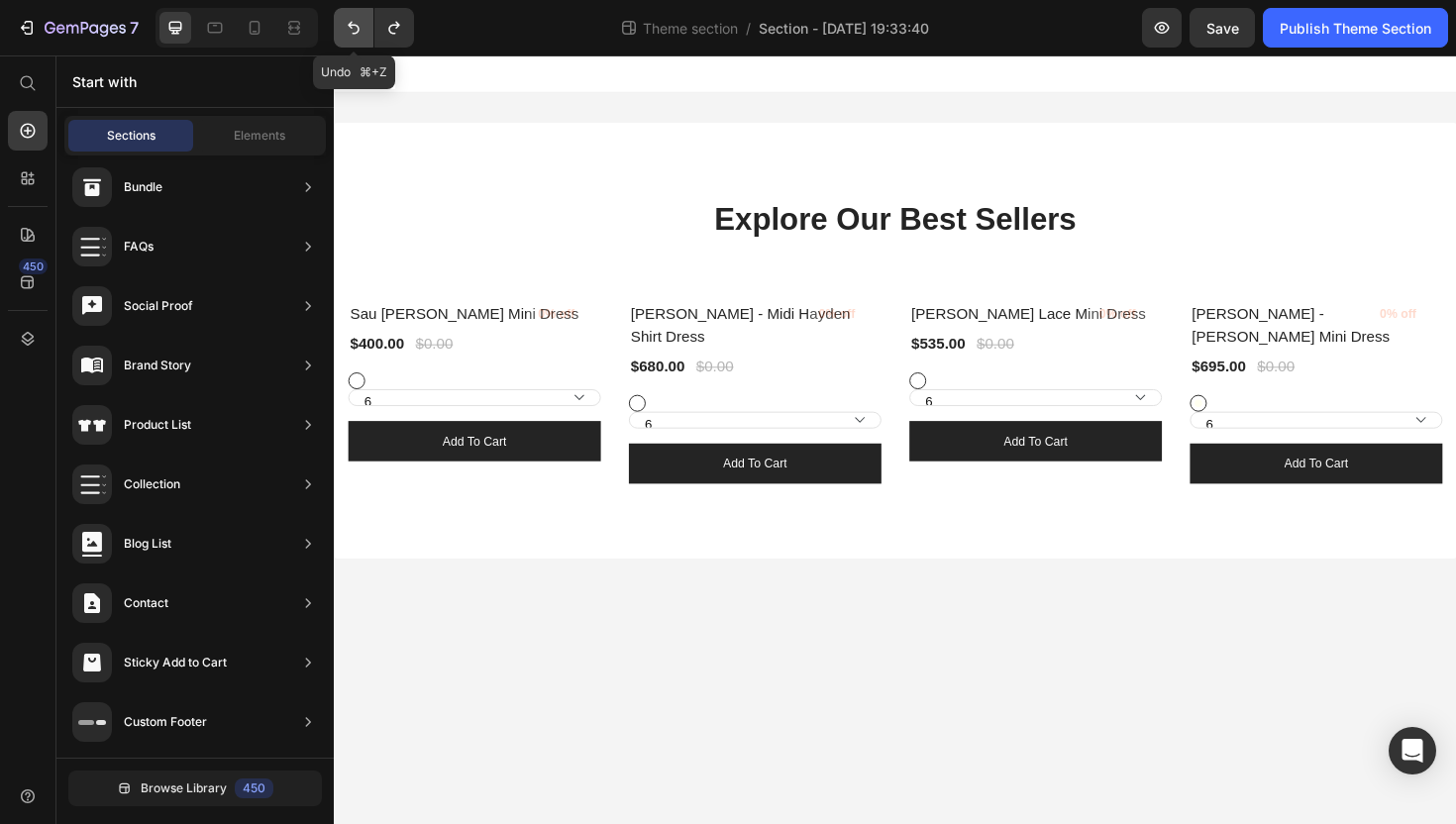 click 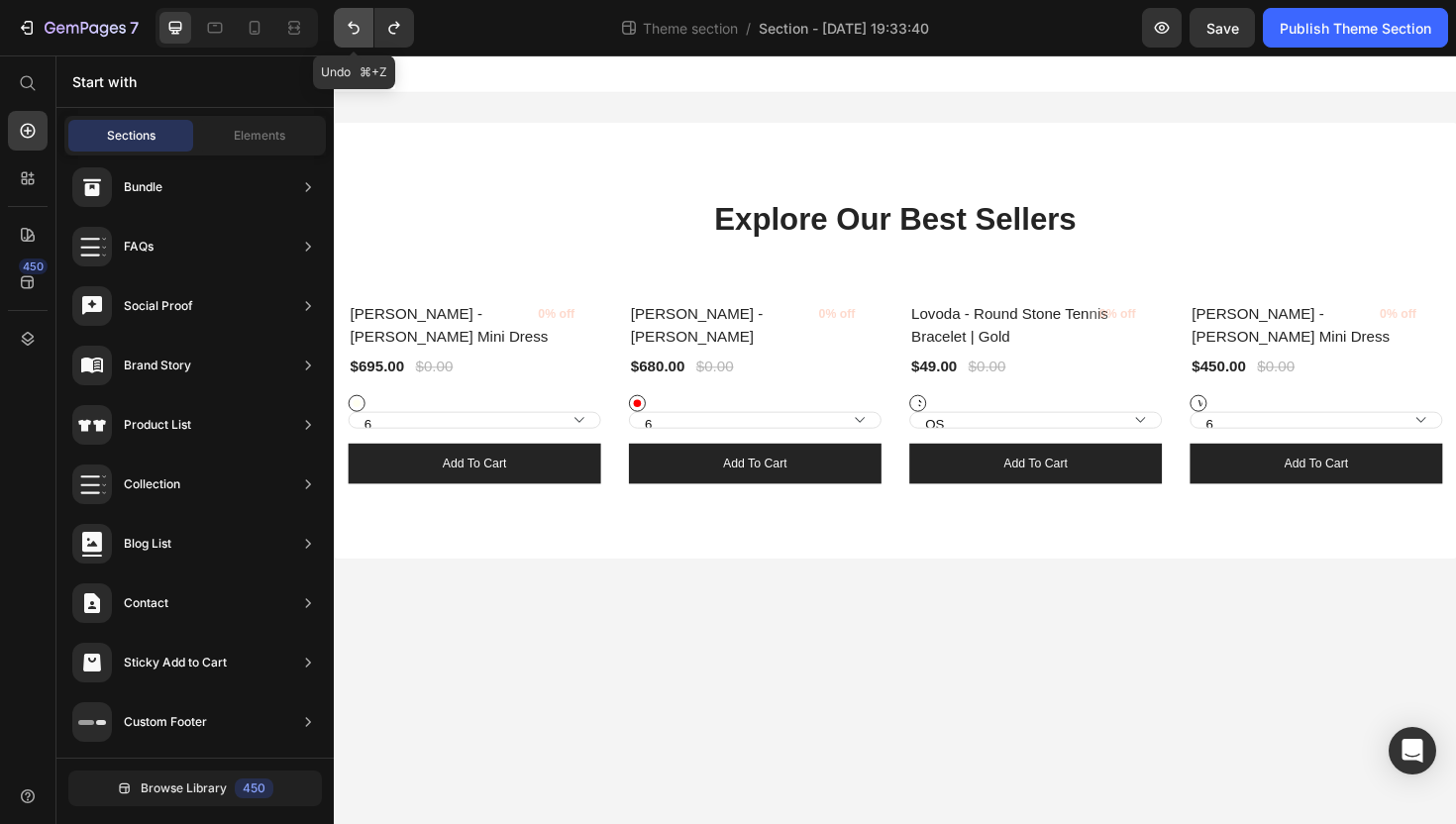 click 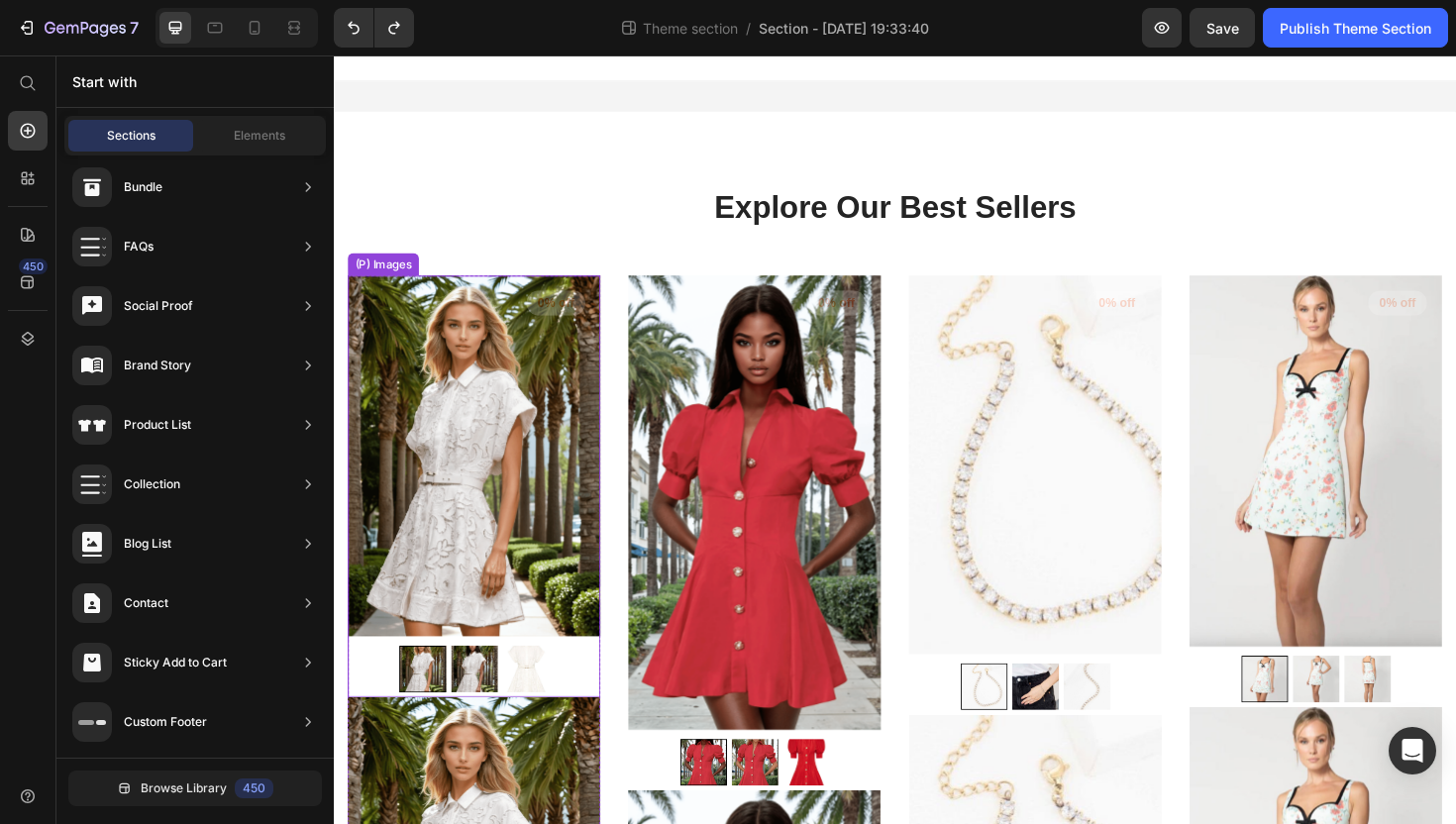 scroll, scrollTop: 15, scrollLeft: 0, axis: vertical 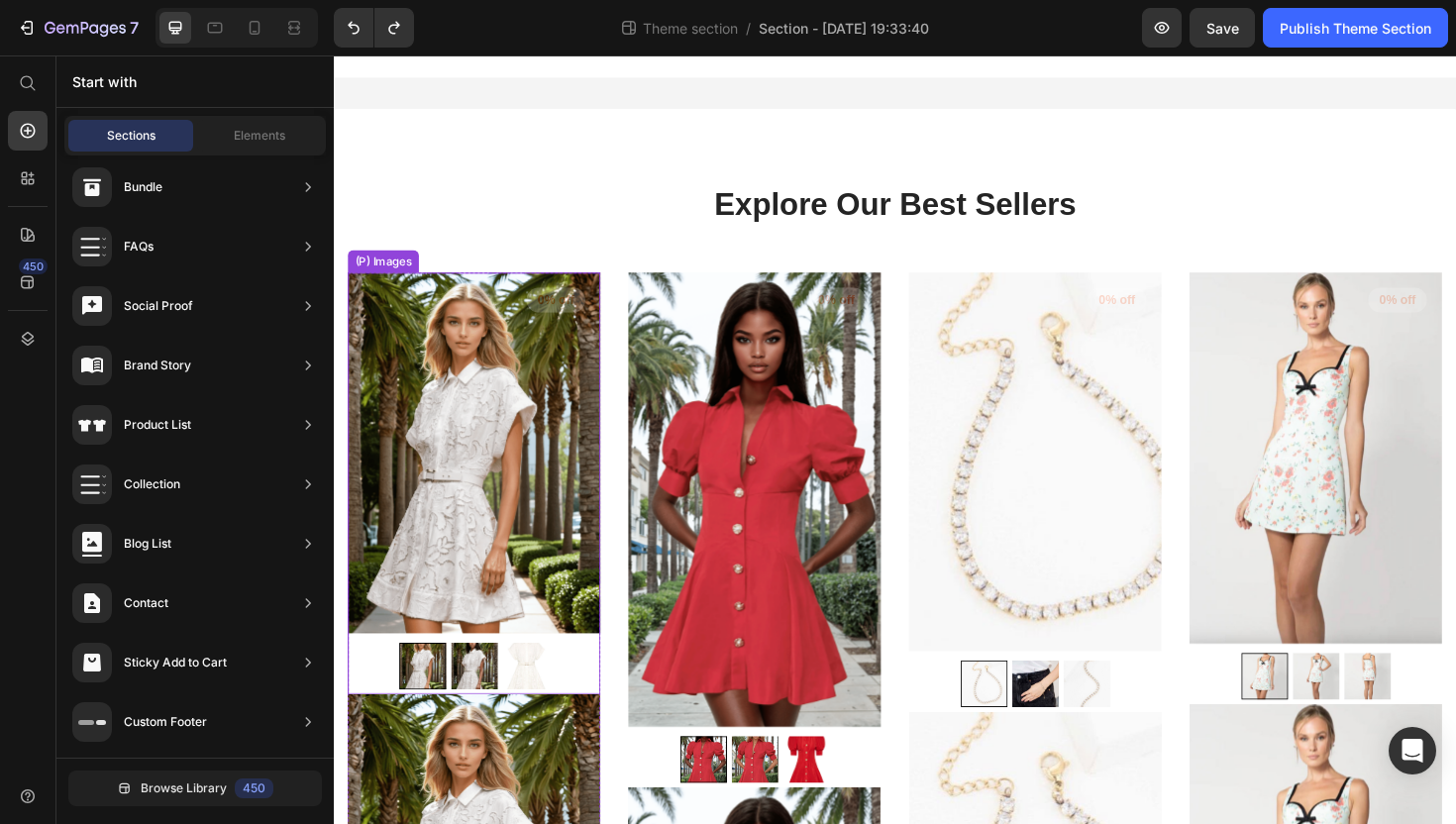 click at bounding box center (482, 476) 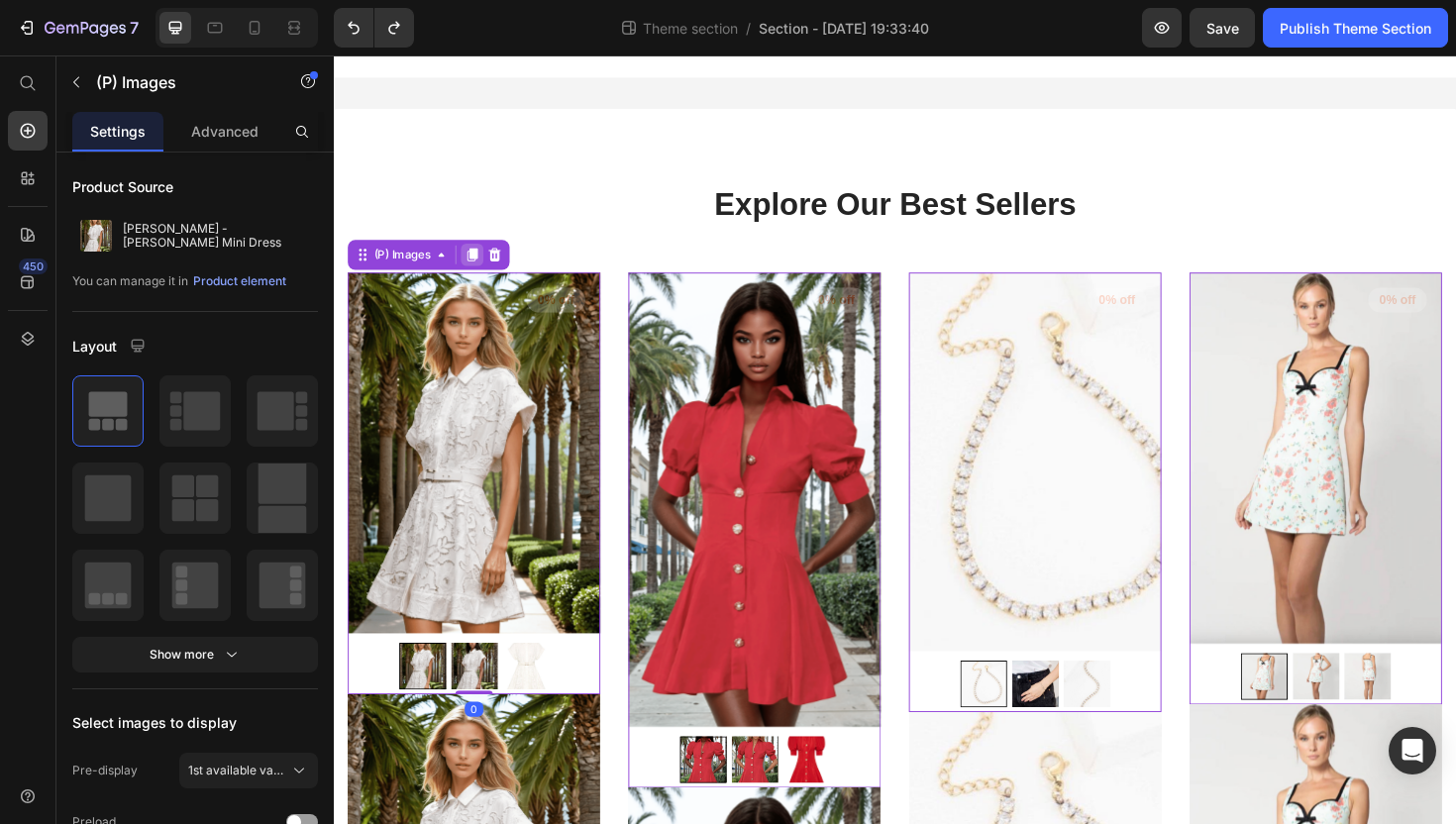 click at bounding box center [480, 266] 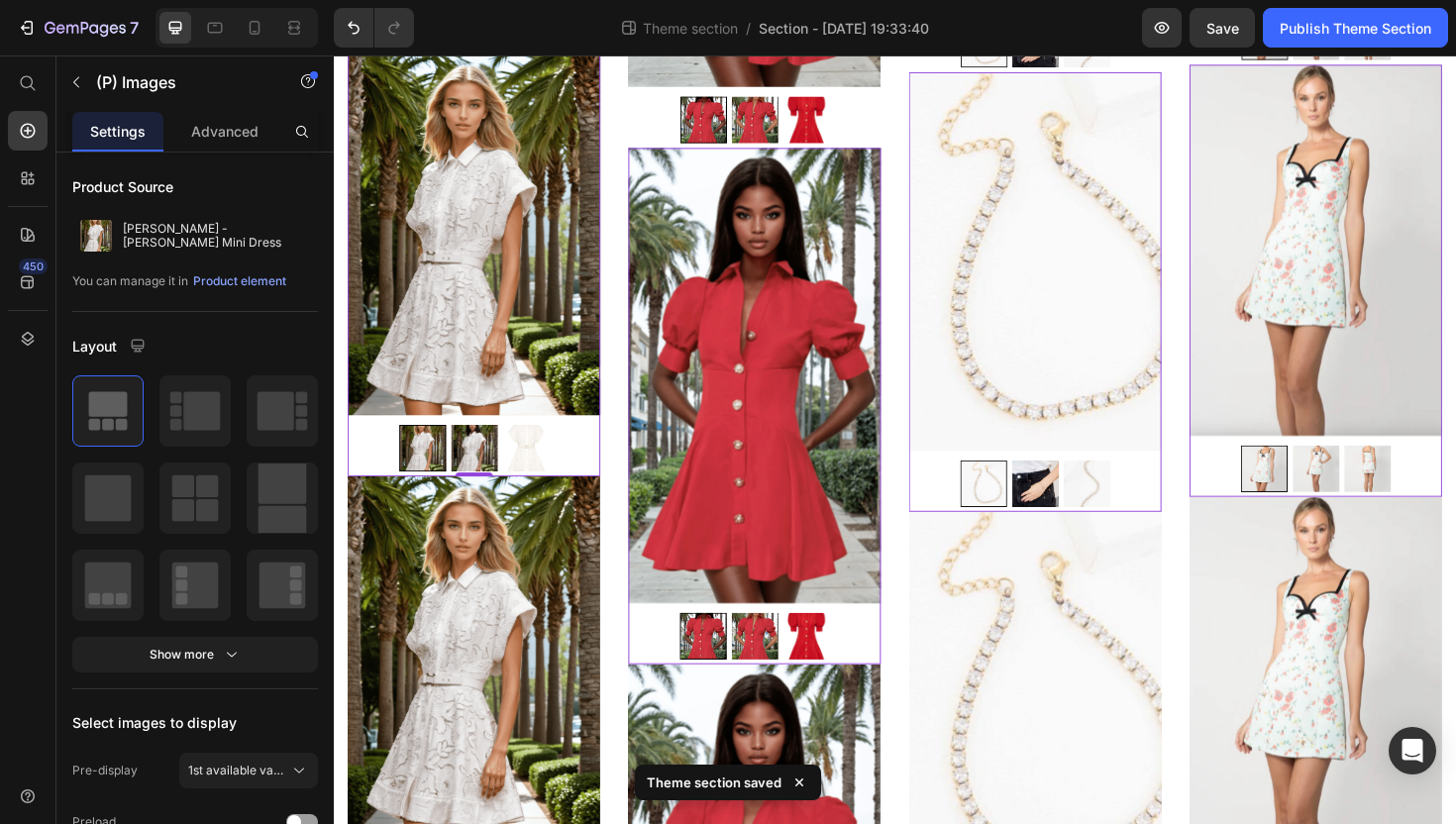 scroll, scrollTop: 695, scrollLeft: 0, axis: vertical 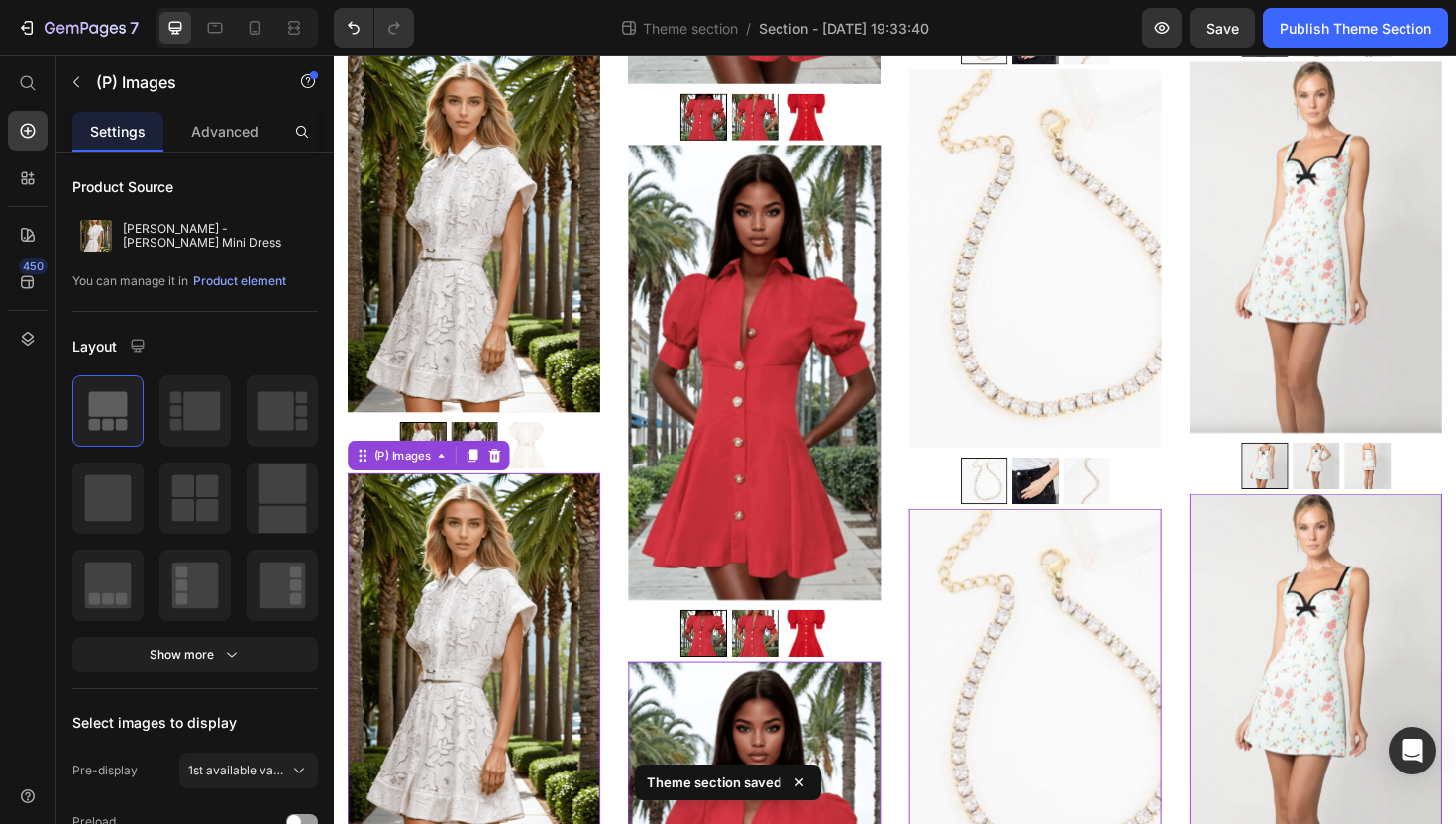 click at bounding box center (482, 689) 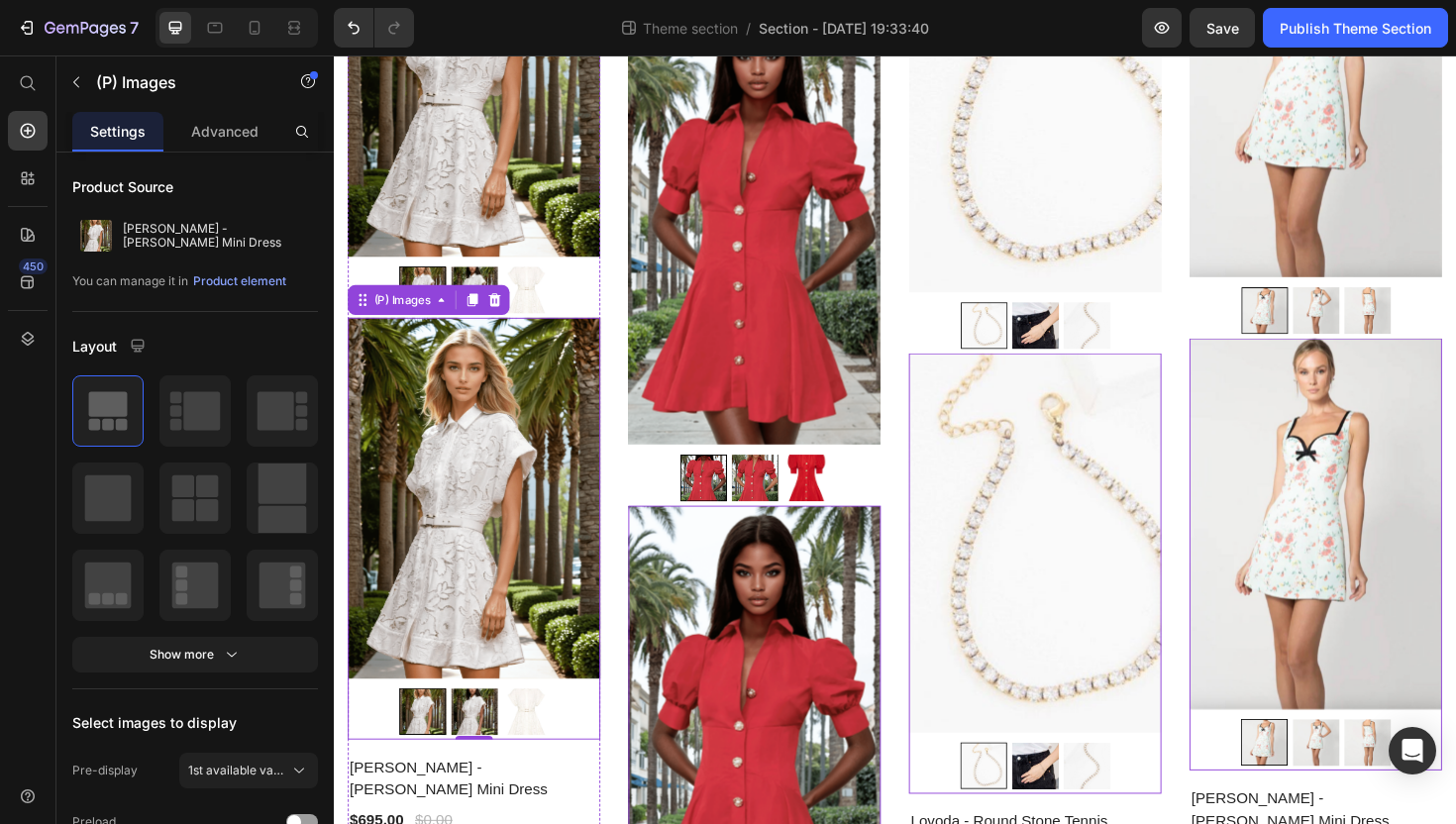 scroll, scrollTop: 861, scrollLeft: 0, axis: vertical 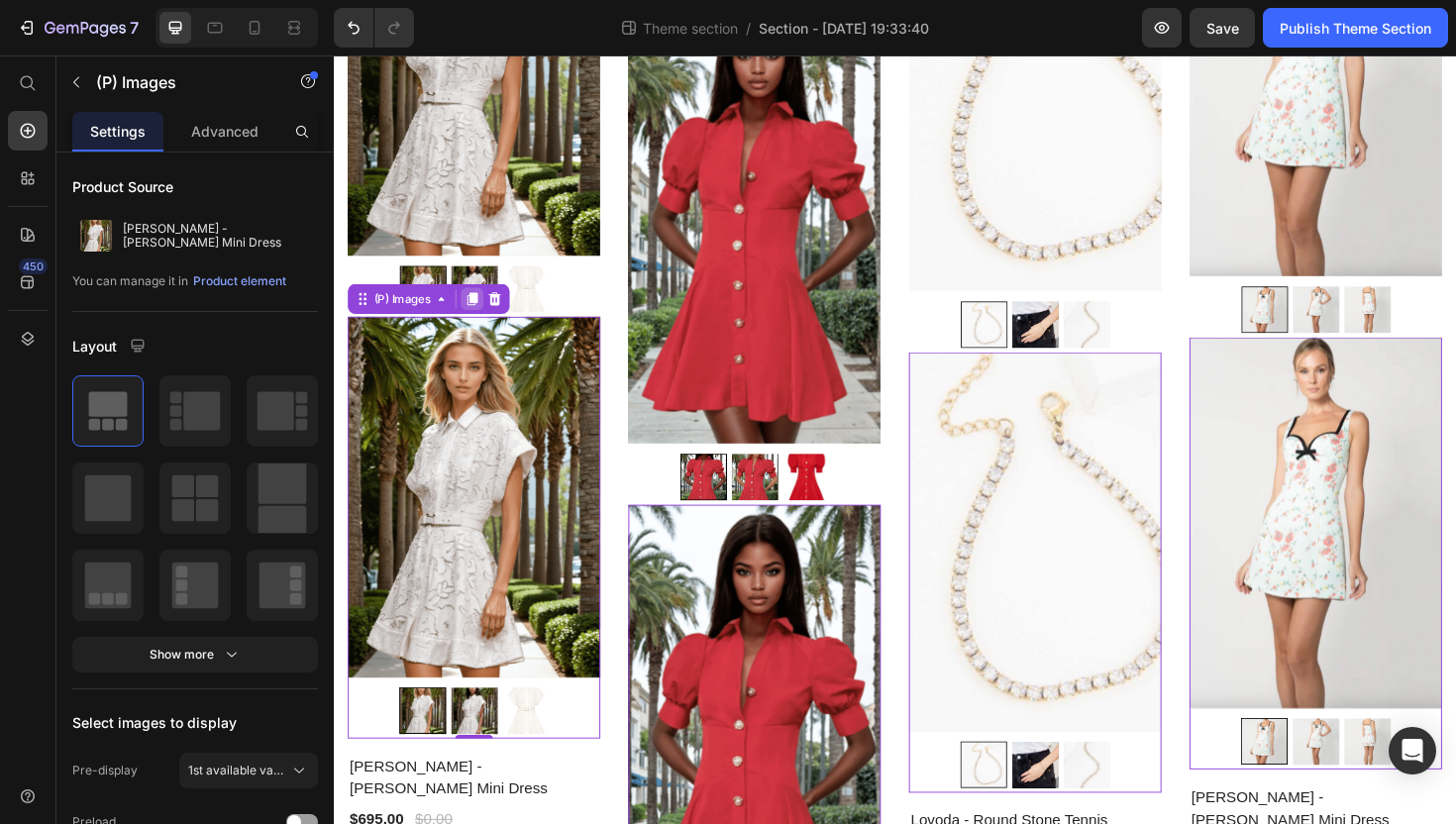 click 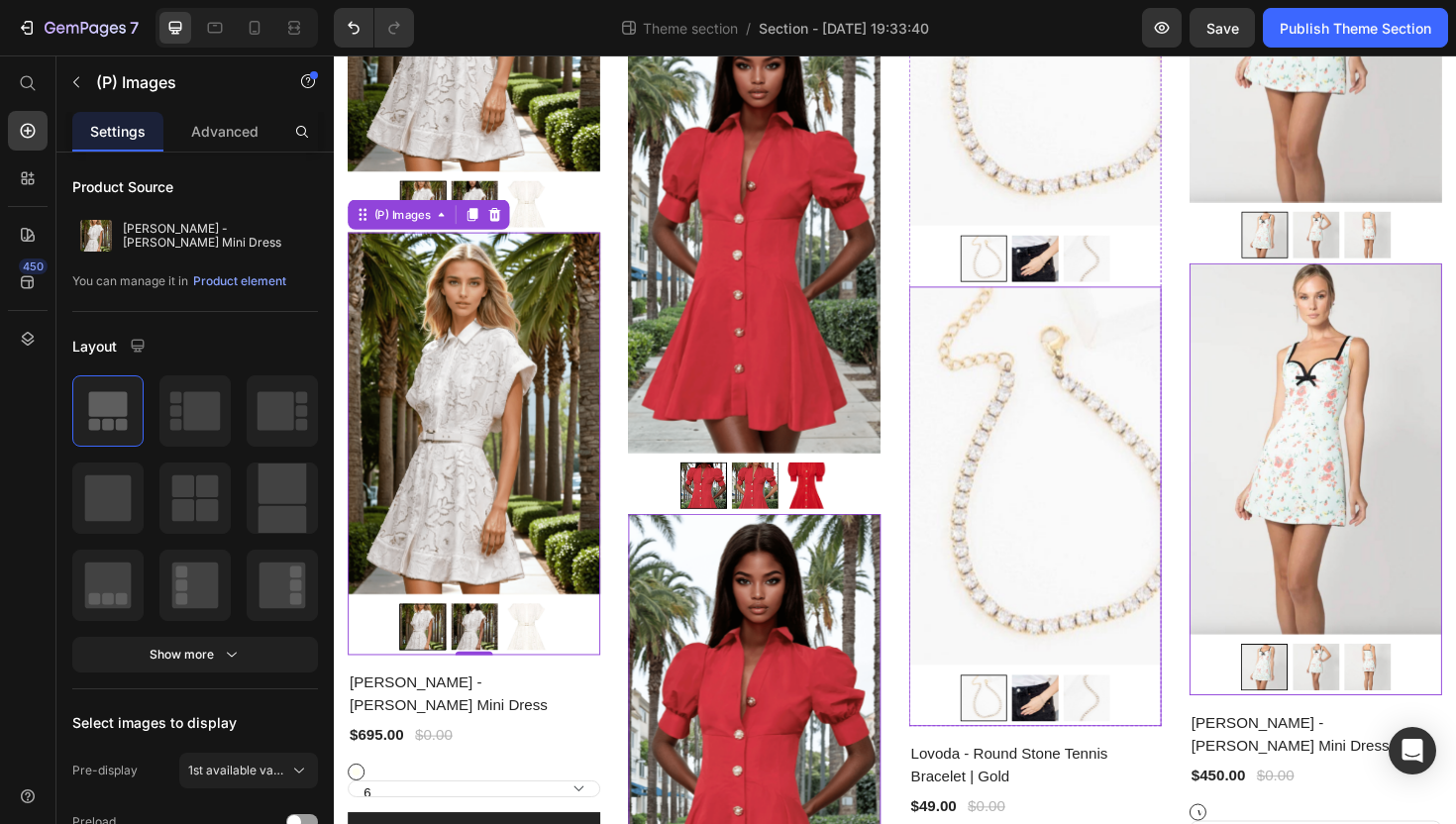 scroll, scrollTop: 1427, scrollLeft: 0, axis: vertical 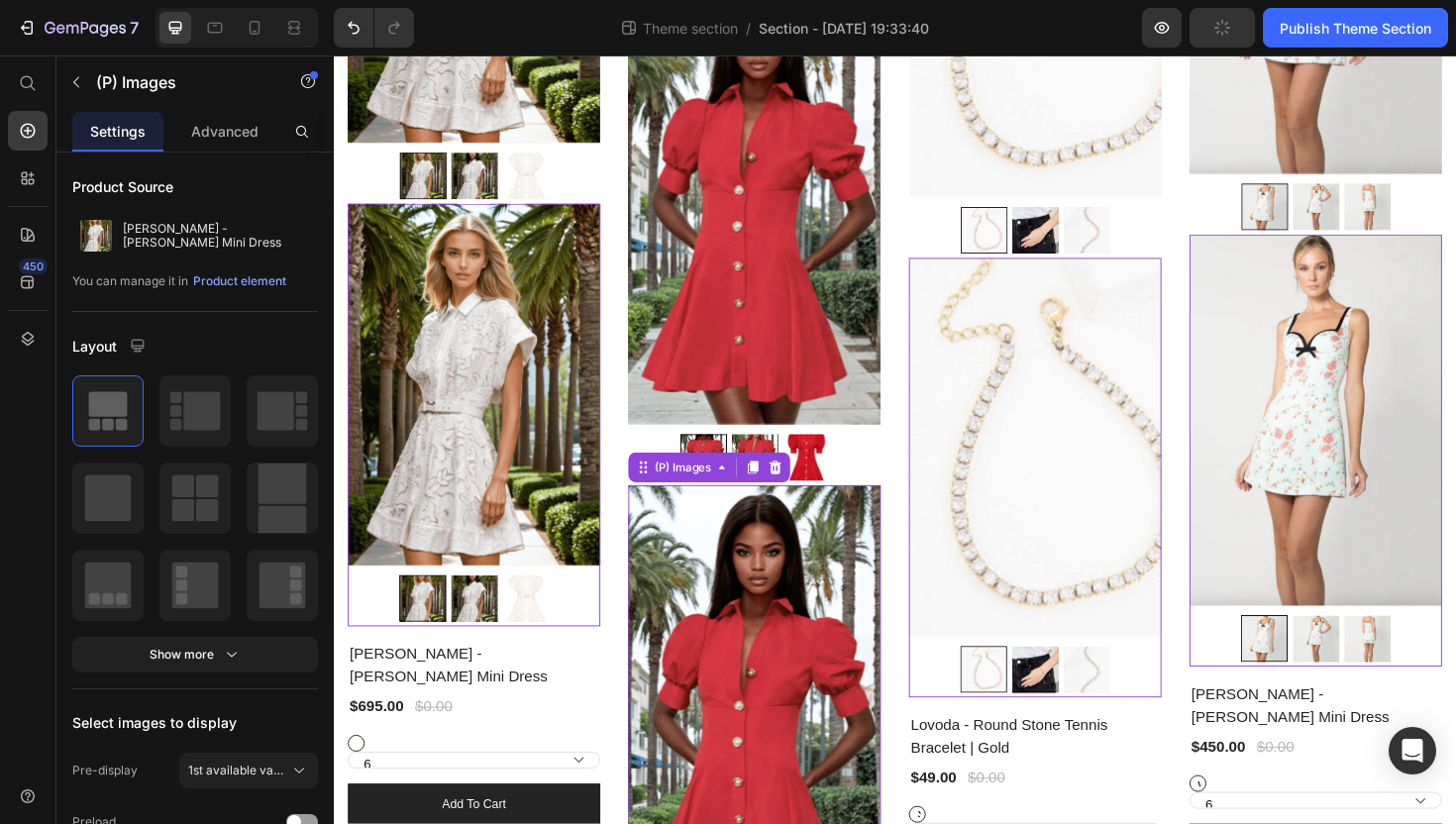 click at bounding box center [780, 752] 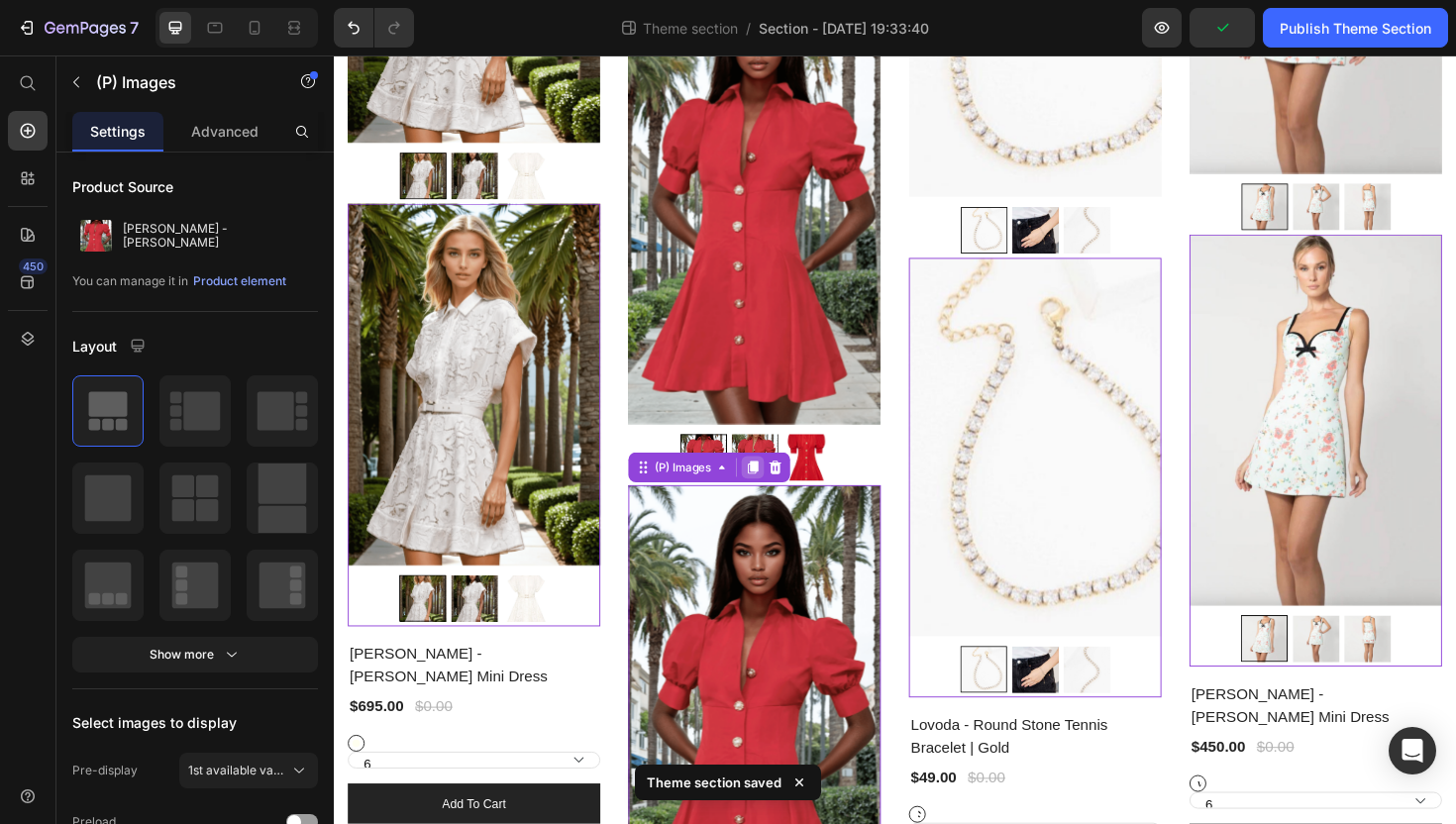 click 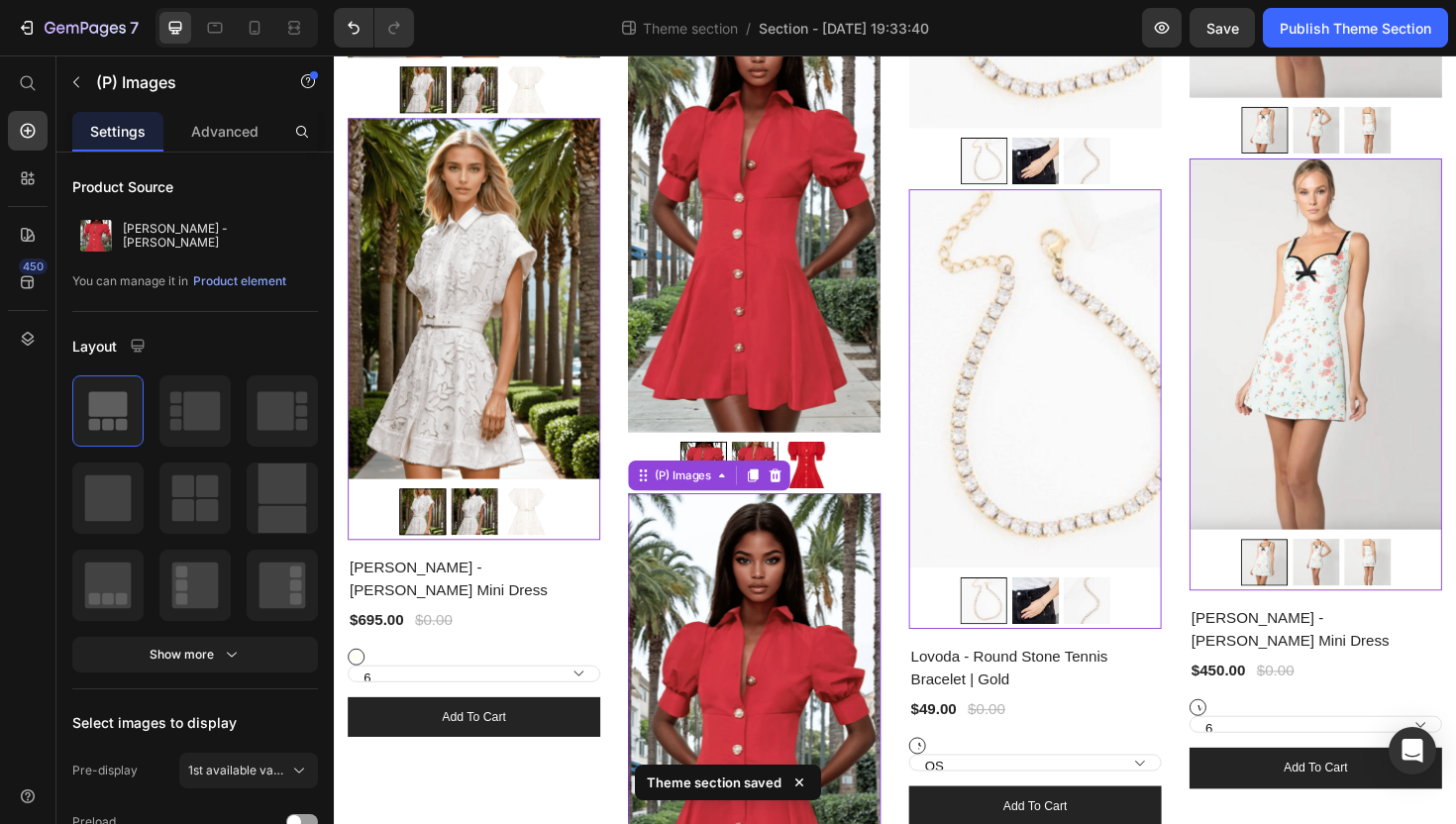 scroll, scrollTop: 1965, scrollLeft: 0, axis: vertical 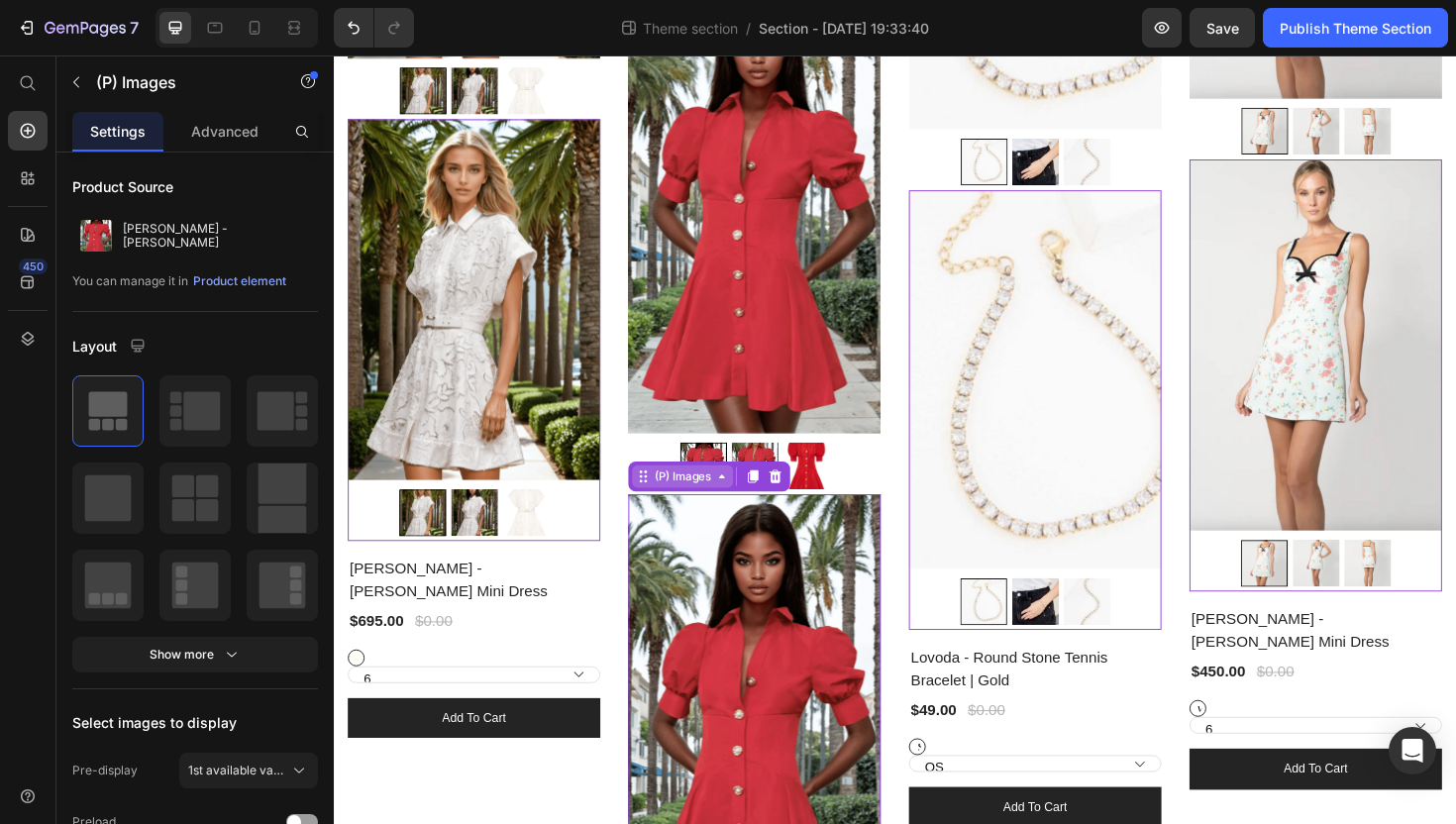 click on "(P) Images (P) Images (P) Images (P) Images (P) Images   0 0% off Product Badge" at bounding box center [482, -548] 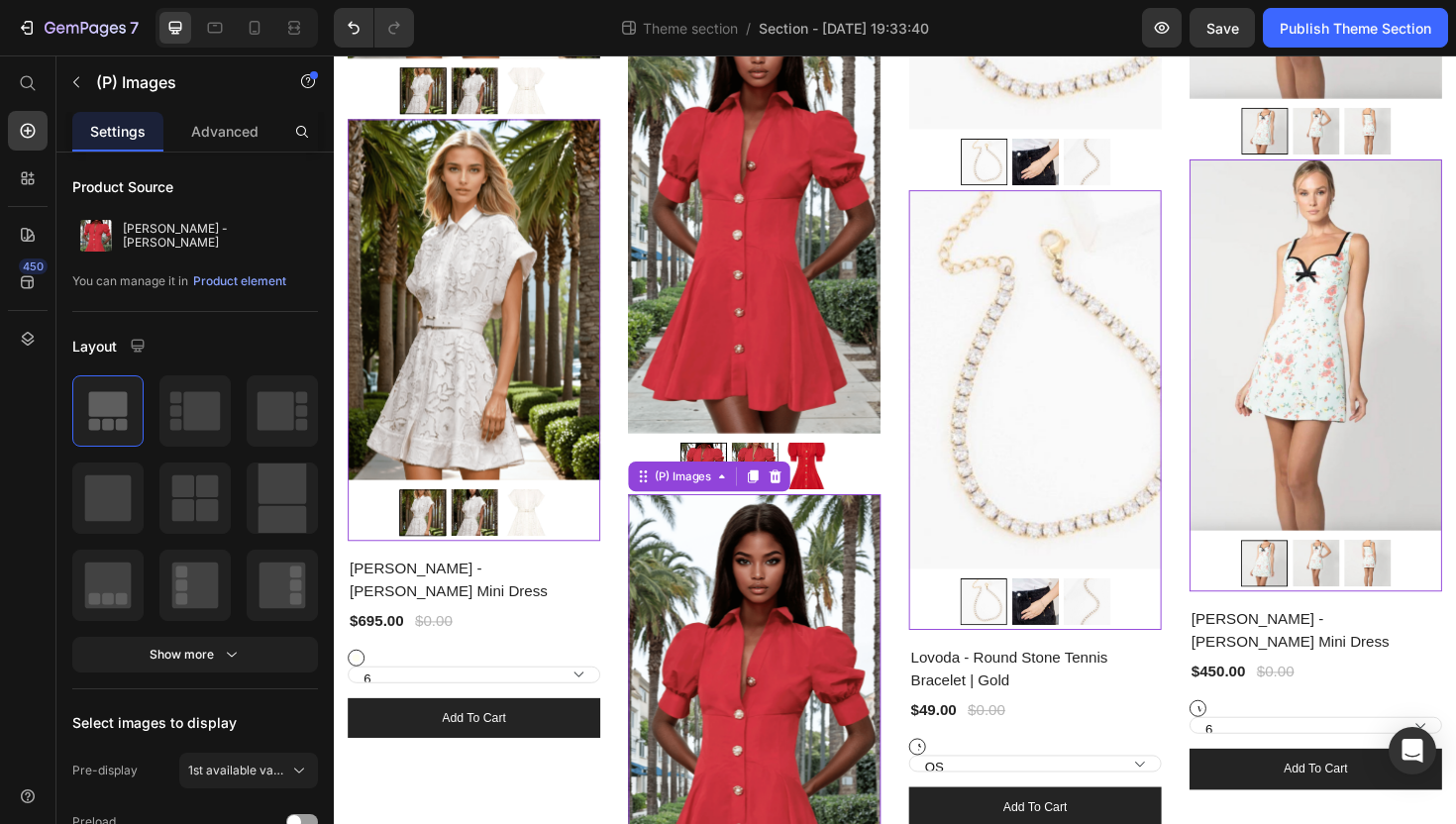 click on "(P) Images" at bounding box center [386, 111] 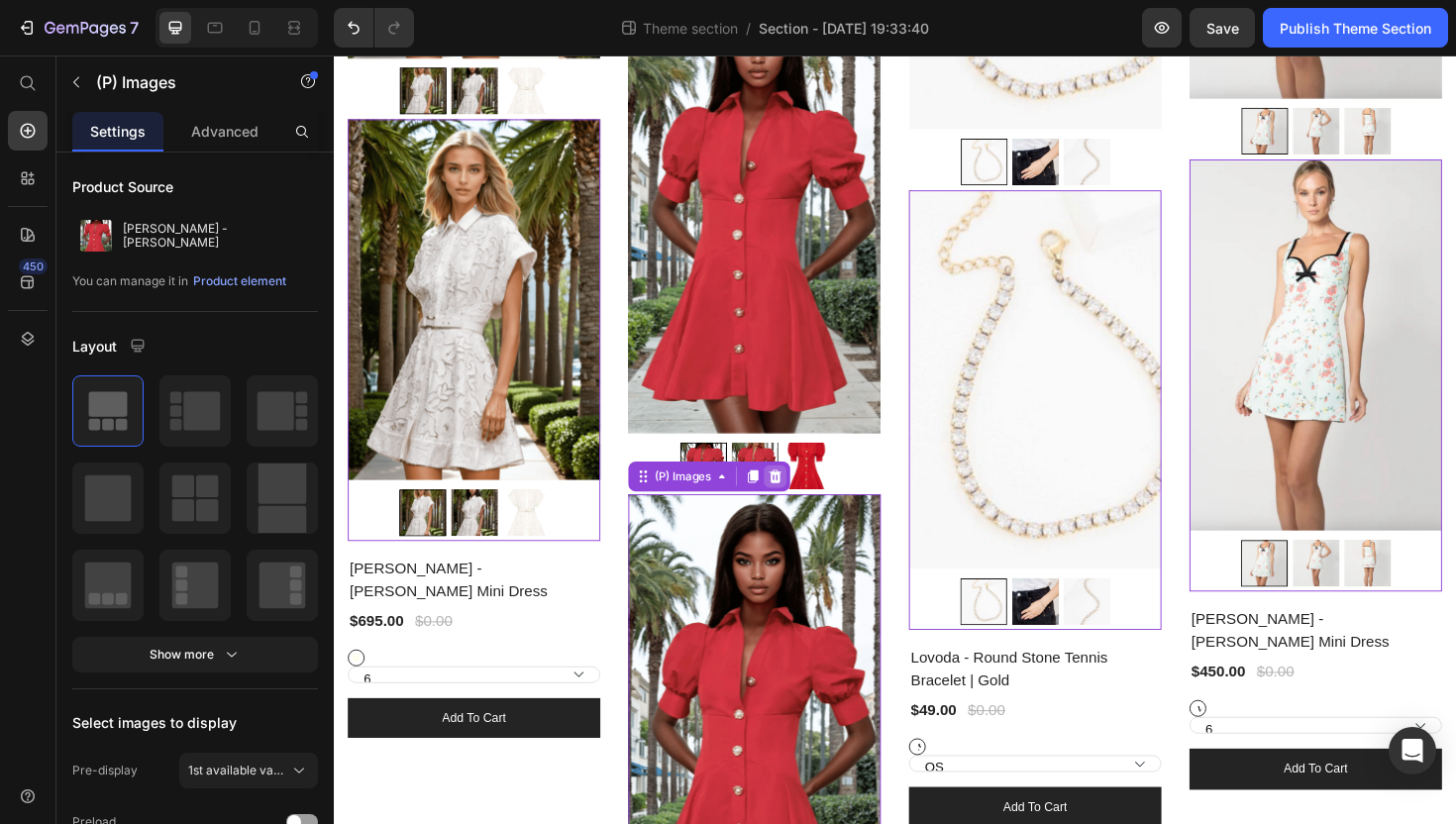 click 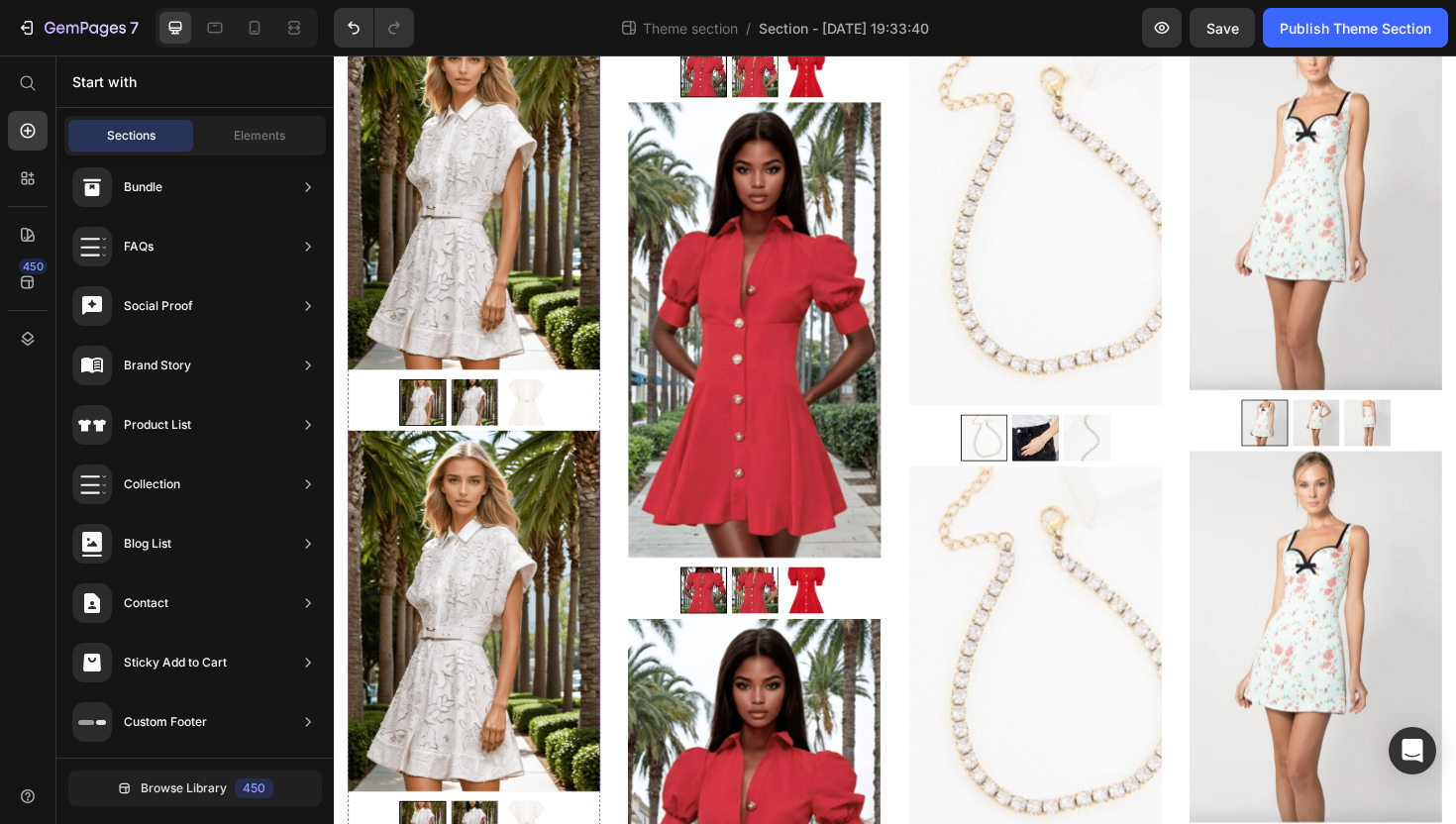 scroll, scrollTop: 794, scrollLeft: 0, axis: vertical 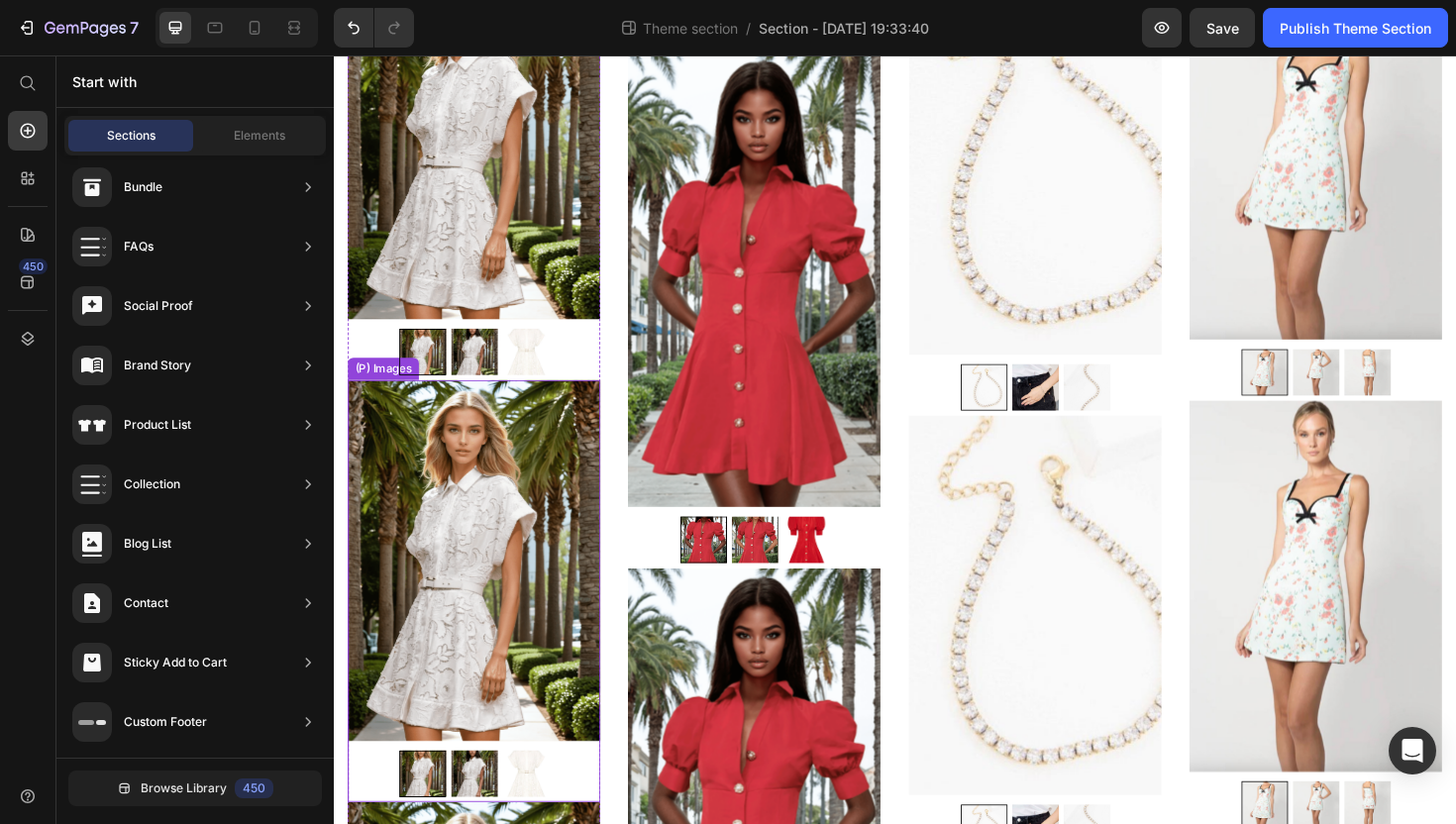 click at bounding box center (482, 590) 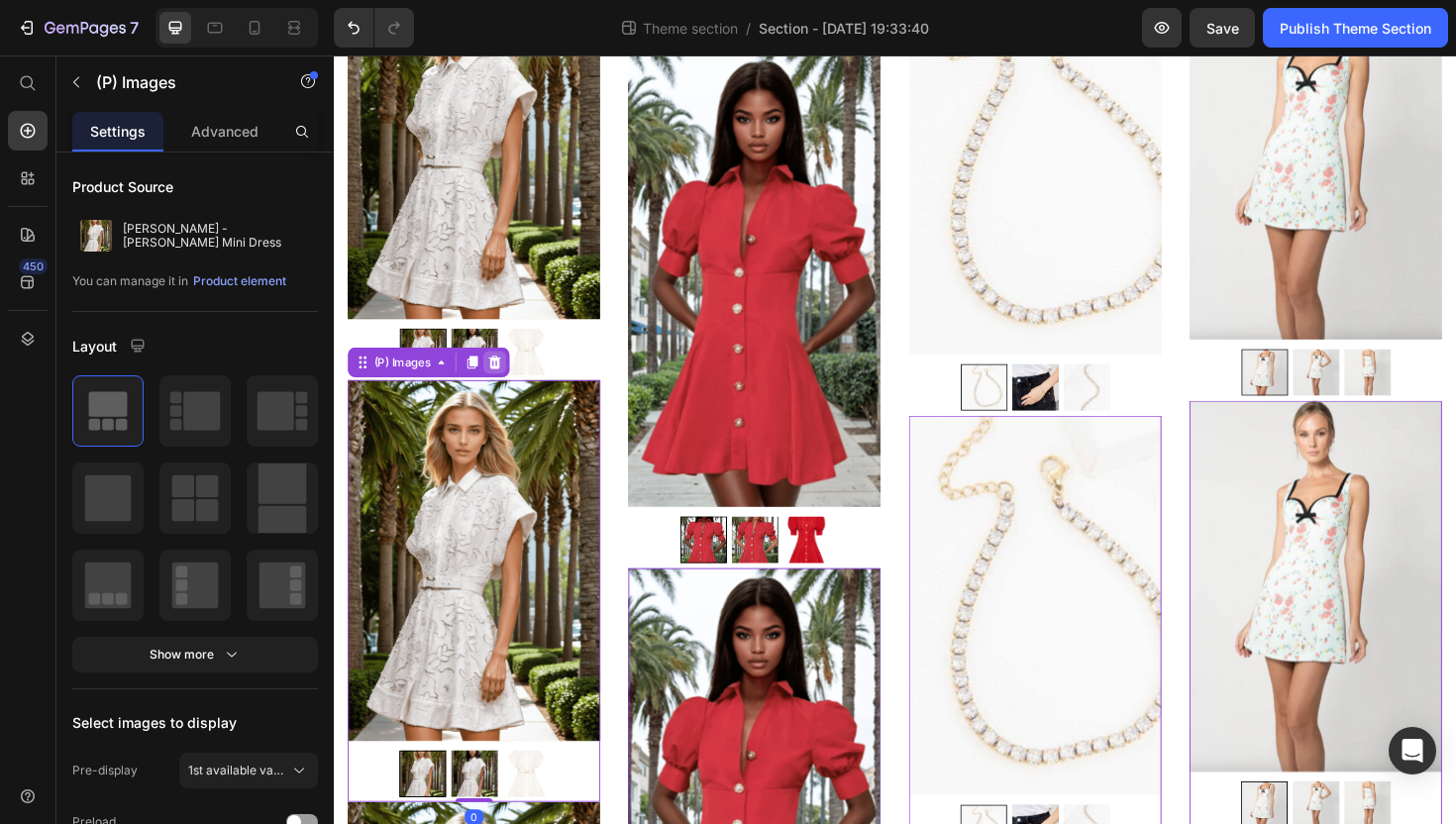 click 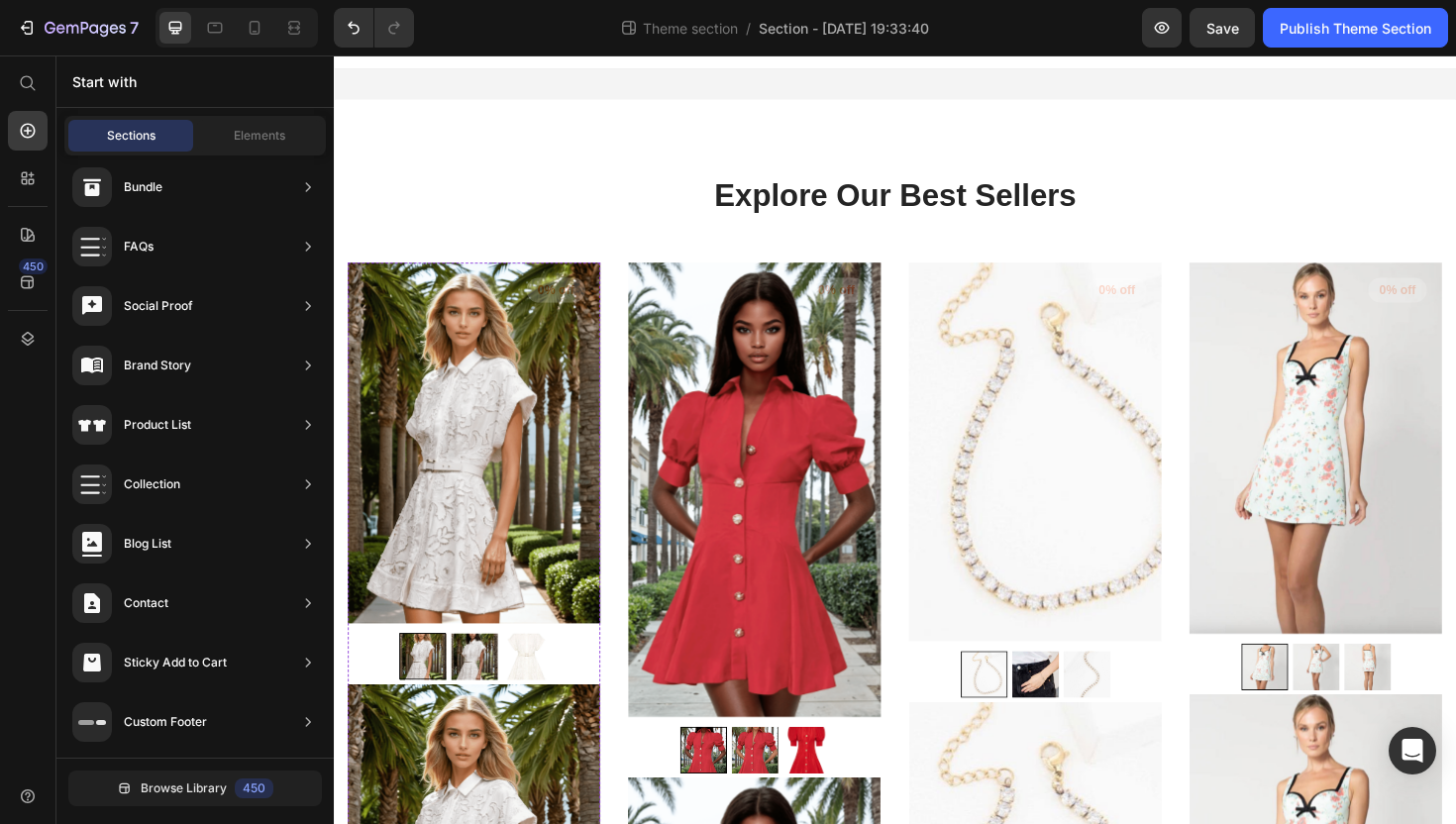 scroll, scrollTop: 105, scrollLeft: 0, axis: vertical 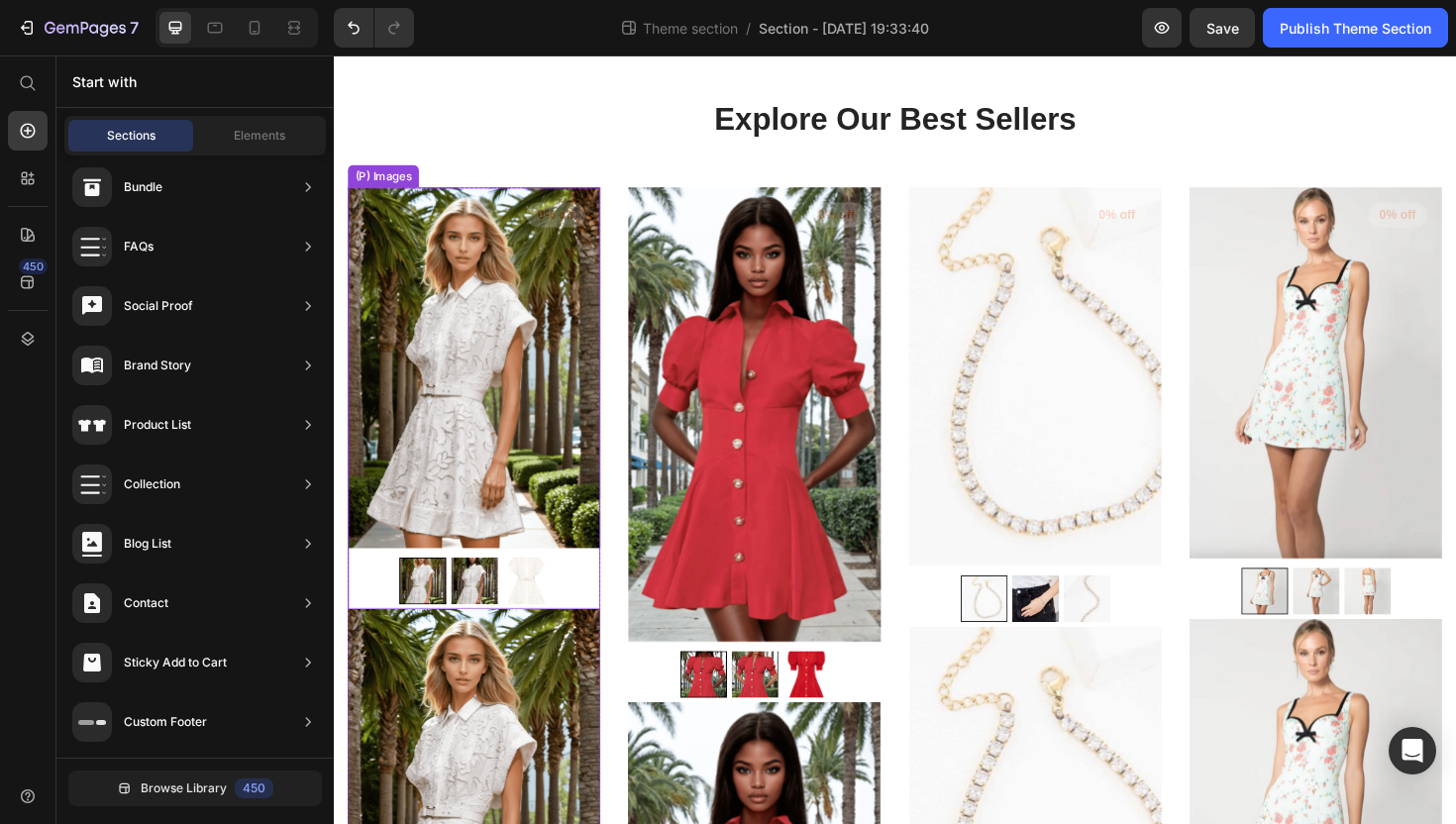 click at bounding box center (482, 386) 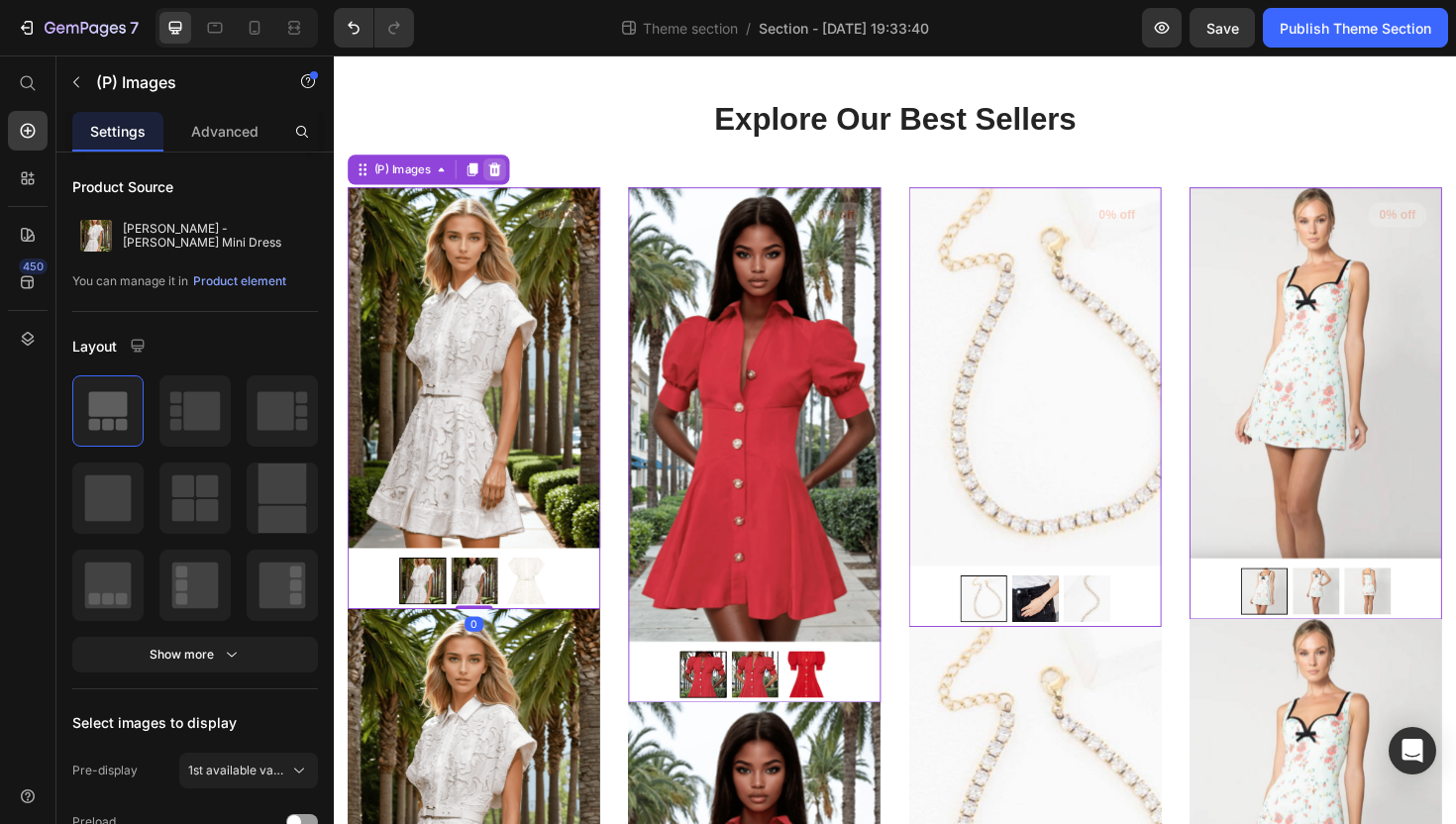click 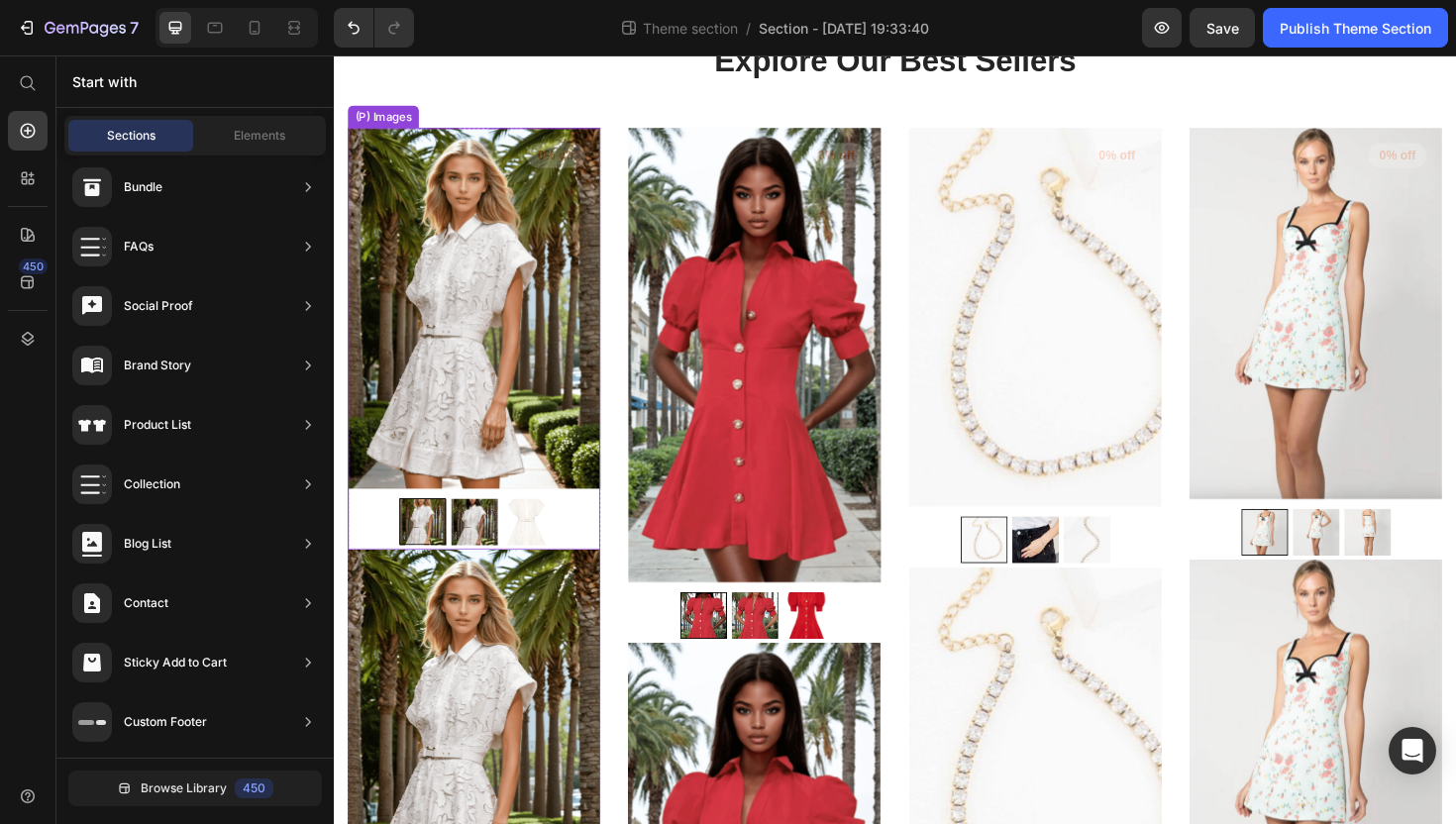 scroll, scrollTop: 164, scrollLeft: 0, axis: vertical 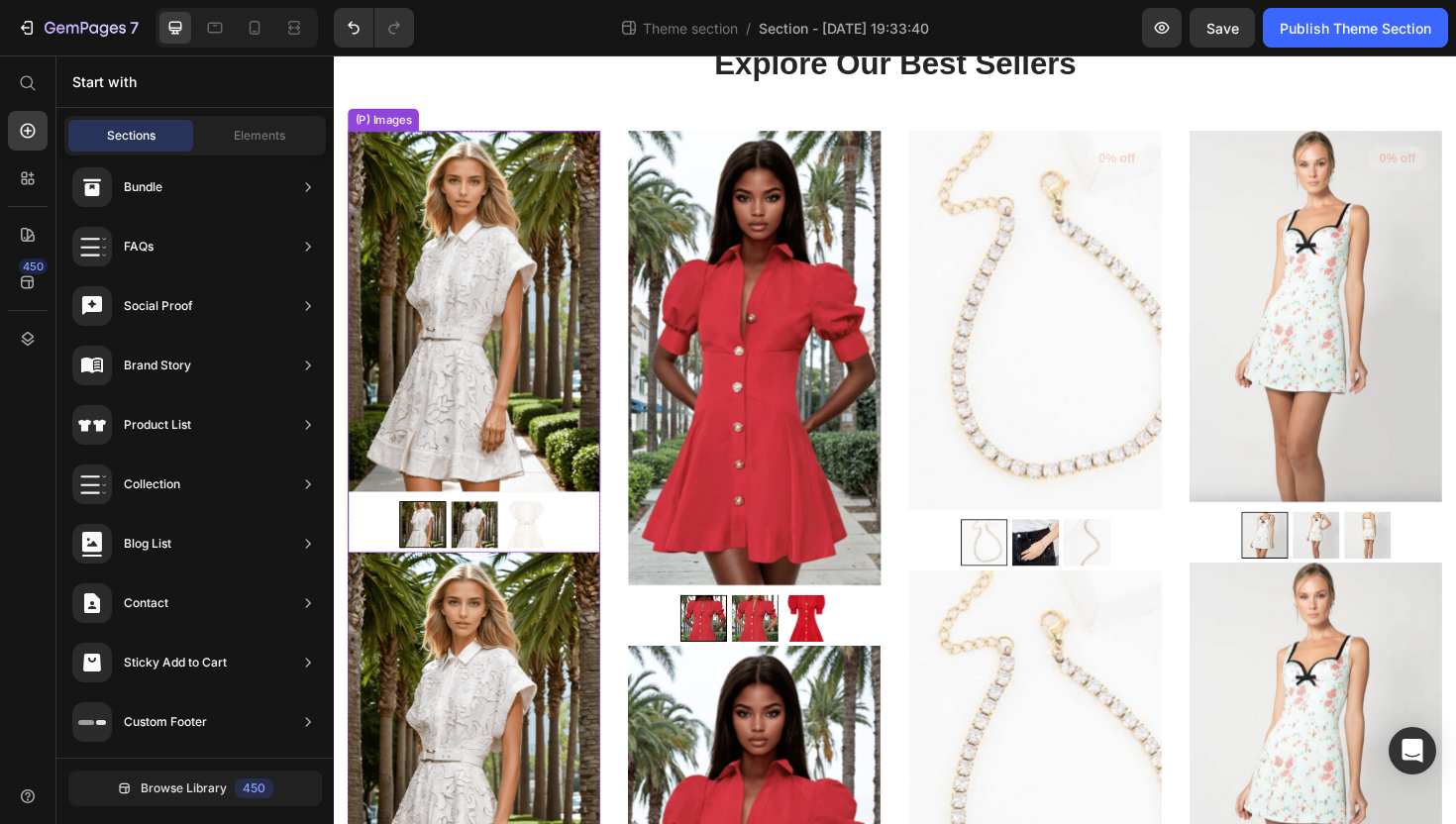 click at bounding box center (482, 327) 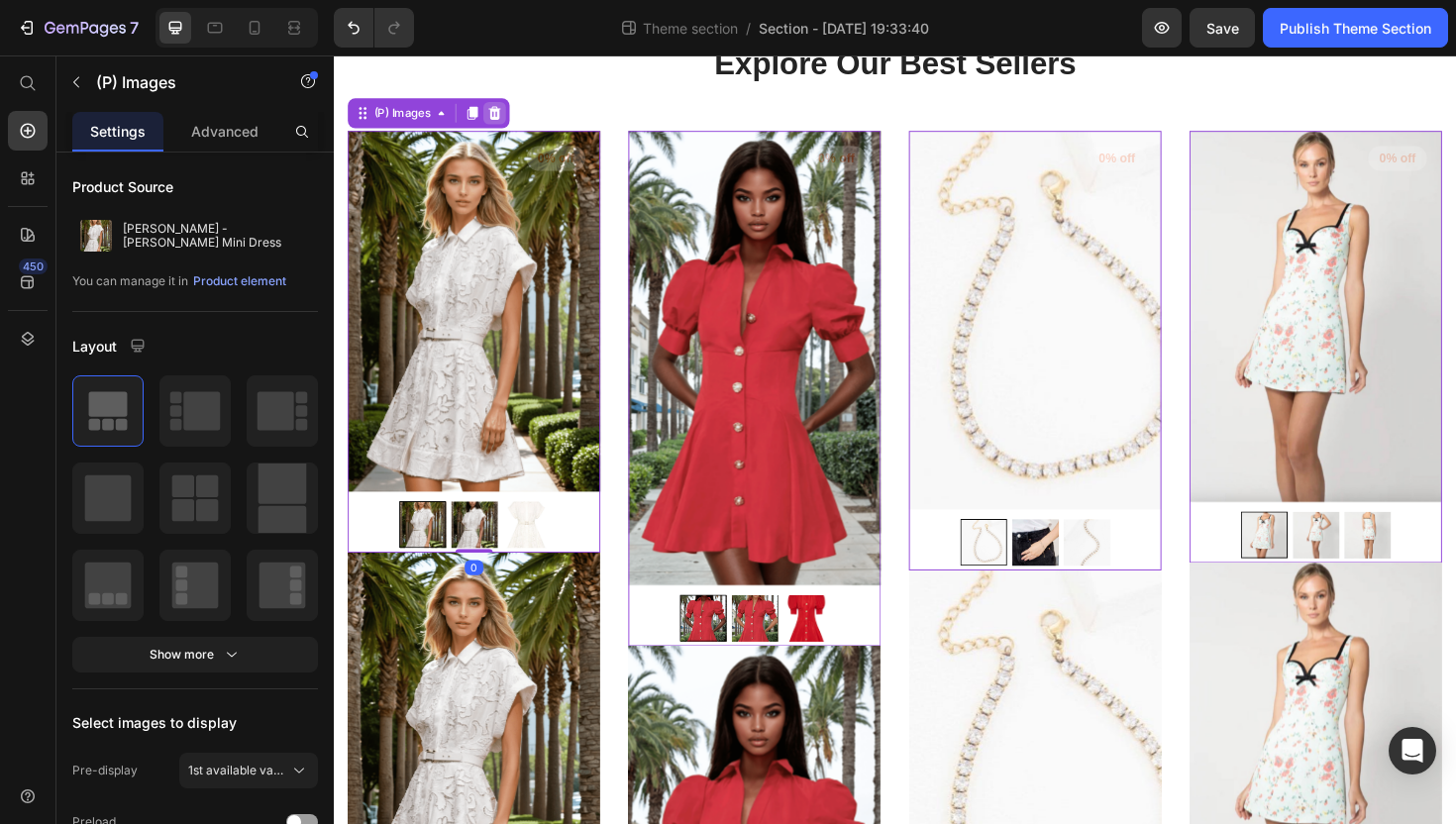 click at bounding box center [504, 117] 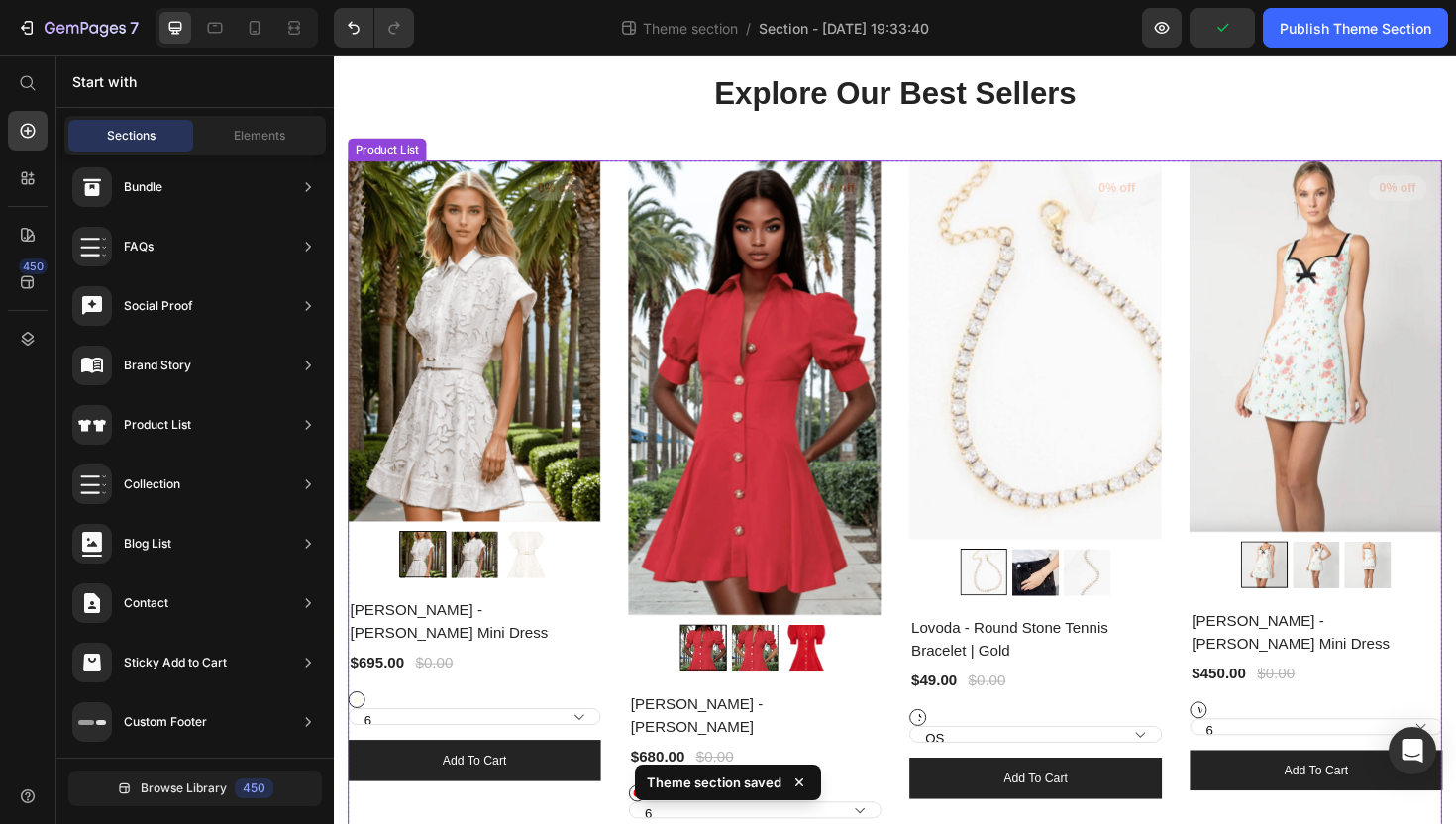 scroll, scrollTop: 109, scrollLeft: 0, axis: vertical 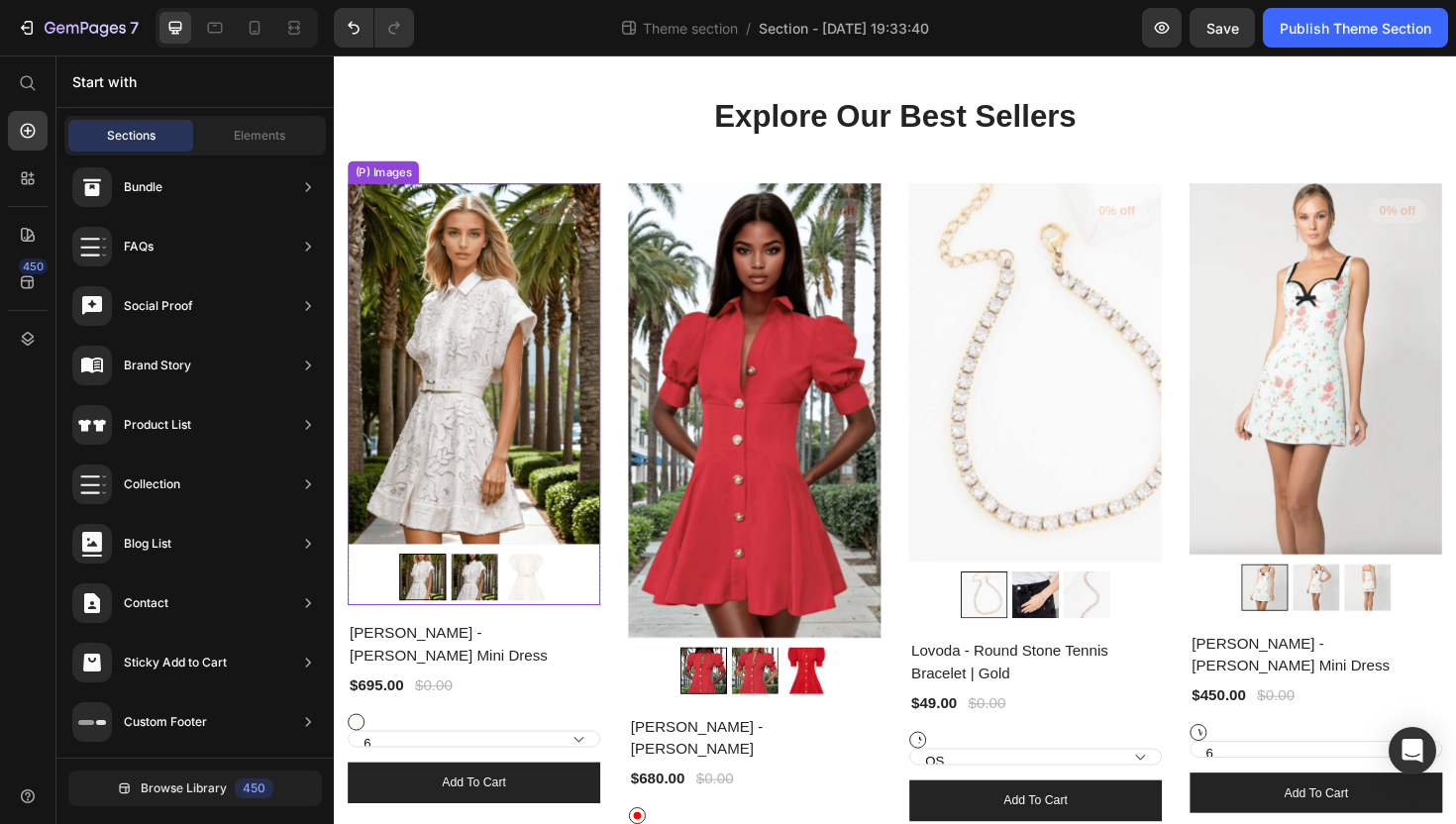 click at bounding box center [482, 382] 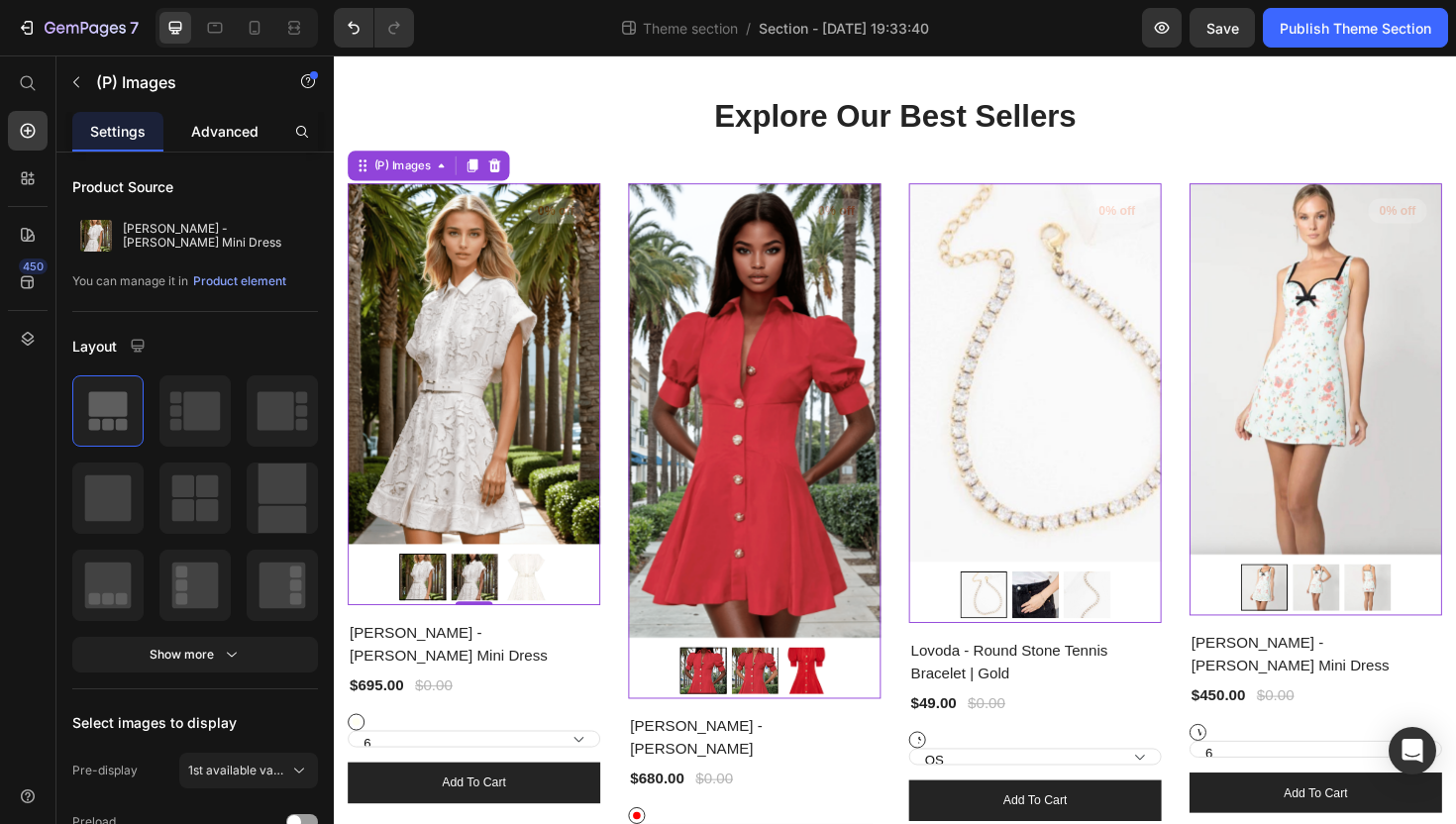 click on "Advanced" at bounding box center (225, 131) 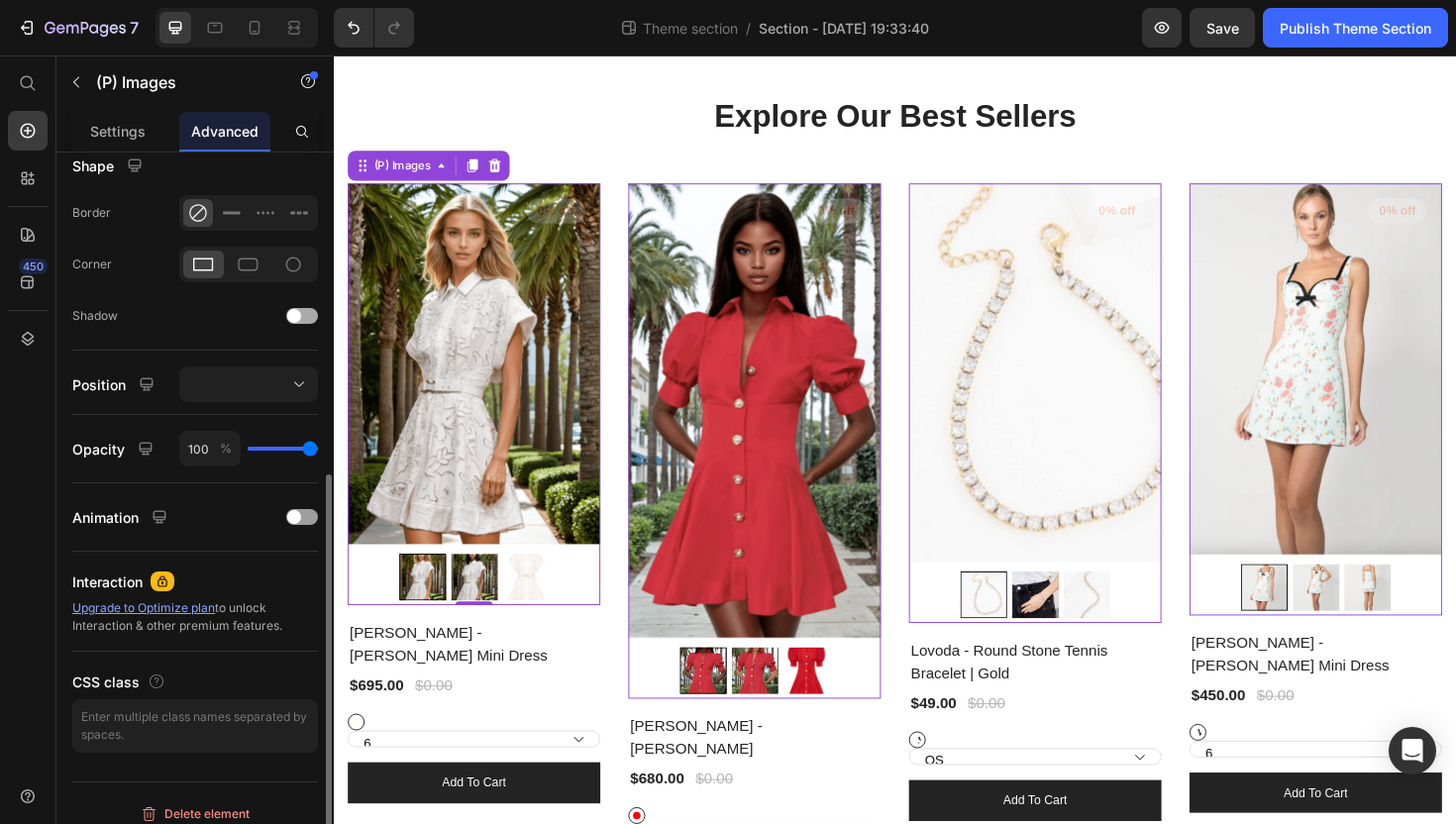 scroll, scrollTop: 529, scrollLeft: 0, axis: vertical 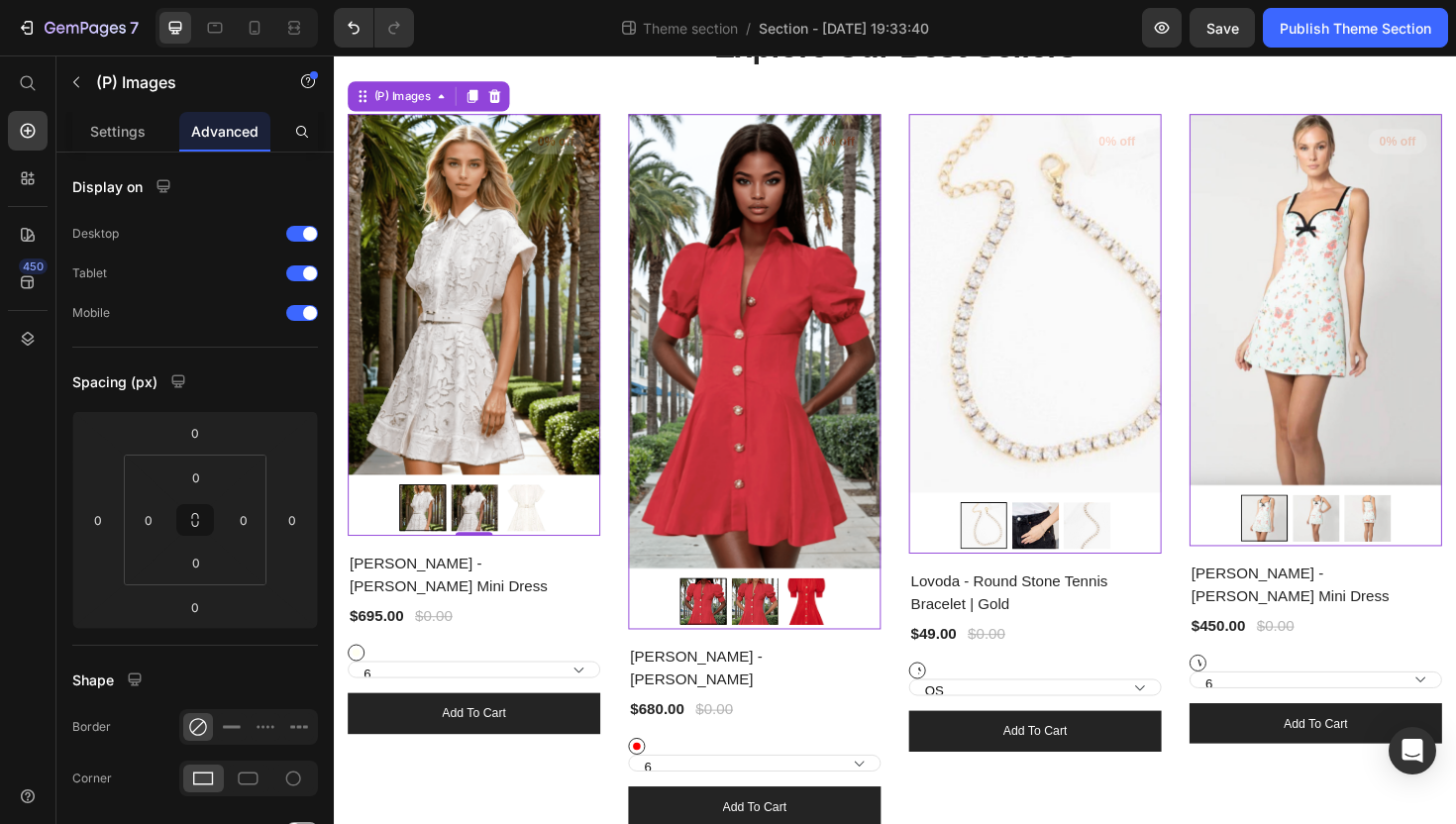 click at bounding box center (482, 309) 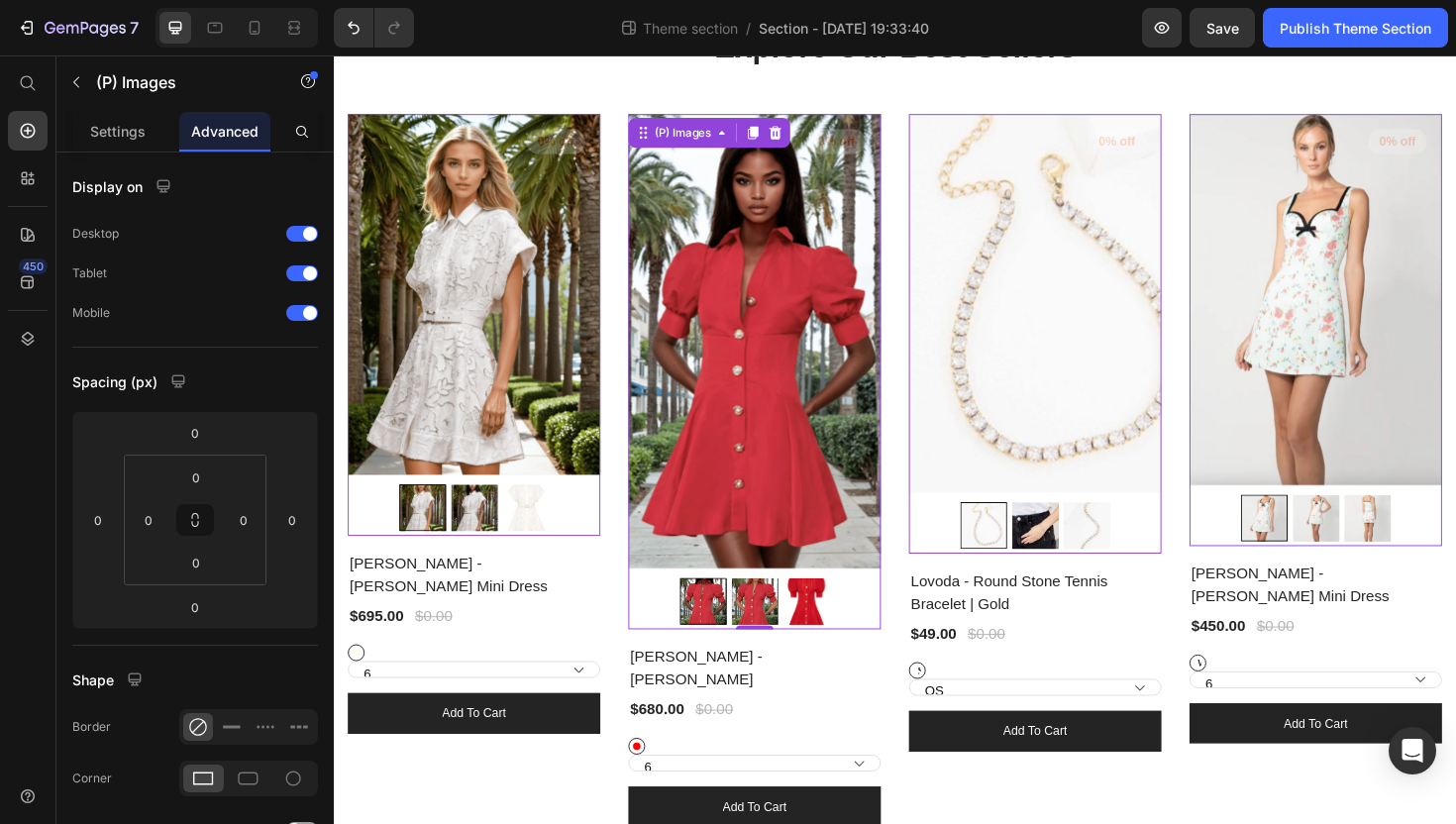 click at bounding box center [780, 359] 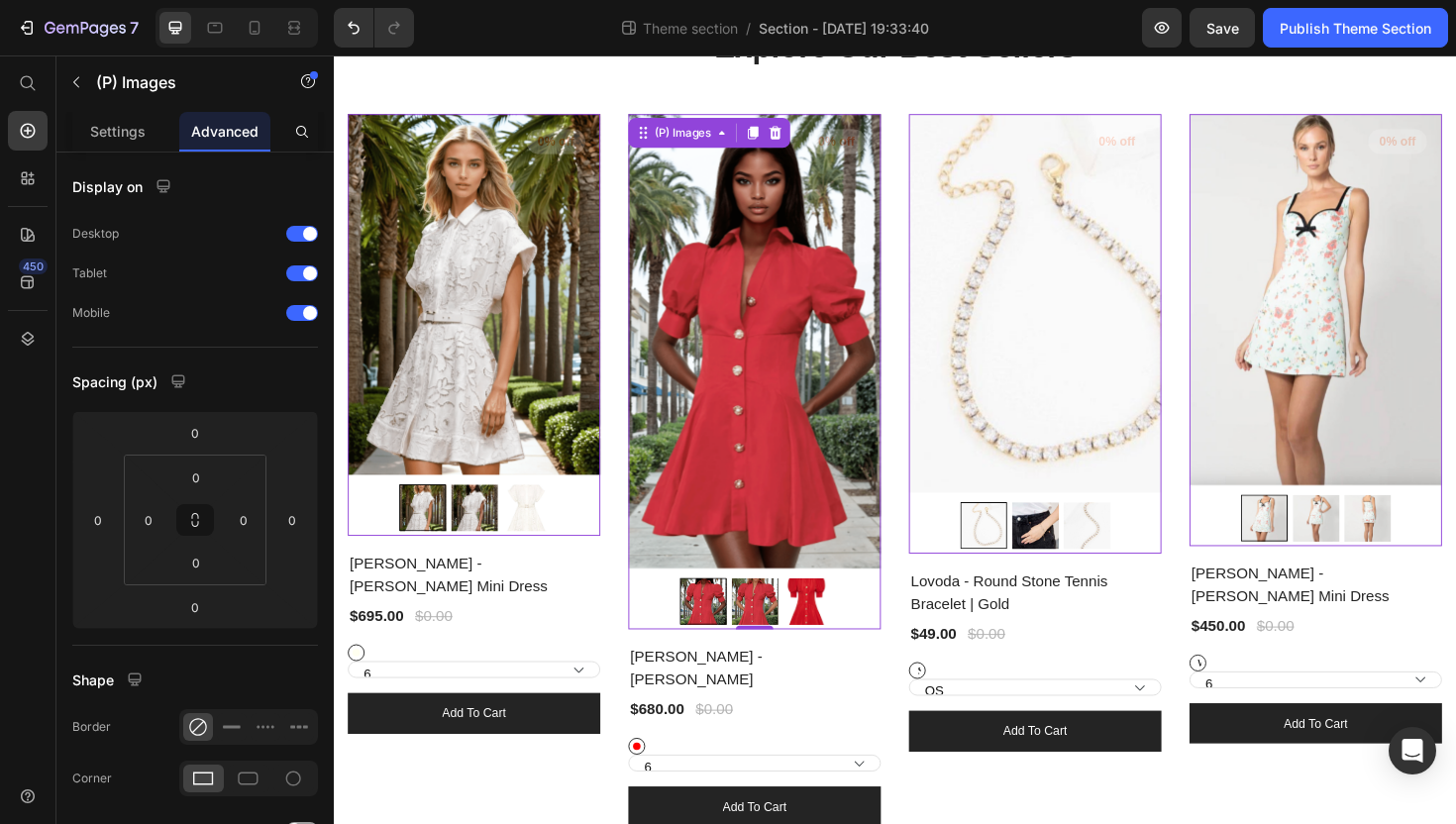 click at bounding box center (1077, 318) 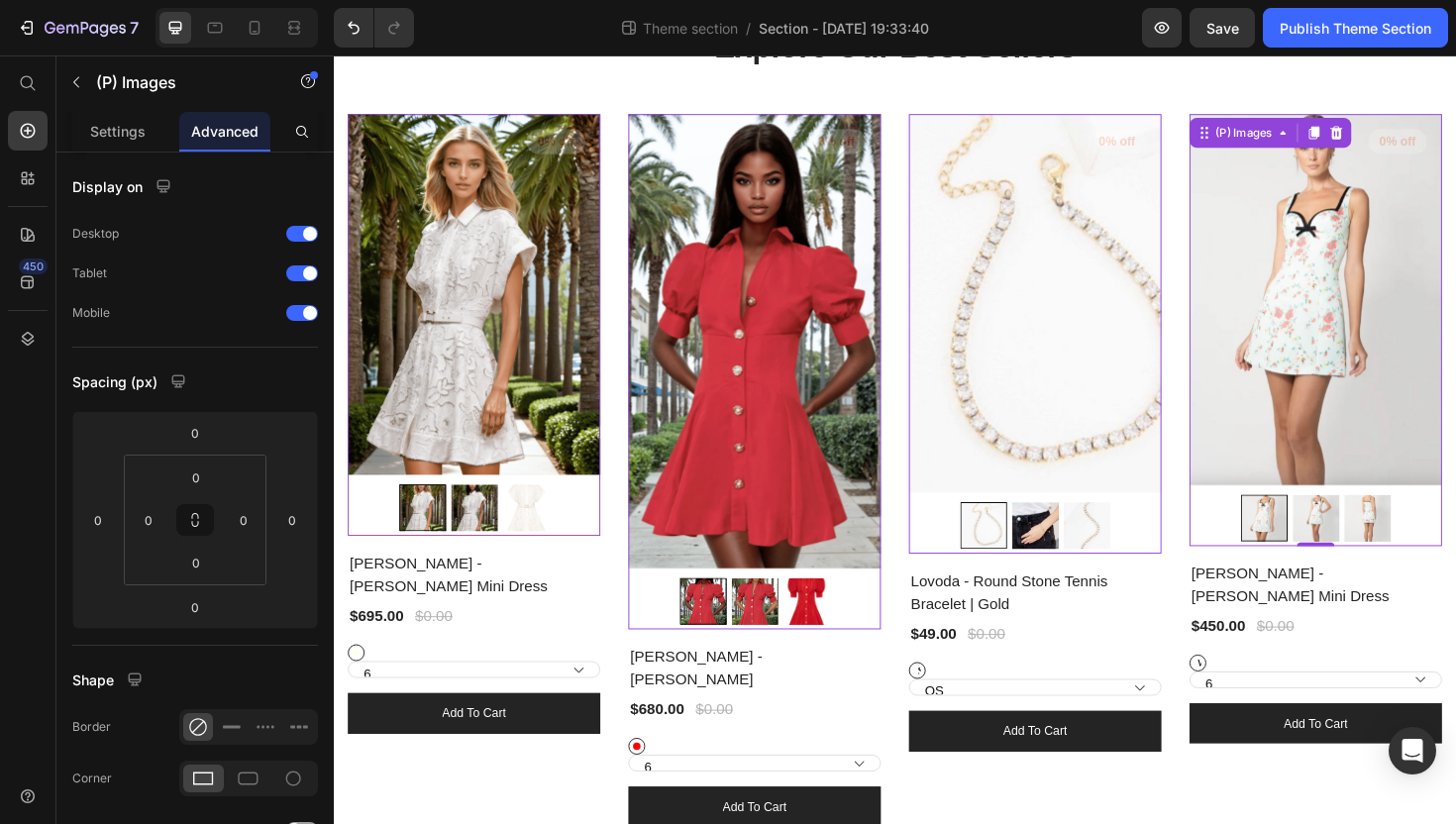 click at bounding box center [1374, 314] 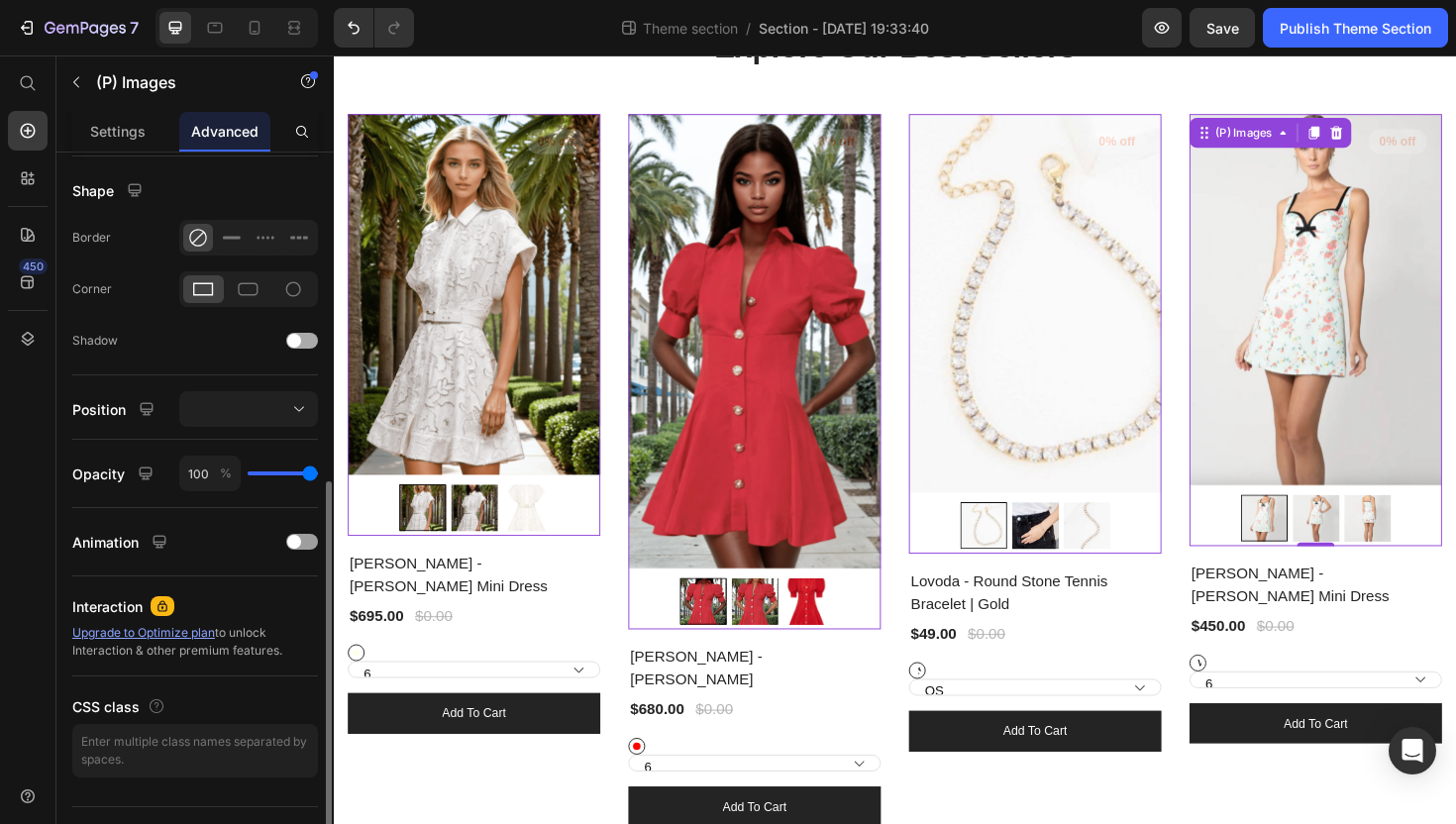 scroll, scrollTop: 529, scrollLeft: 0, axis: vertical 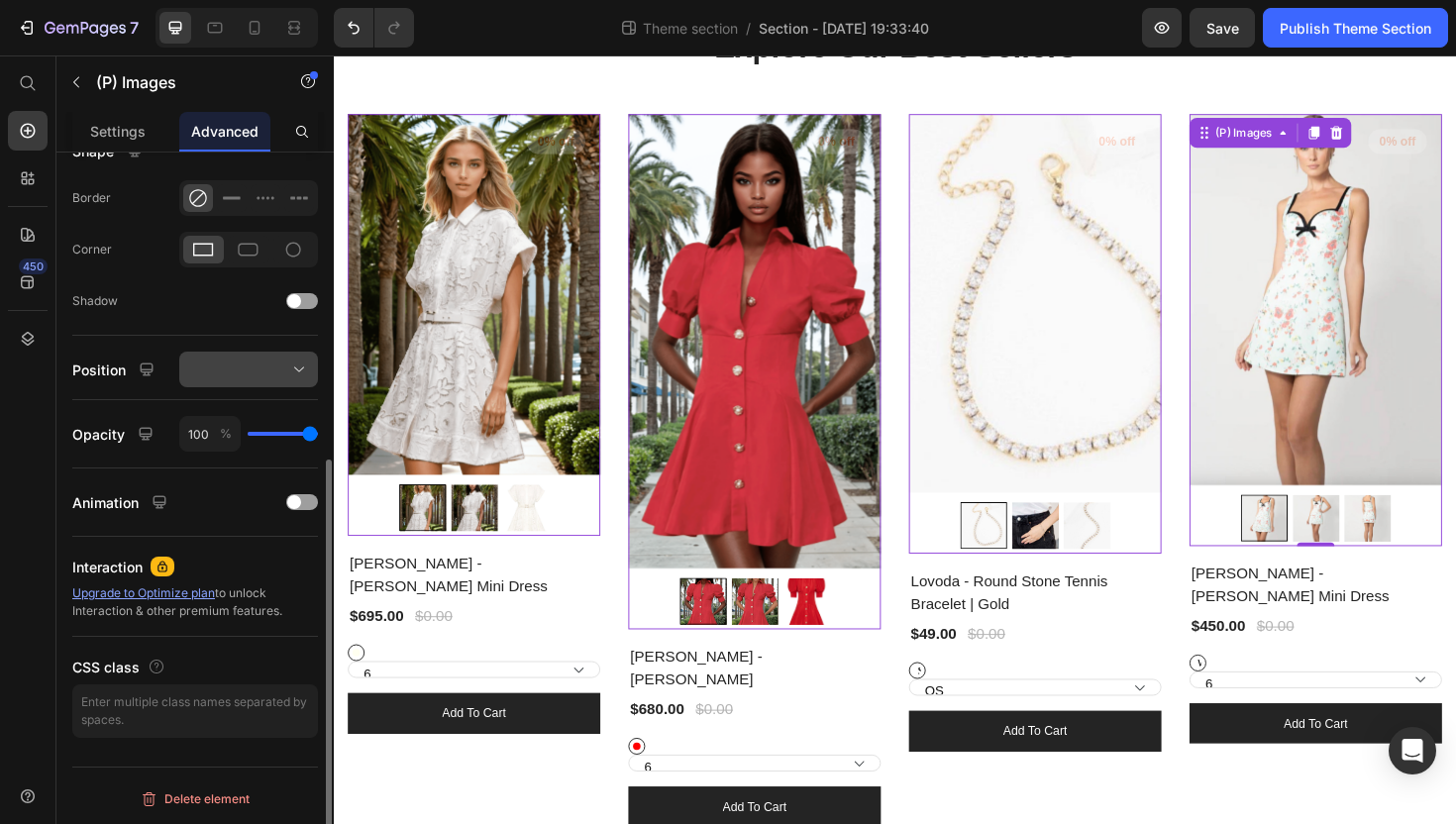click at bounding box center [249, 369] 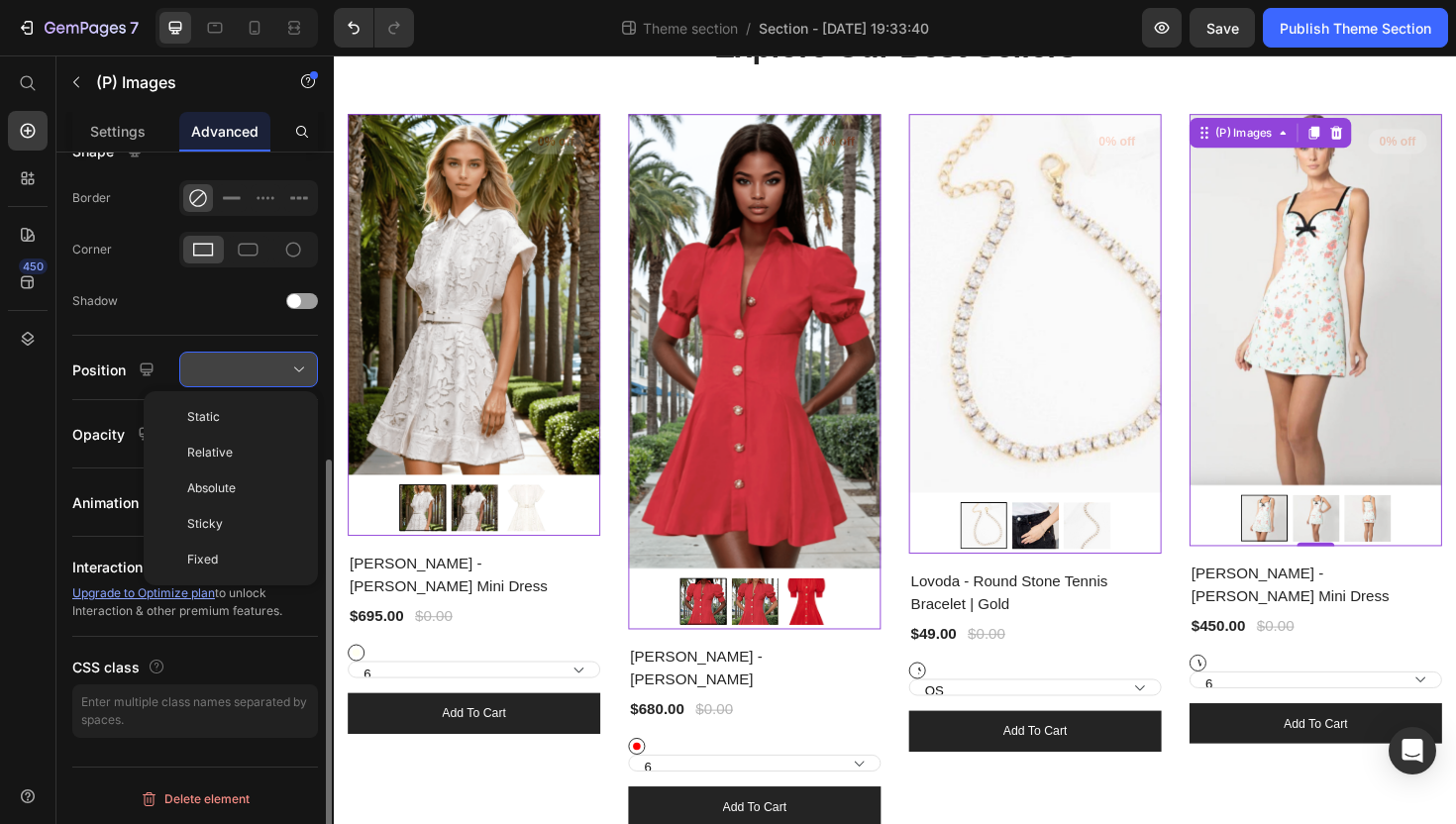 click at bounding box center (249, 369) 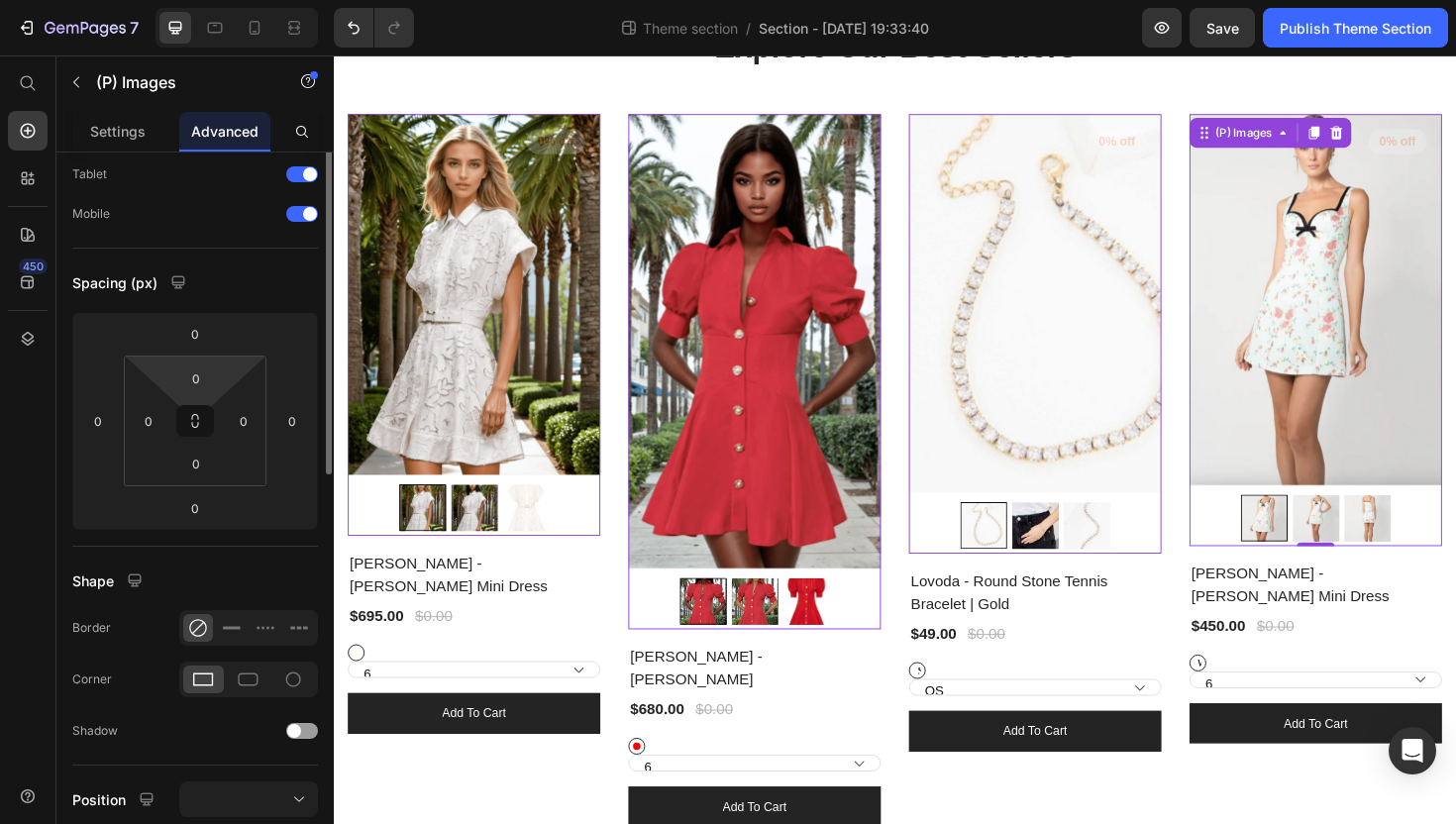 scroll, scrollTop: 0, scrollLeft: 0, axis: both 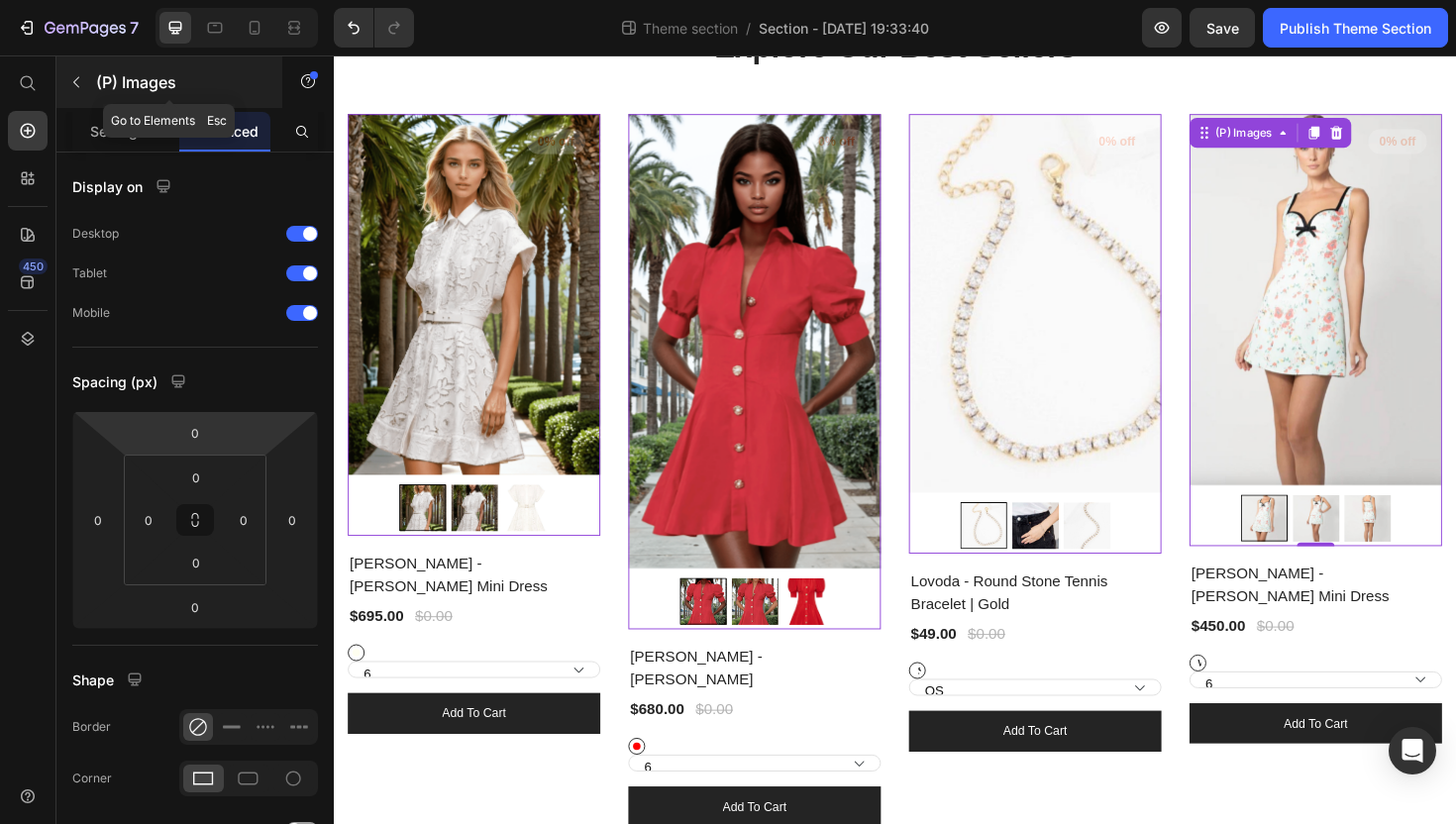 click 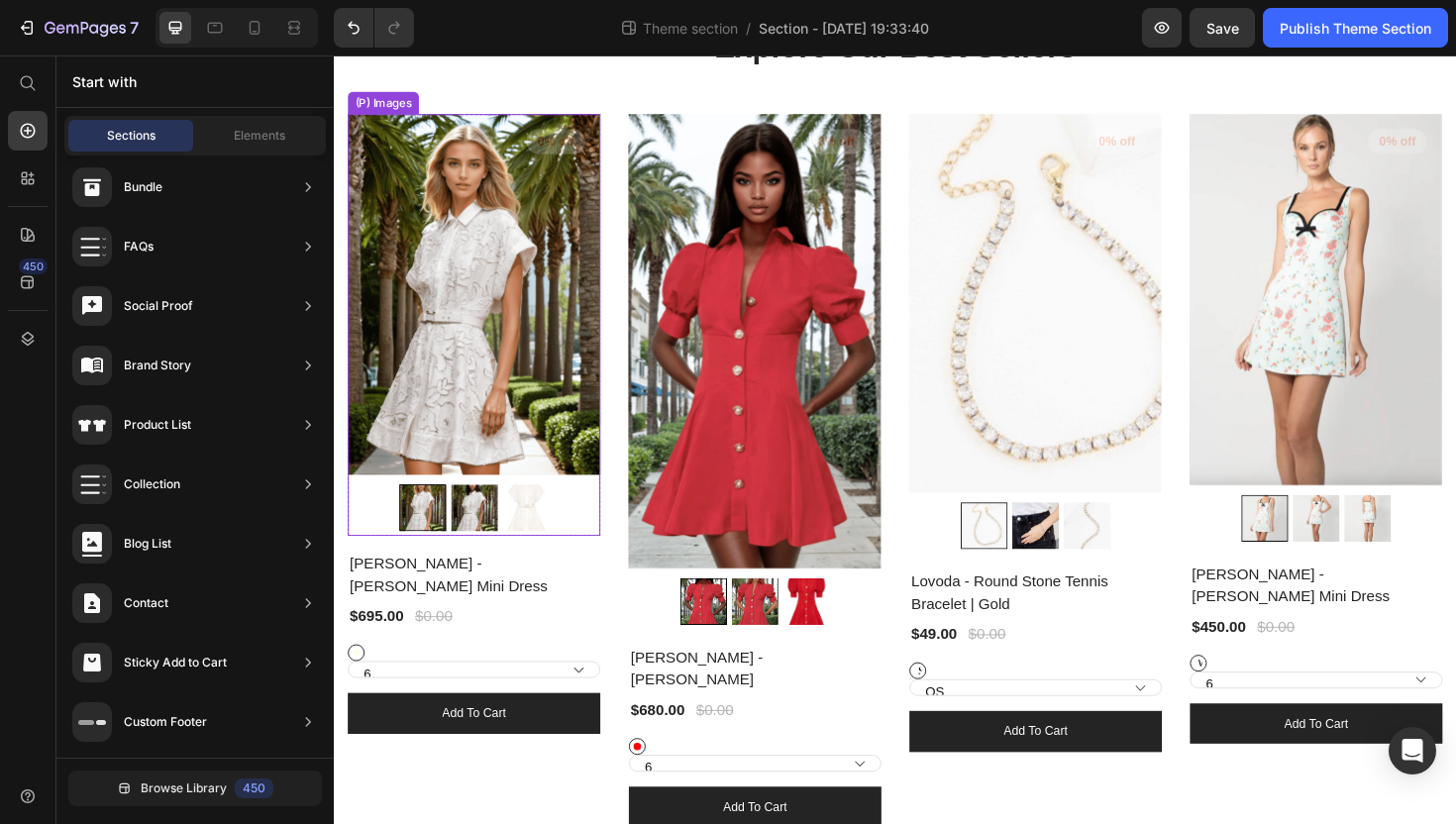 click at bounding box center (482, 309) 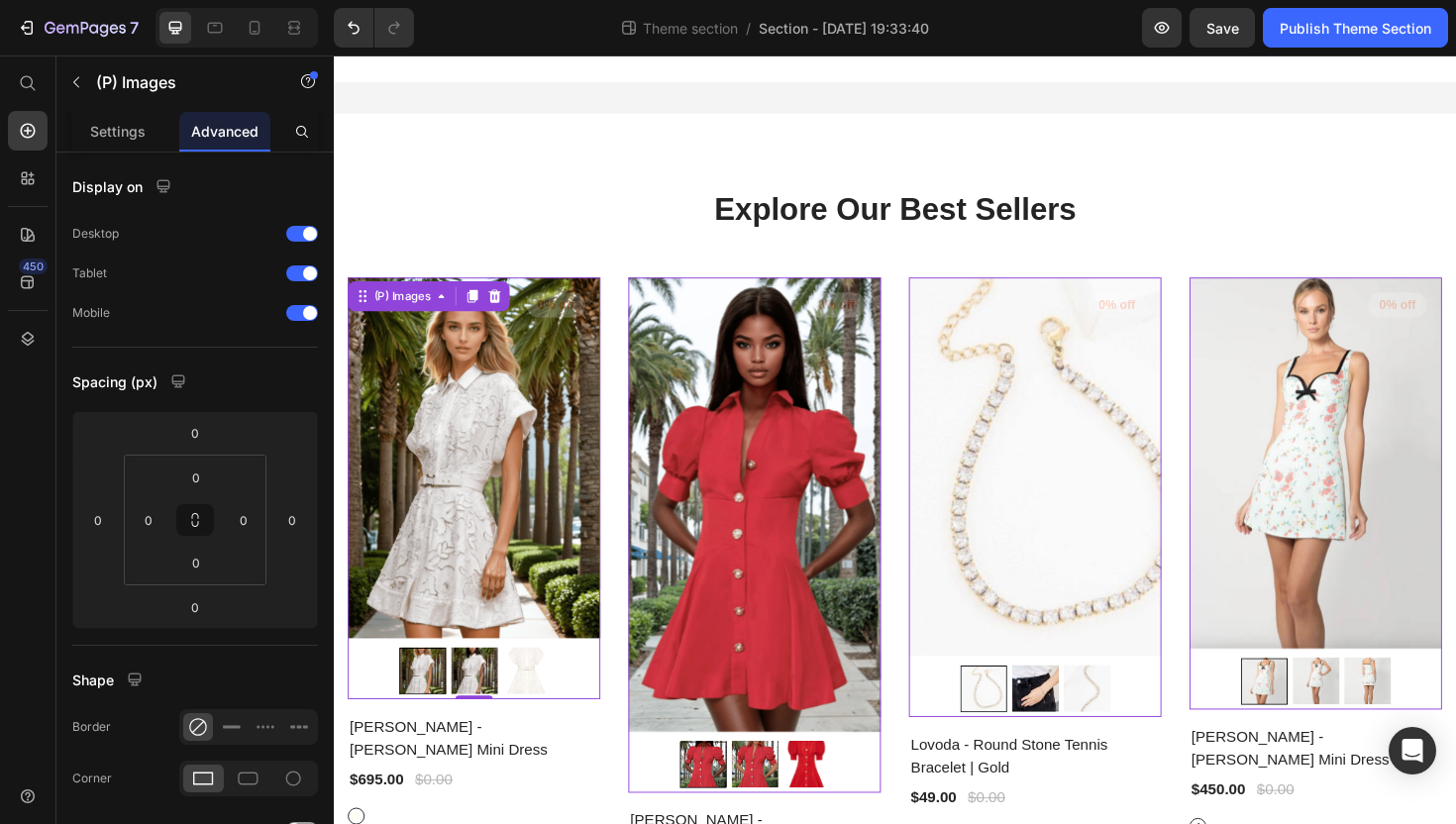 scroll, scrollTop: 20, scrollLeft: 0, axis: vertical 